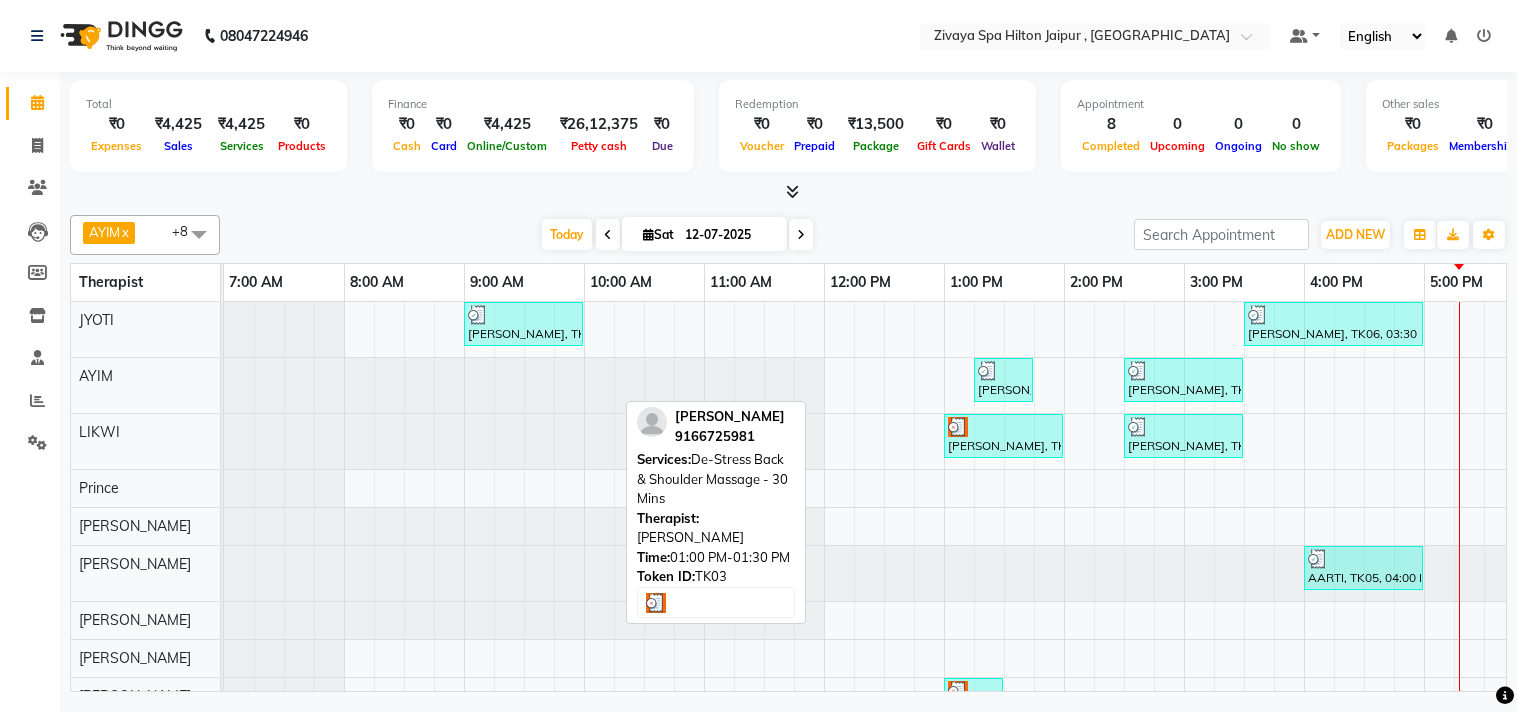 scroll, scrollTop: 0, scrollLeft: 0, axis: both 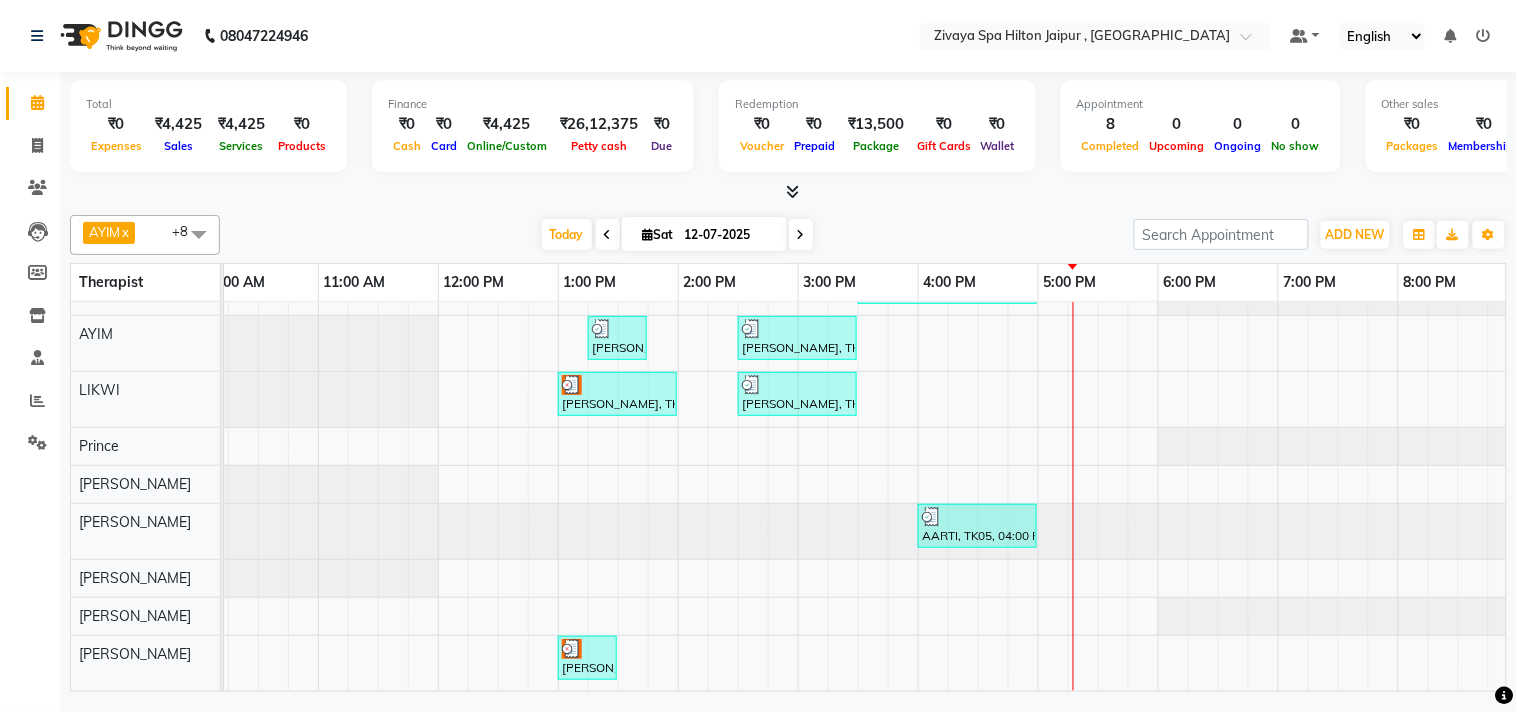 click on "[PERSON_NAME], TK01, 09:00 AM-10:00 AM, Javanese Pampering - 60 Mins     [PERSON_NAME], TK06, 03:30 PM-05:00 PM, Javanese Pampering - 90 Mins     [PERSON_NAME], TK02, 01:15 PM-01:45 PM, De-Stress Back & Shoulder Massage - 30 Mins     [PERSON_NAME], TK04, 02:30 PM-03:30 PM, Javanese Pampering - 60 Mins     [PERSON_NAME], TK03, 01:00 PM-02:00 PM, Swedish De-Stress - 60 Mins     [PERSON_NAME], TK04, 02:30 PM-03:30 PM, Javanese Pampering - 60 Mins     AARTI, TK05, 04:00 PM-05:00 PM, ADVANCE HAIR CUT (CHANGE IN STYLE) LONG (FOR WOMEN) 60     [PERSON_NAME], TK03, 01:00 PM-01:30 PM, De-Stress Back & Shoulder Massage - 30 Mins" at bounding box center (798, 475) 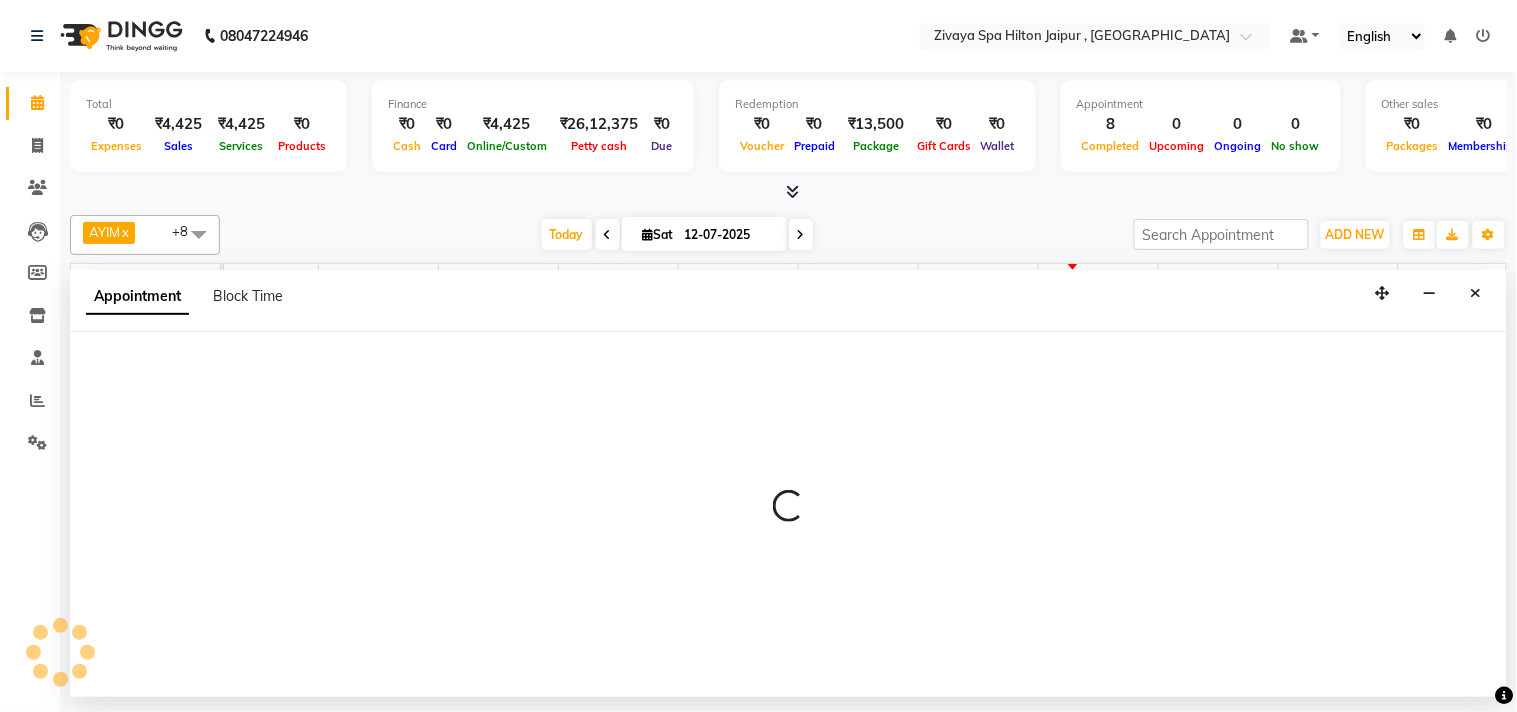 select on "66437" 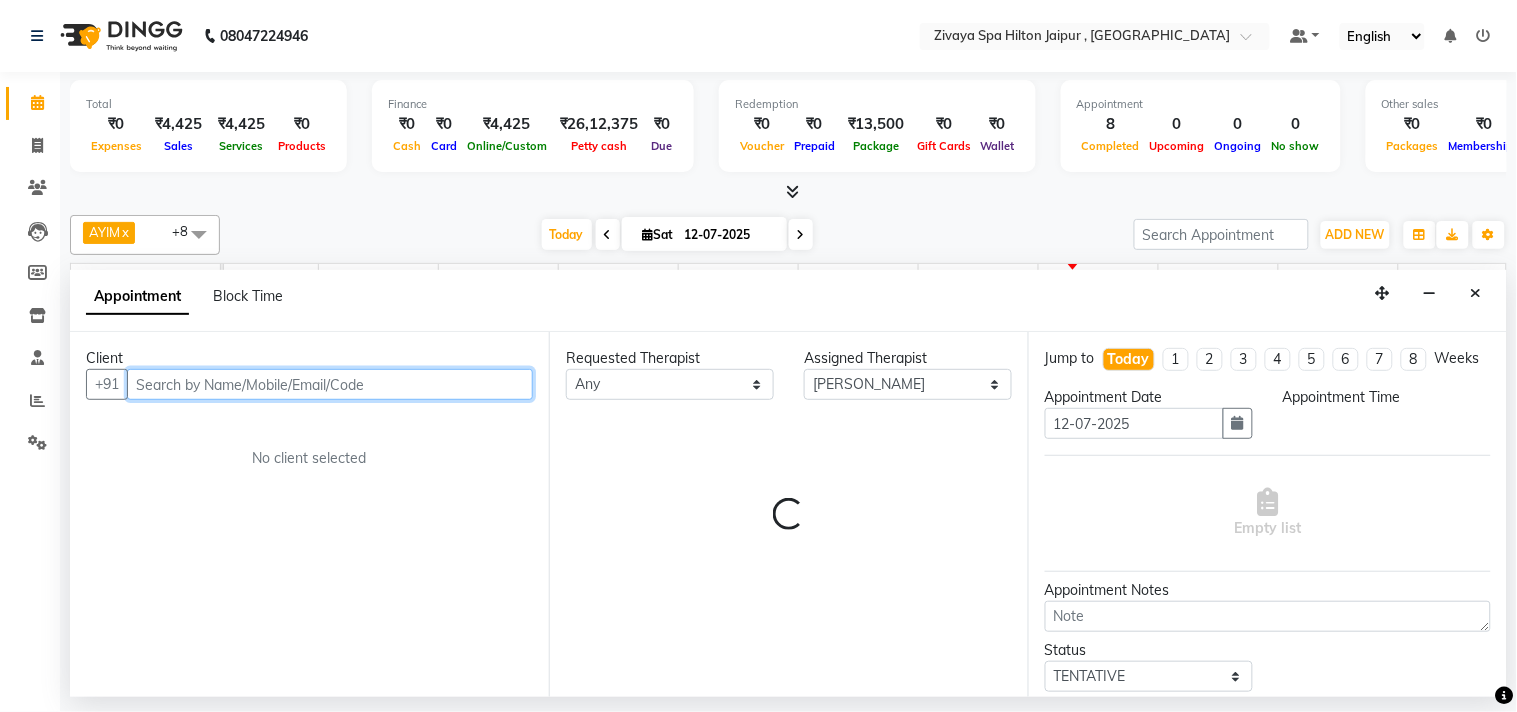 select on "870" 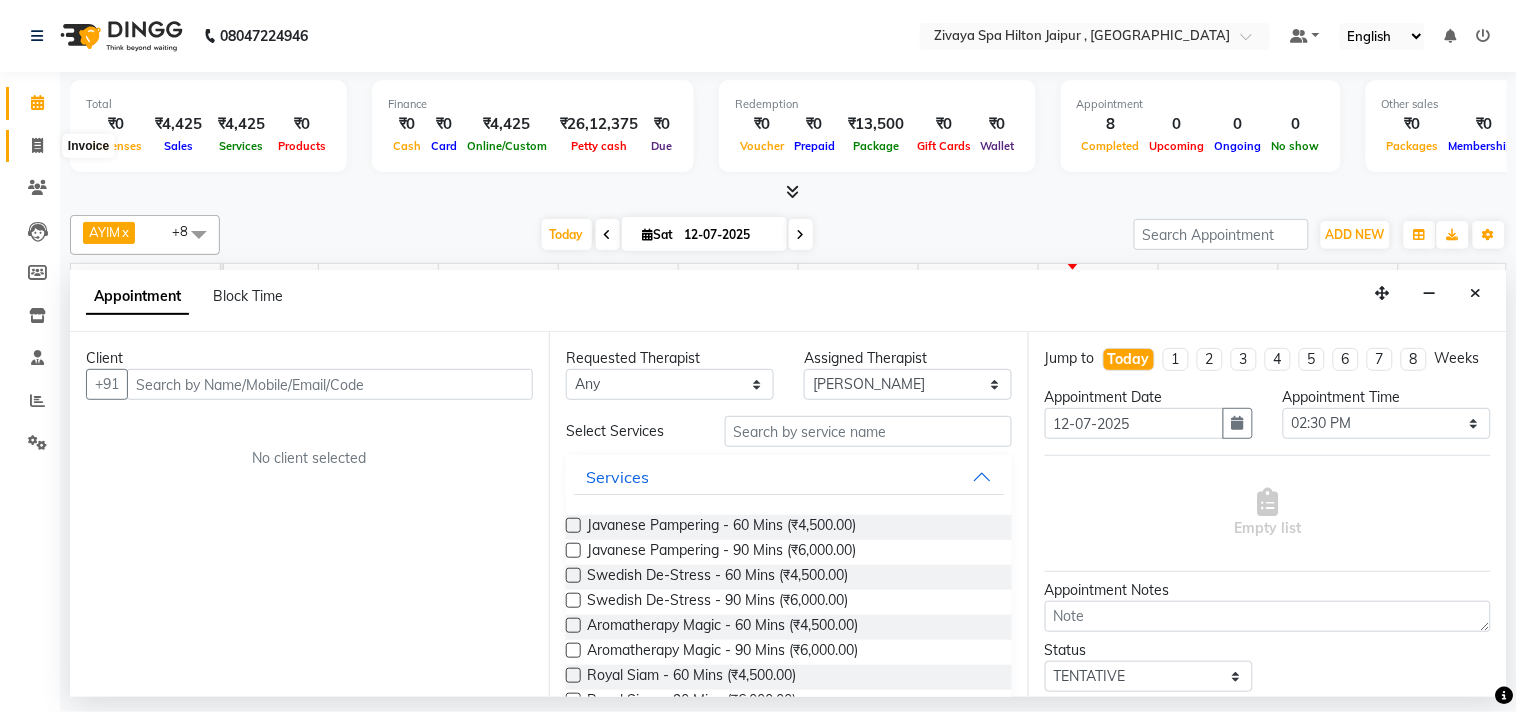 click 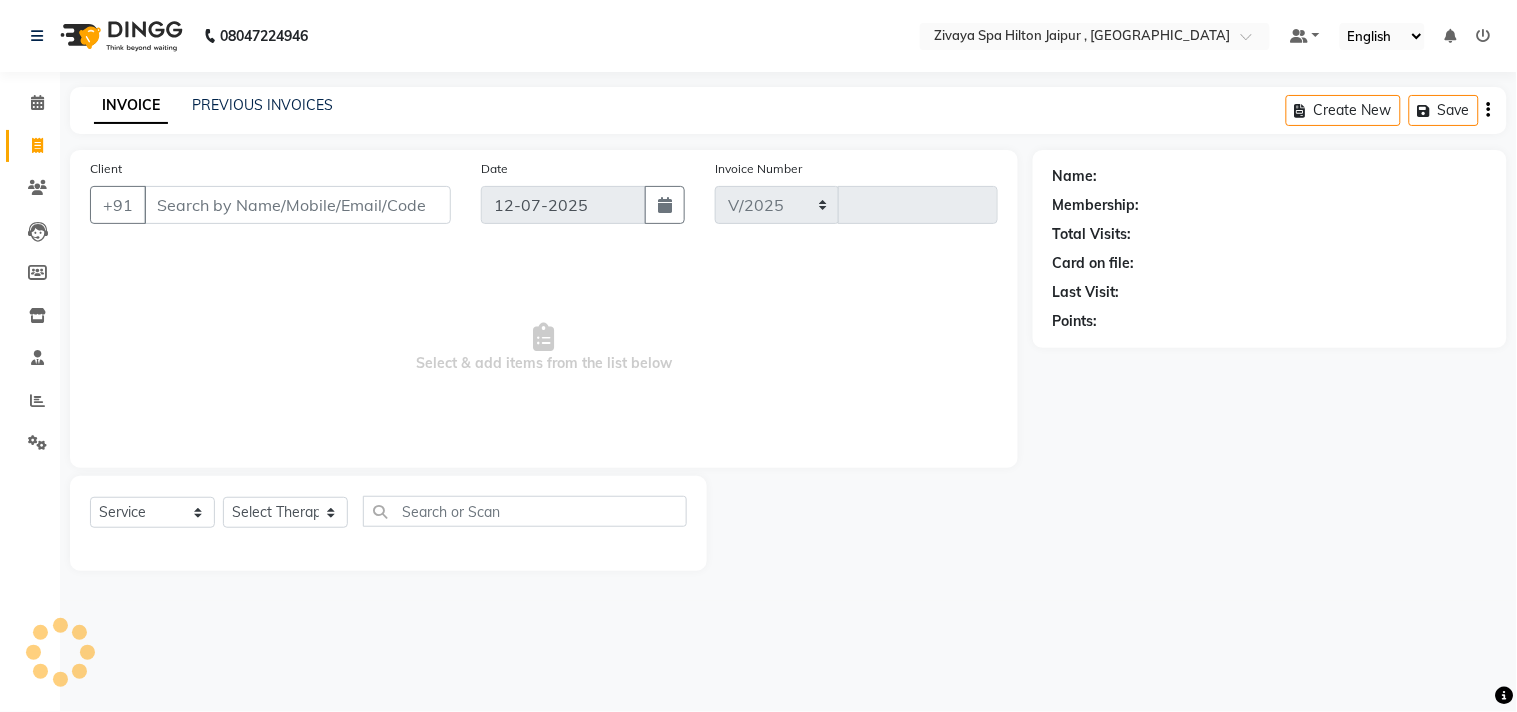 select on "6423" 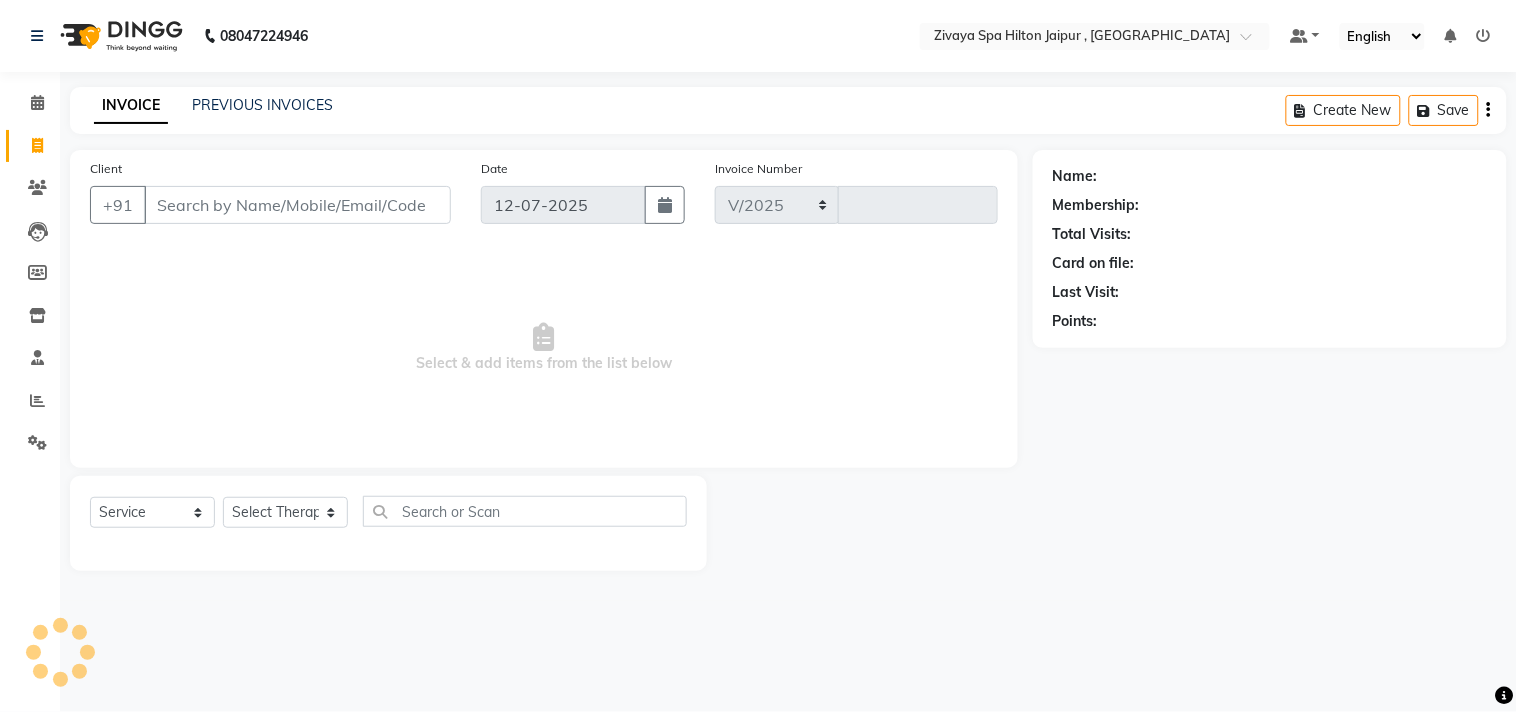 type on "0611" 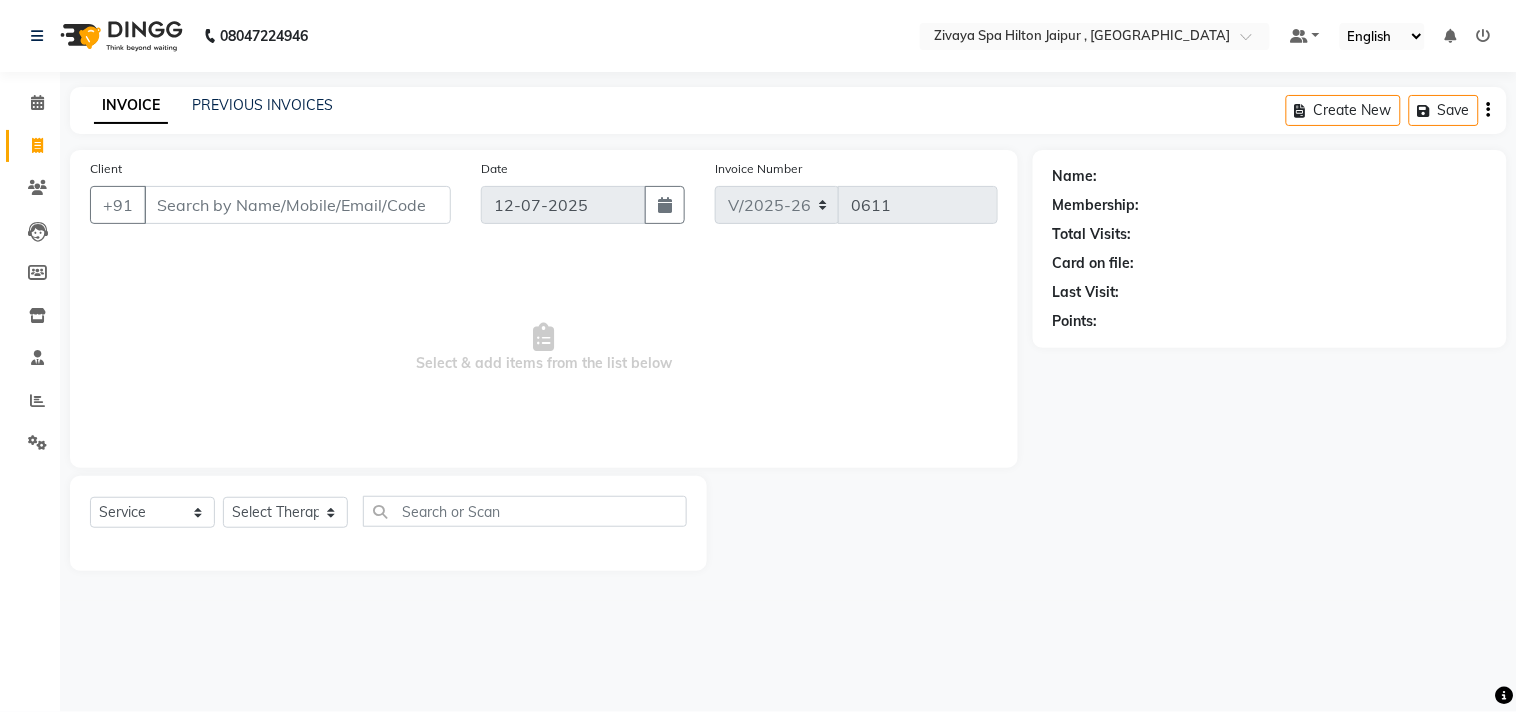 click 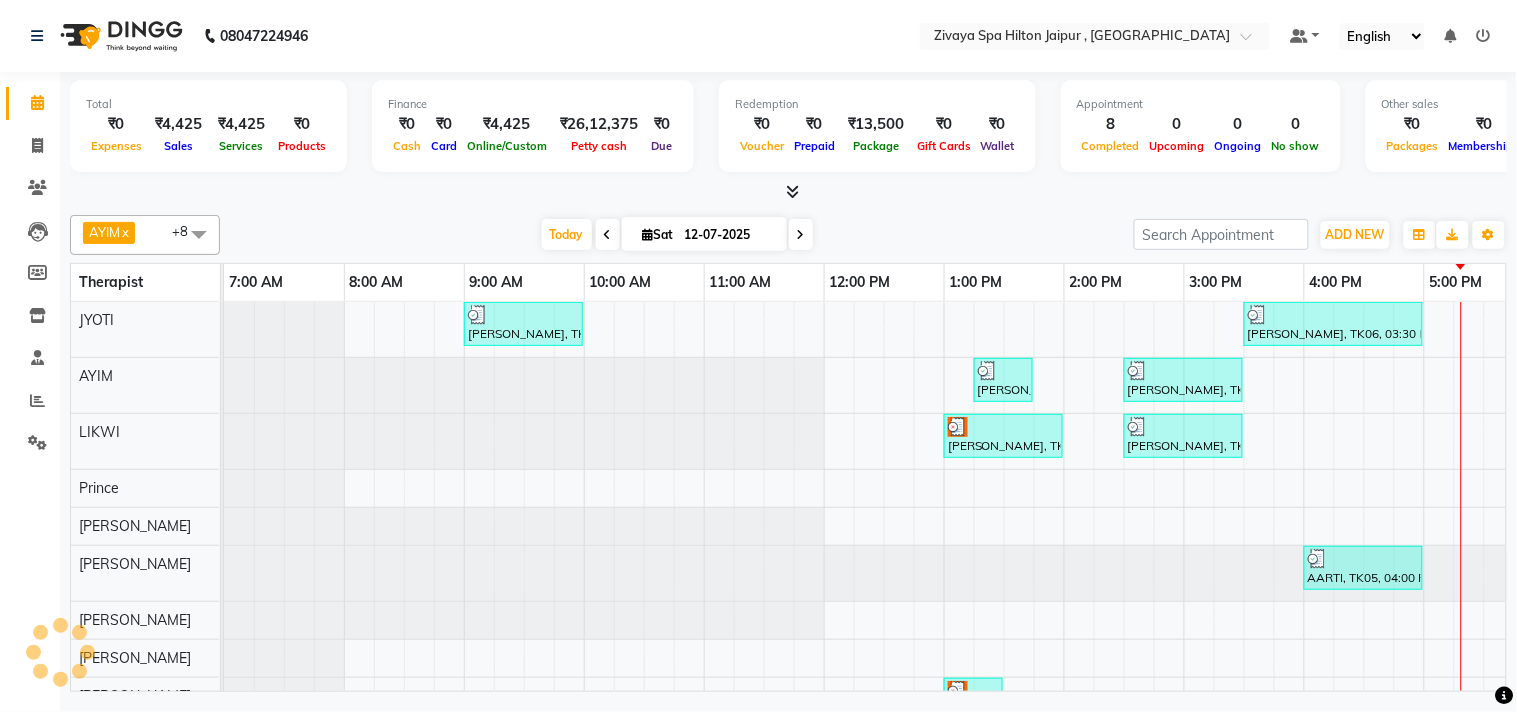 scroll, scrollTop: 0, scrollLeft: 637, axis: horizontal 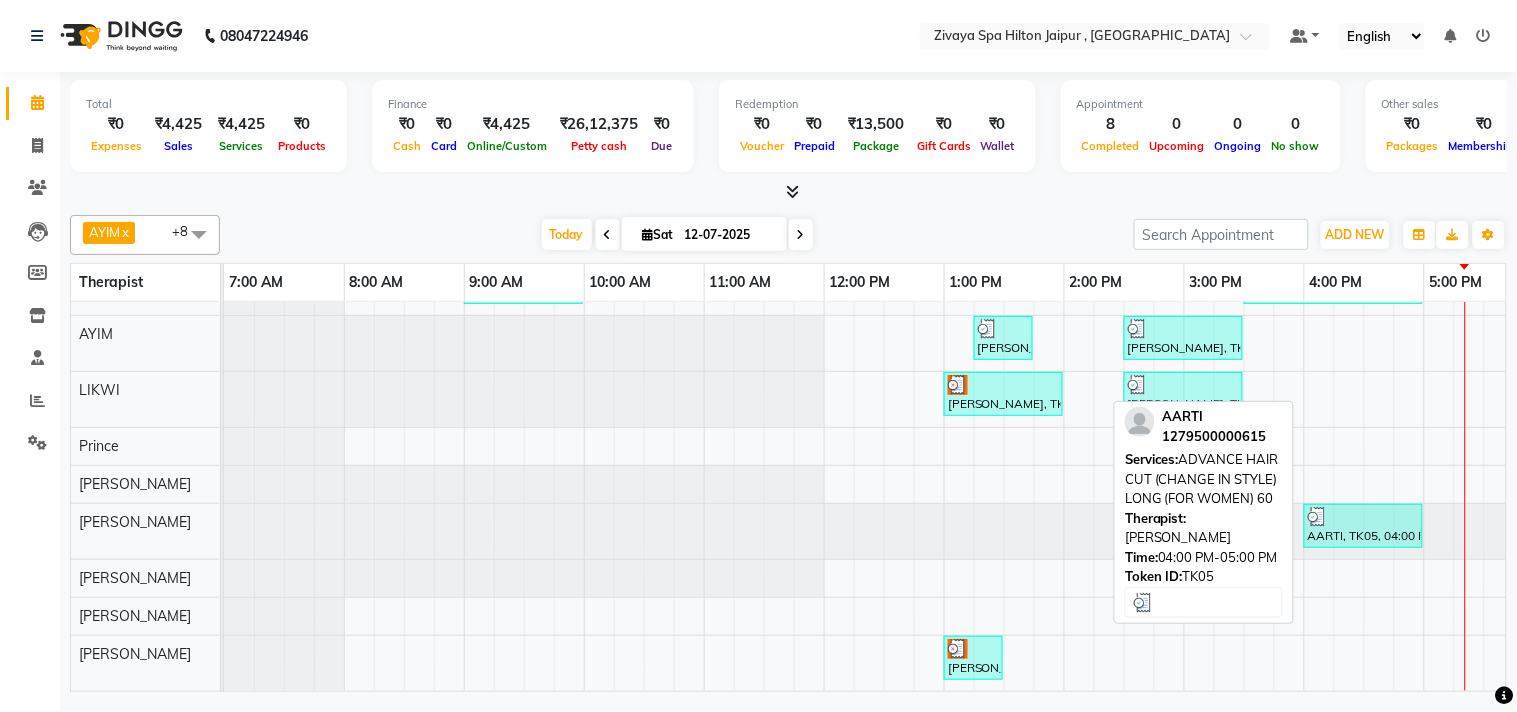 click at bounding box center (1363, 517) 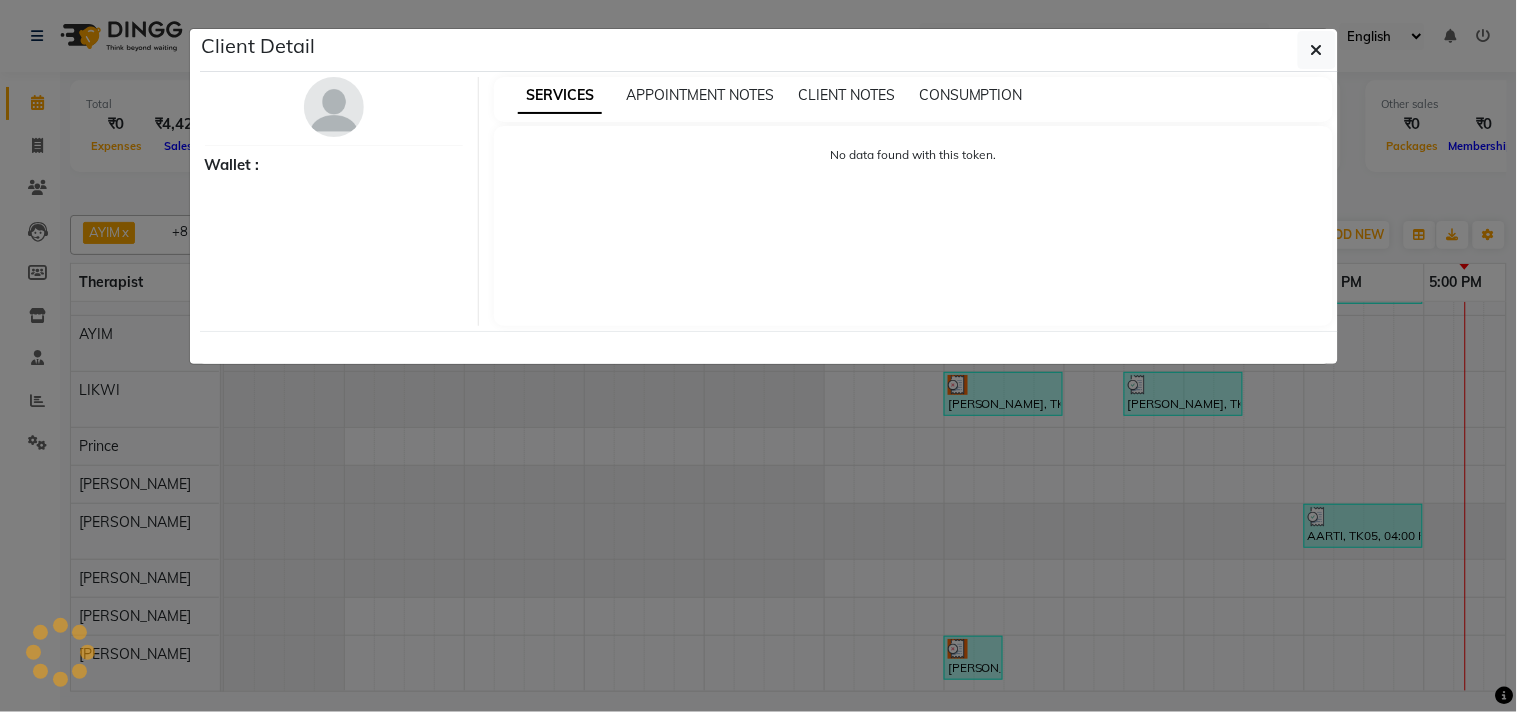 select on "3" 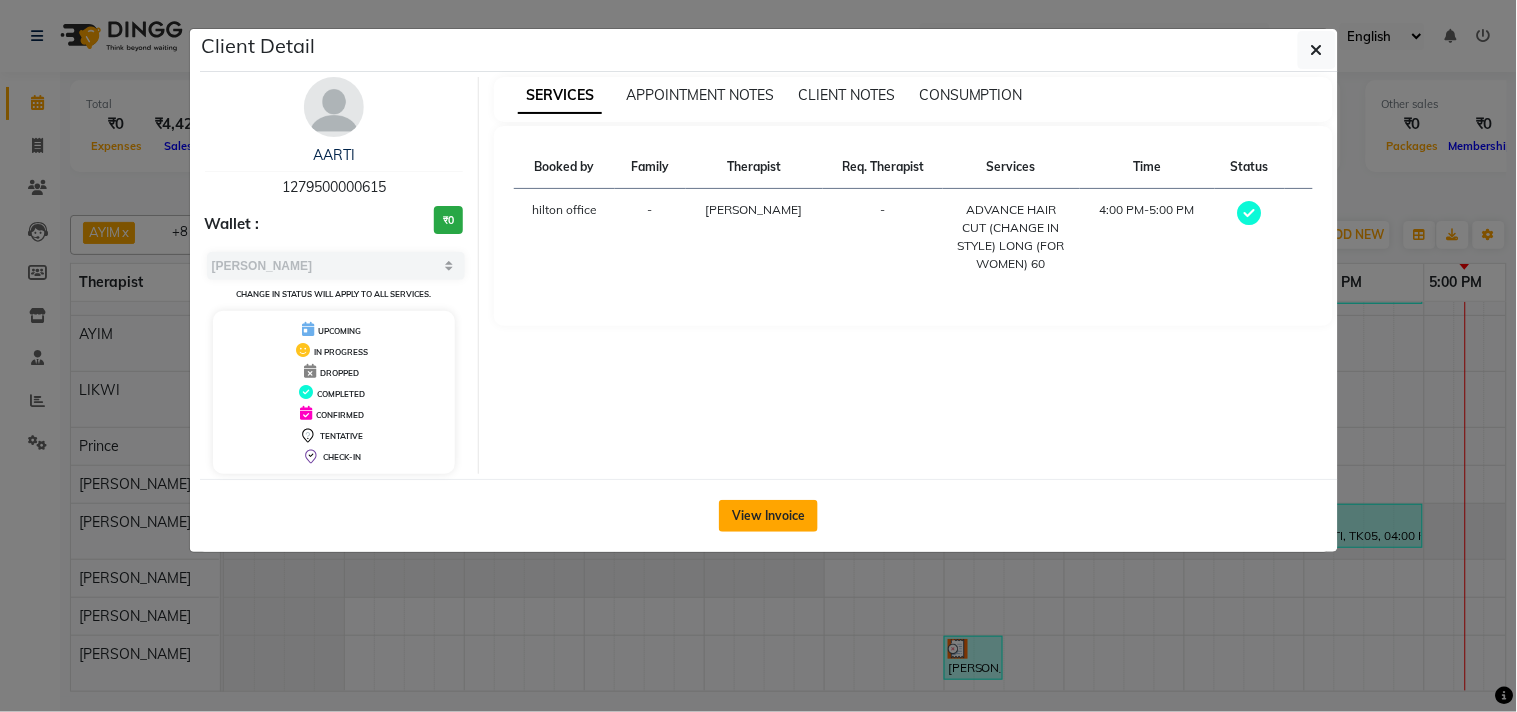 click on "View Invoice" 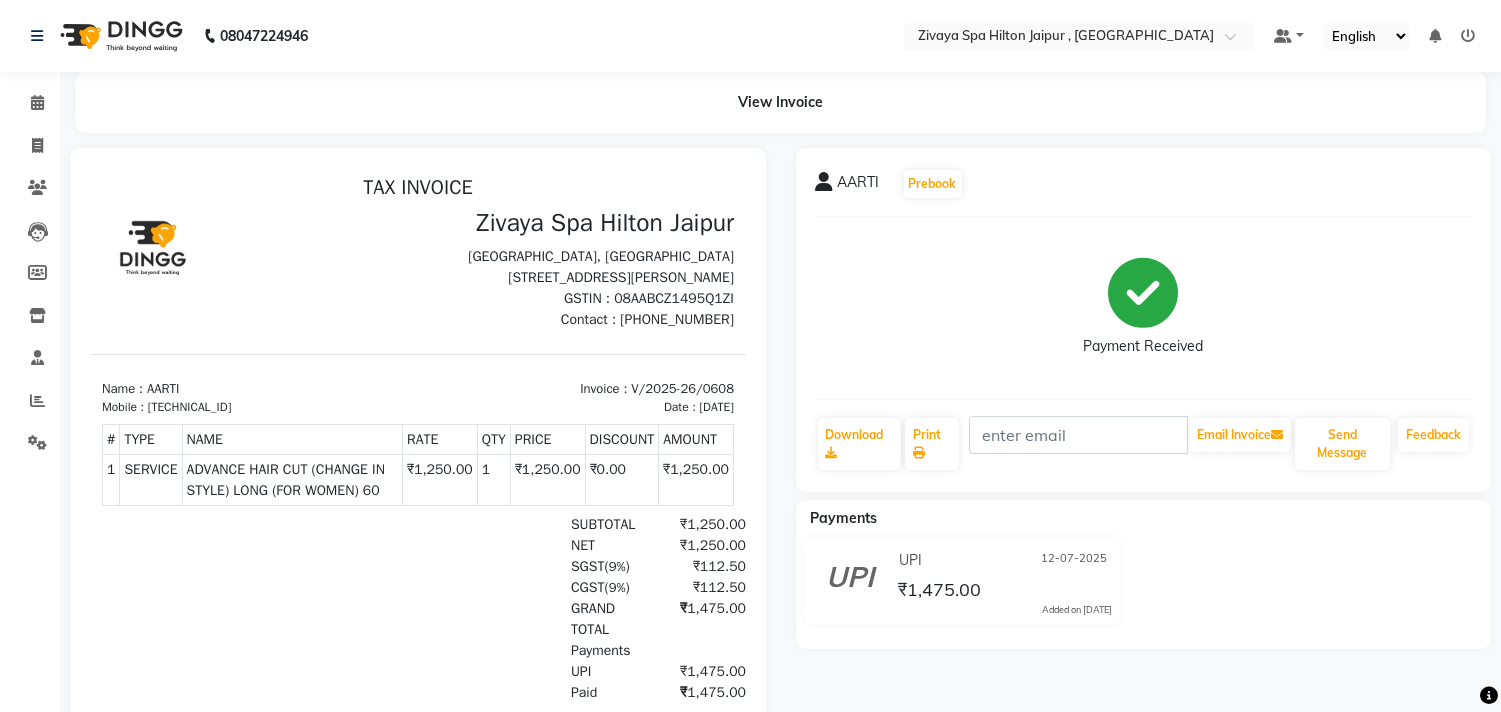 click 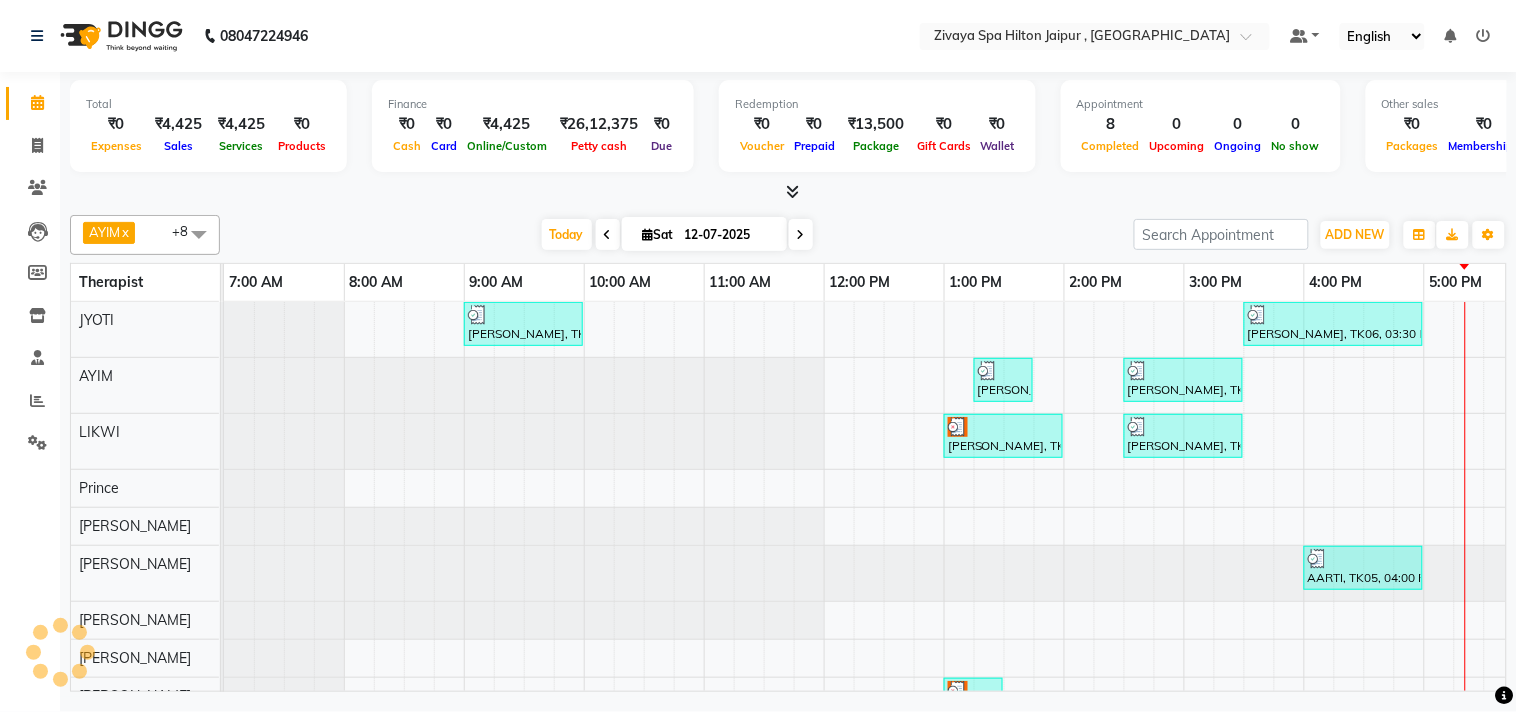 scroll, scrollTop: 0, scrollLeft: 637, axis: horizontal 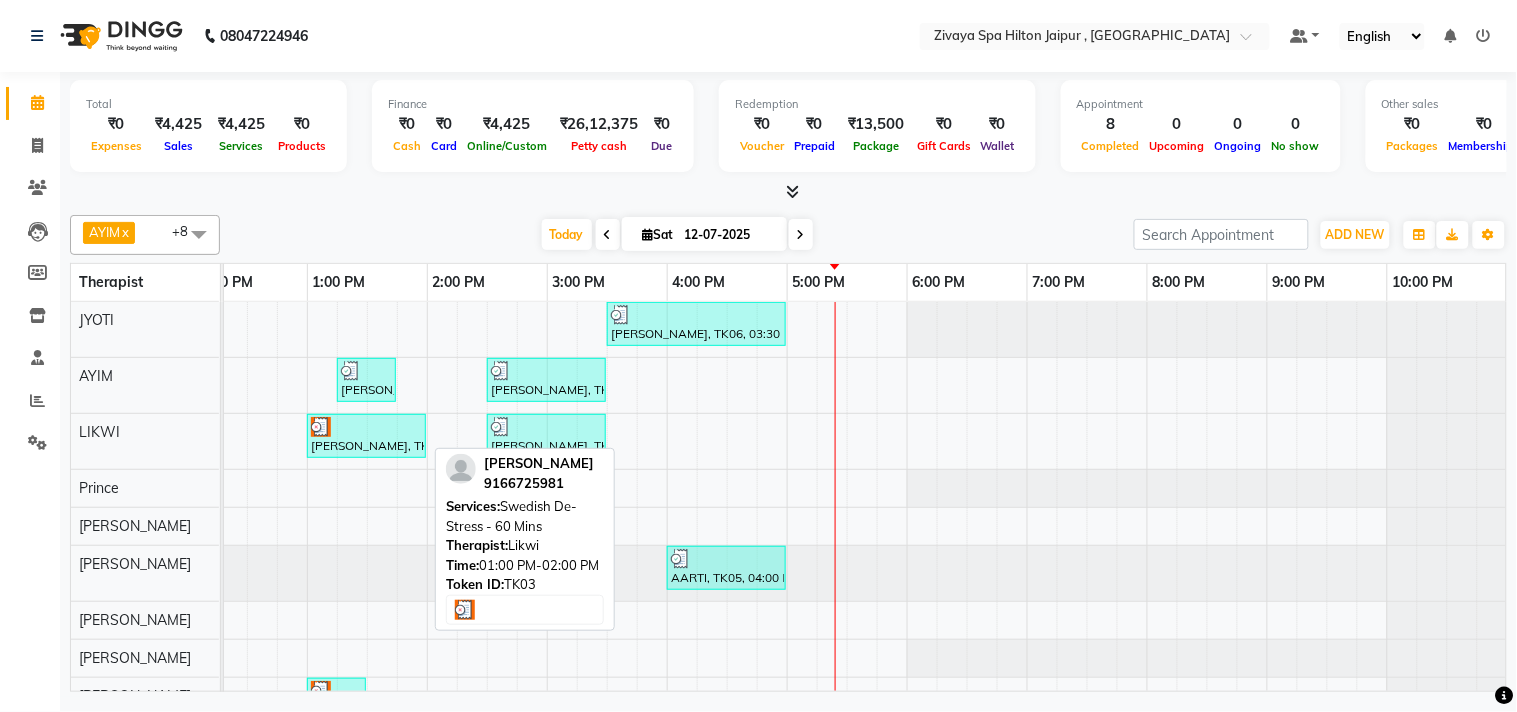 click on "[PERSON_NAME], TK03, 01:00 PM-02:00 PM, Swedish De-Stress - 60 Mins" at bounding box center [366, 436] 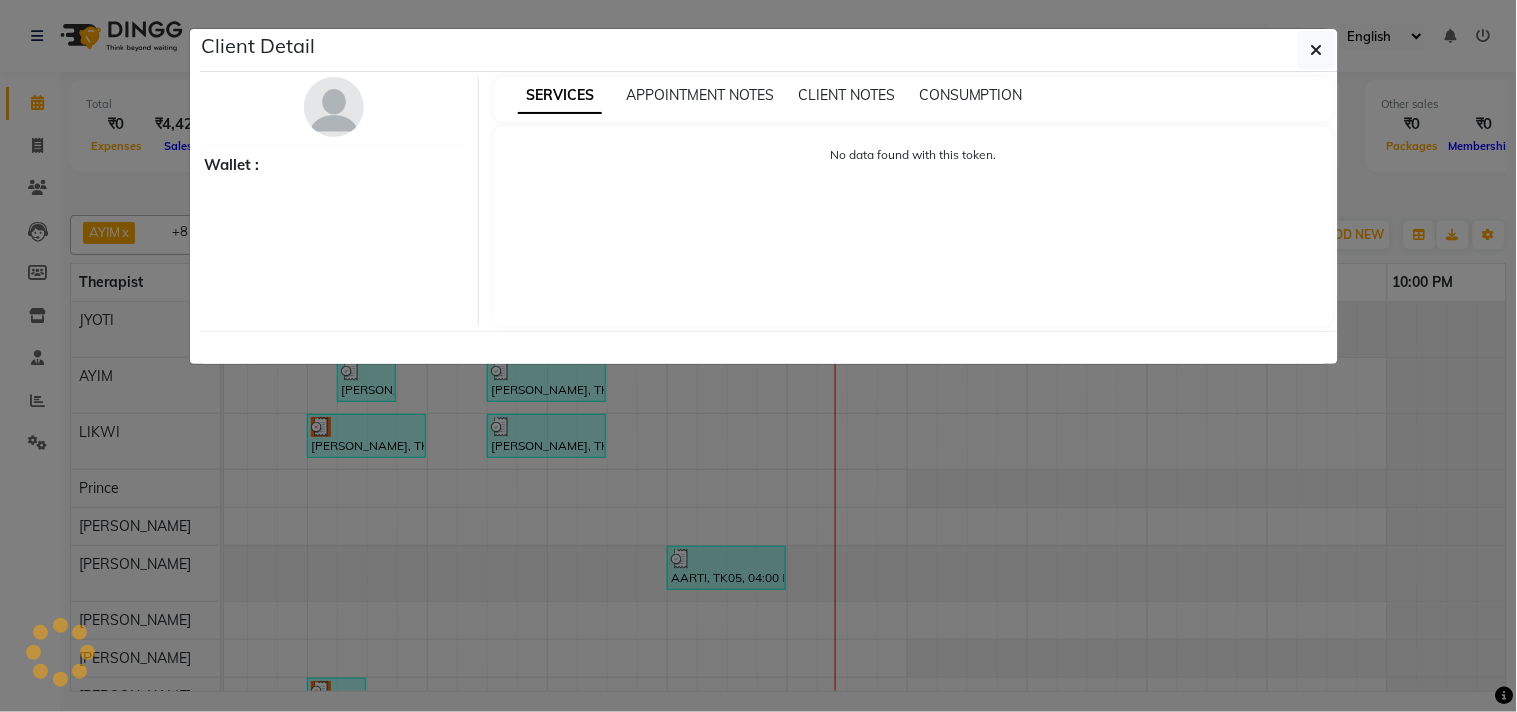 select on "3" 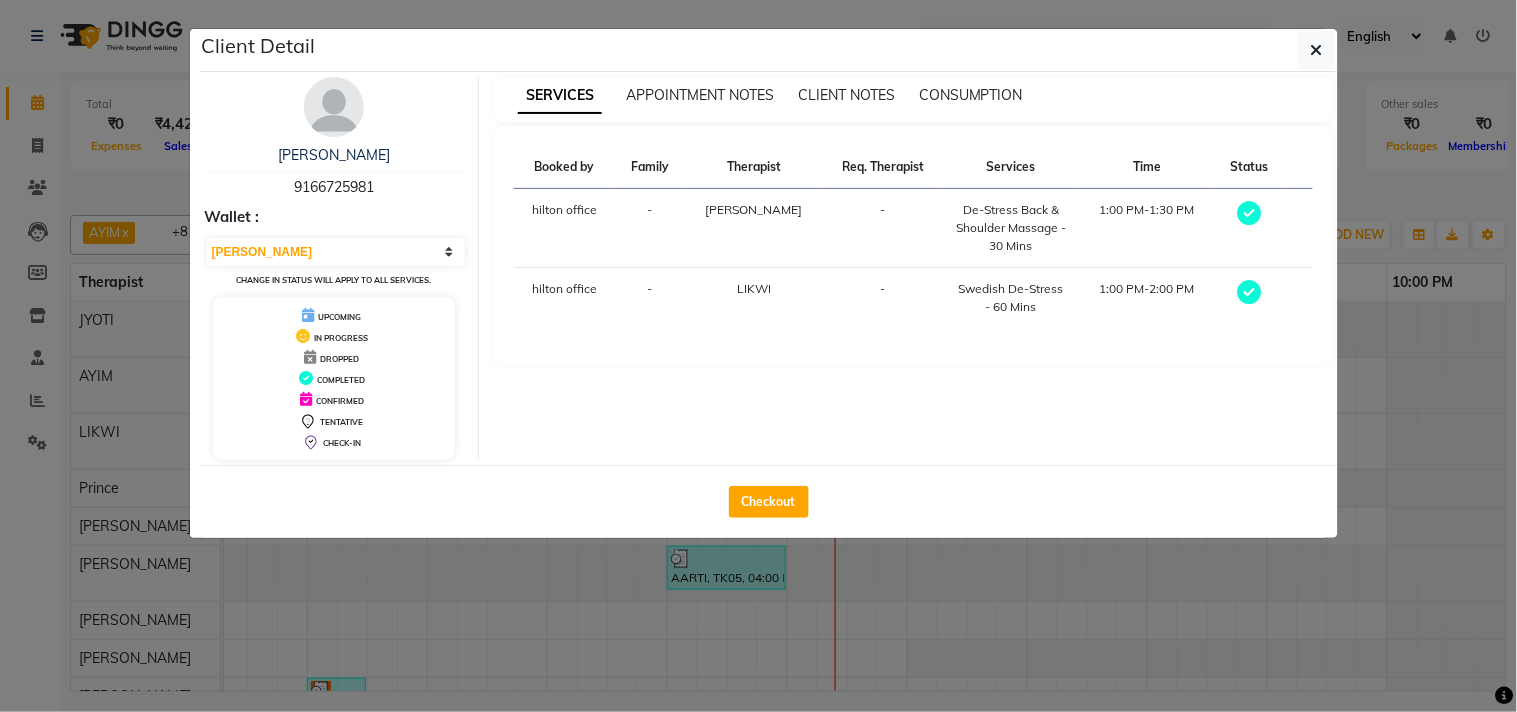 click on "Checkout" 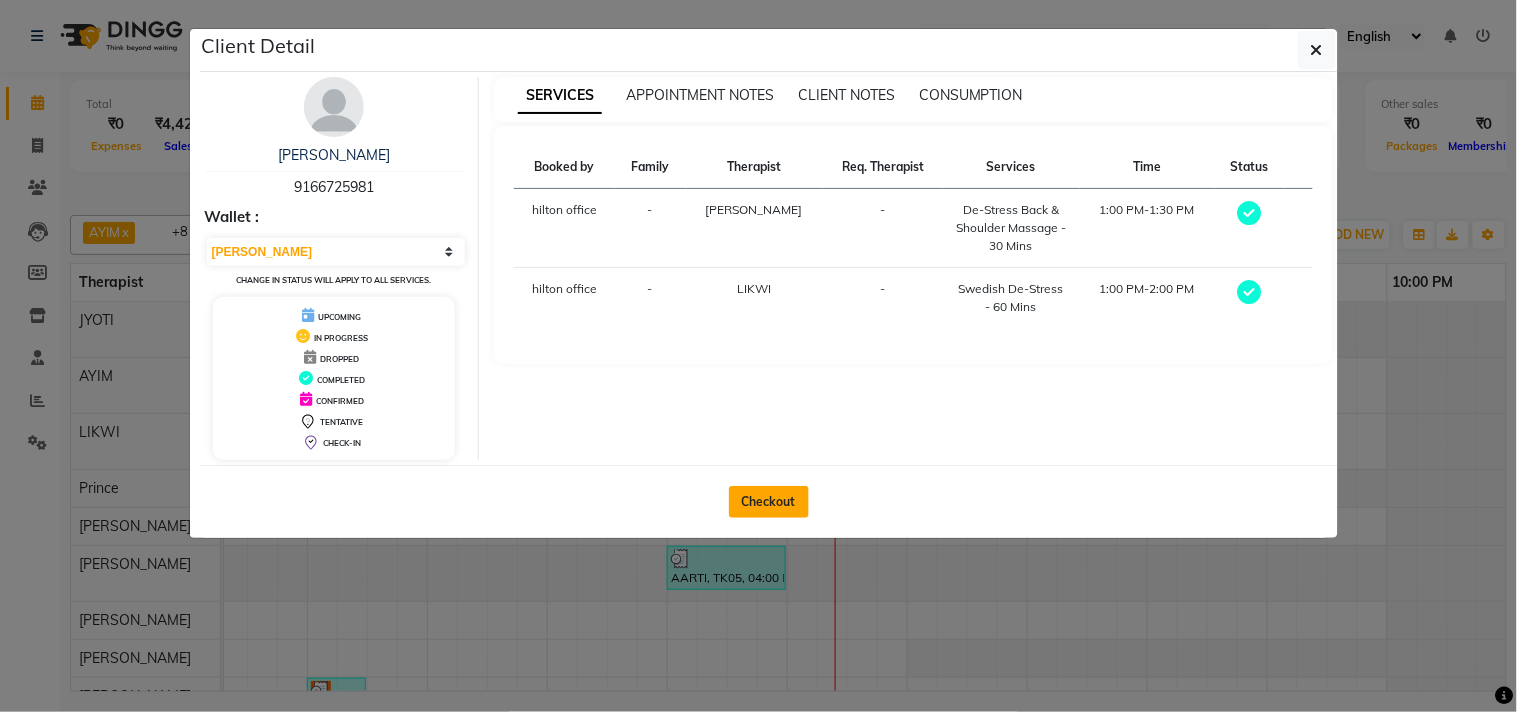 click on "Checkout" 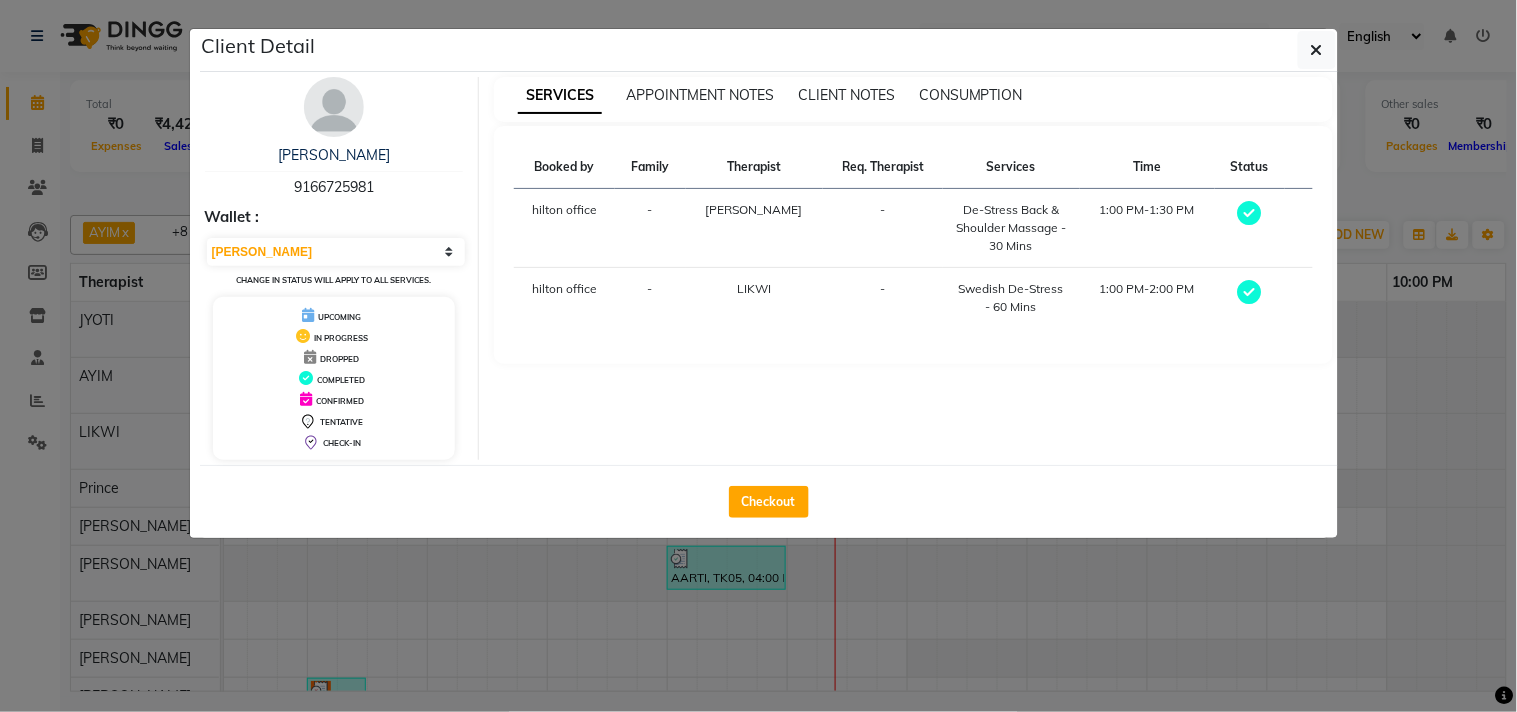 select on "service" 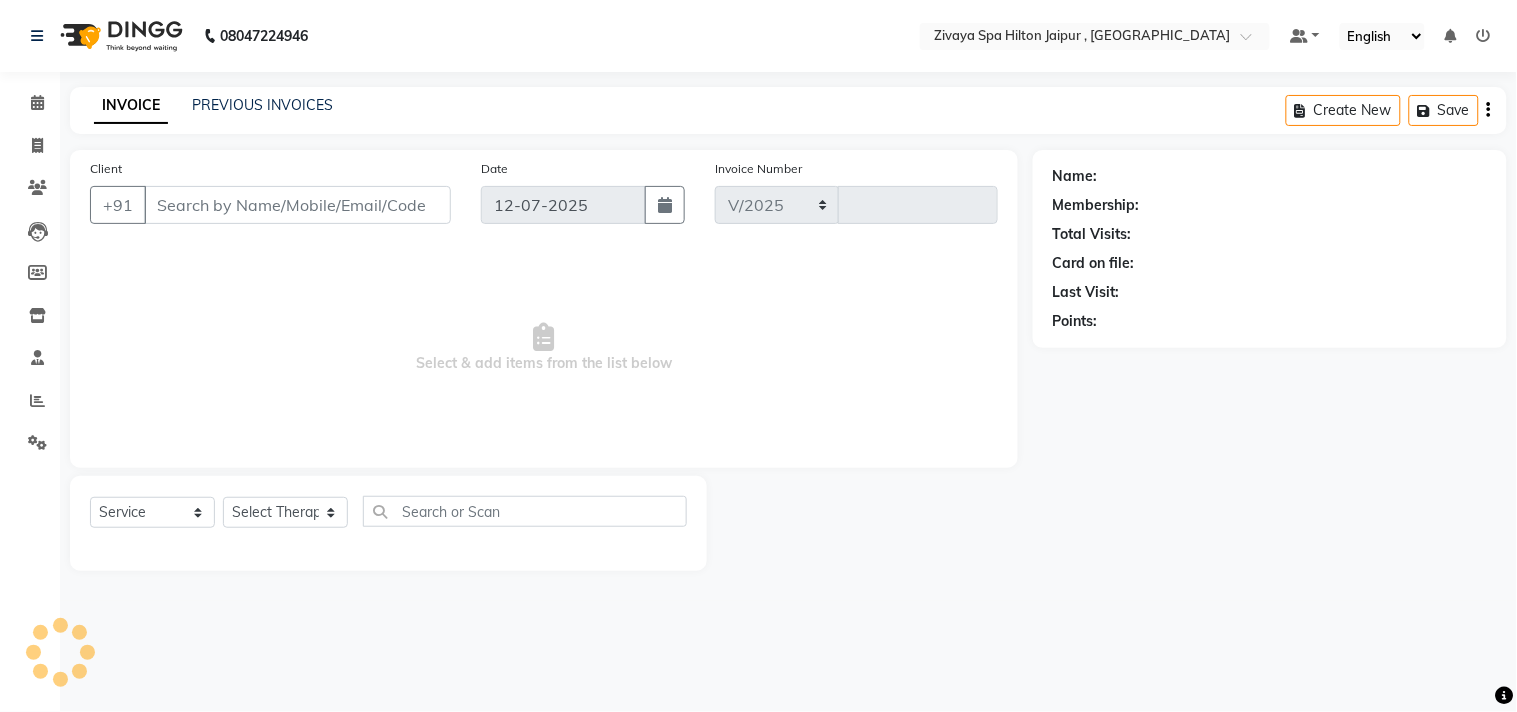 select on "6423" 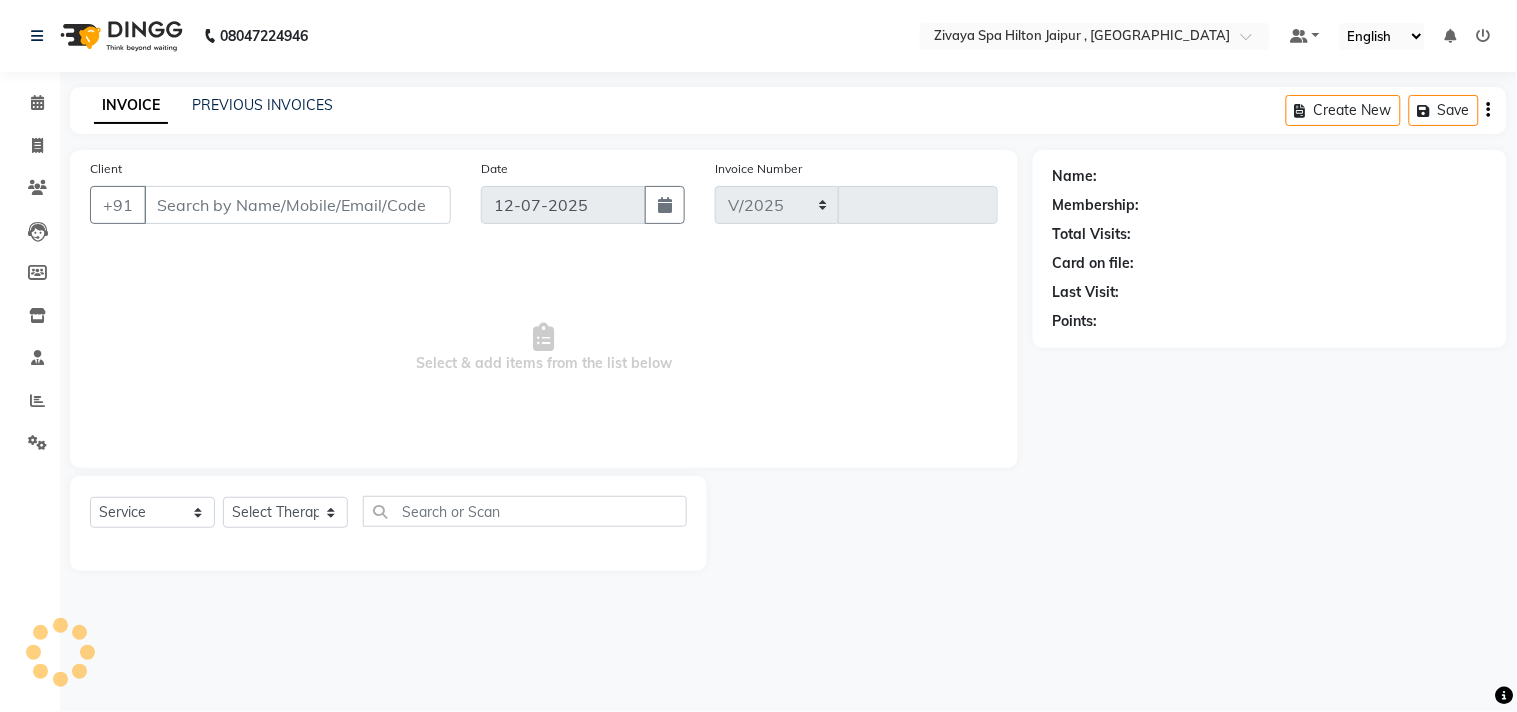 type on "0611" 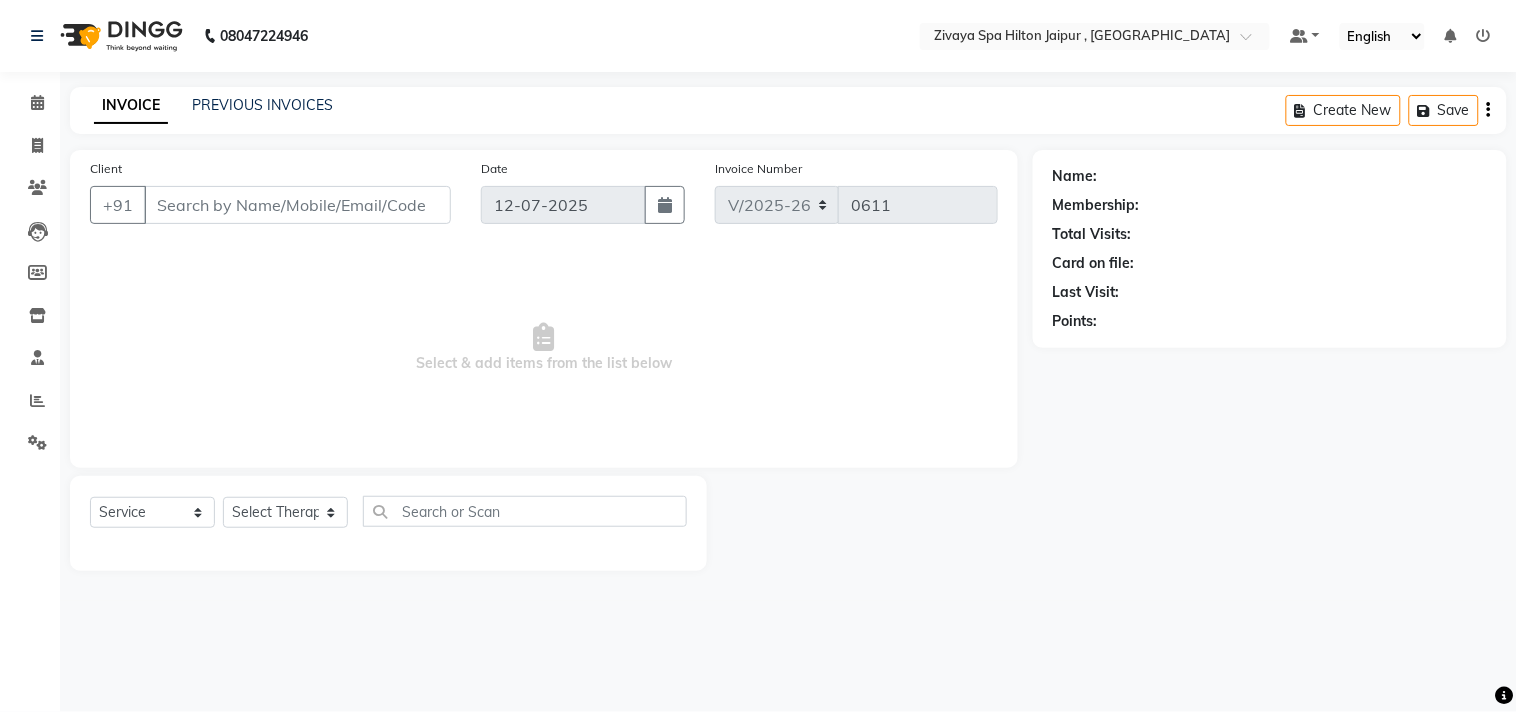 type on "9166725981" 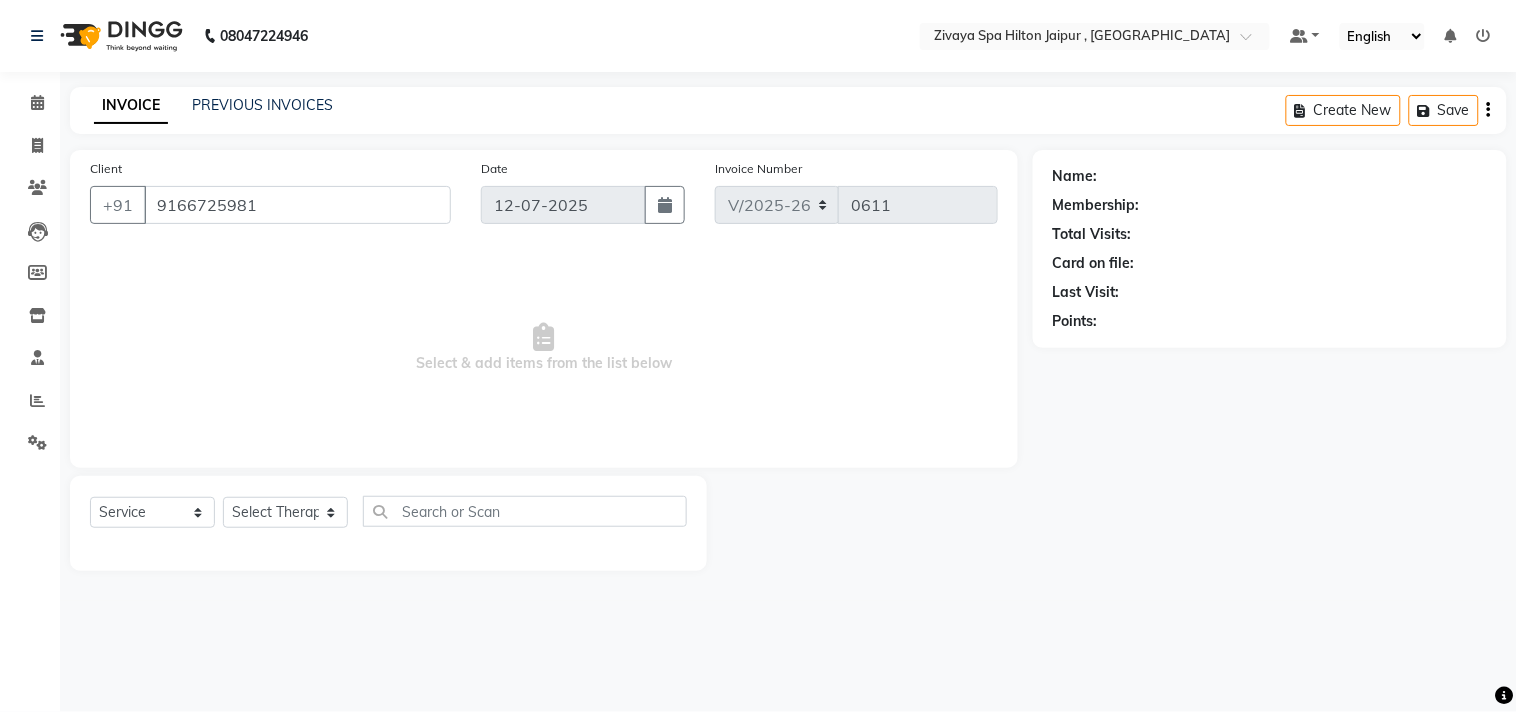 select on "82537" 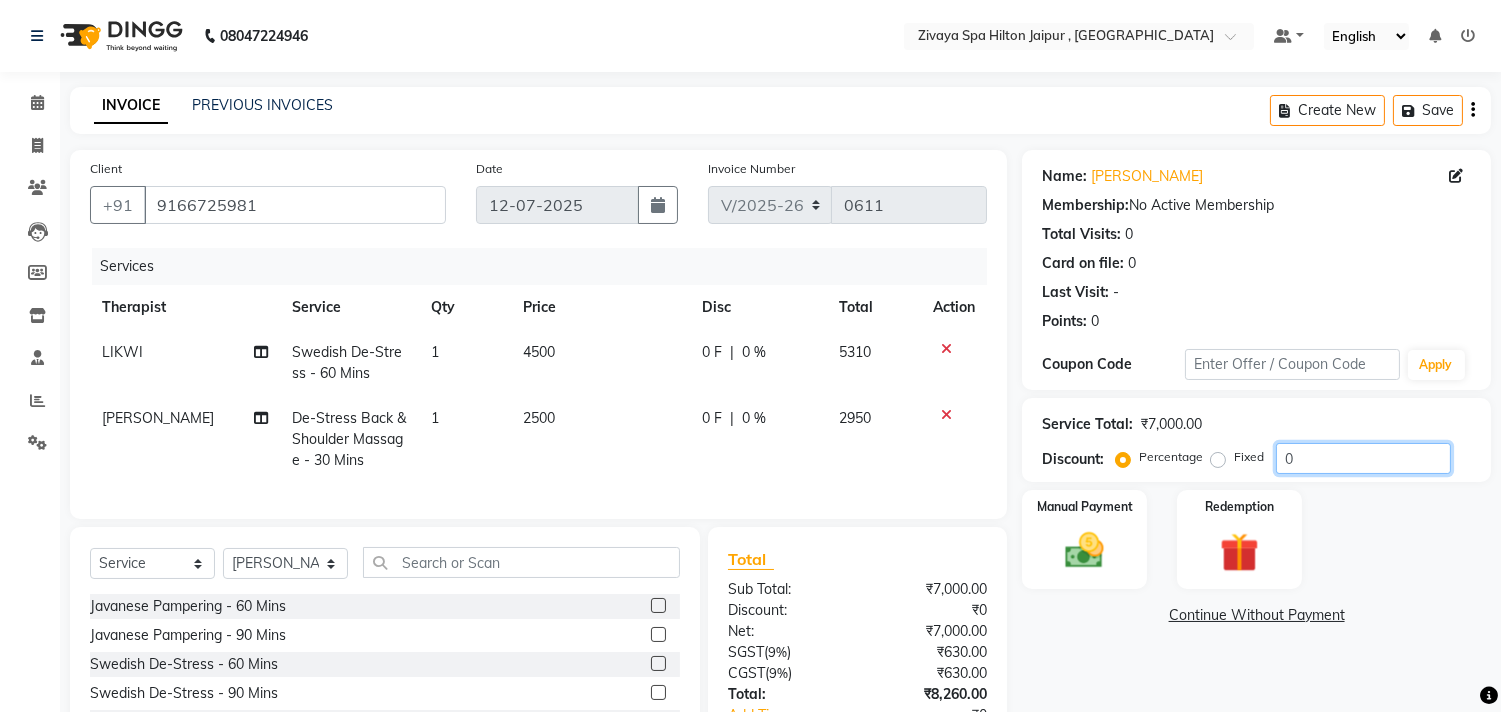 click on "0" 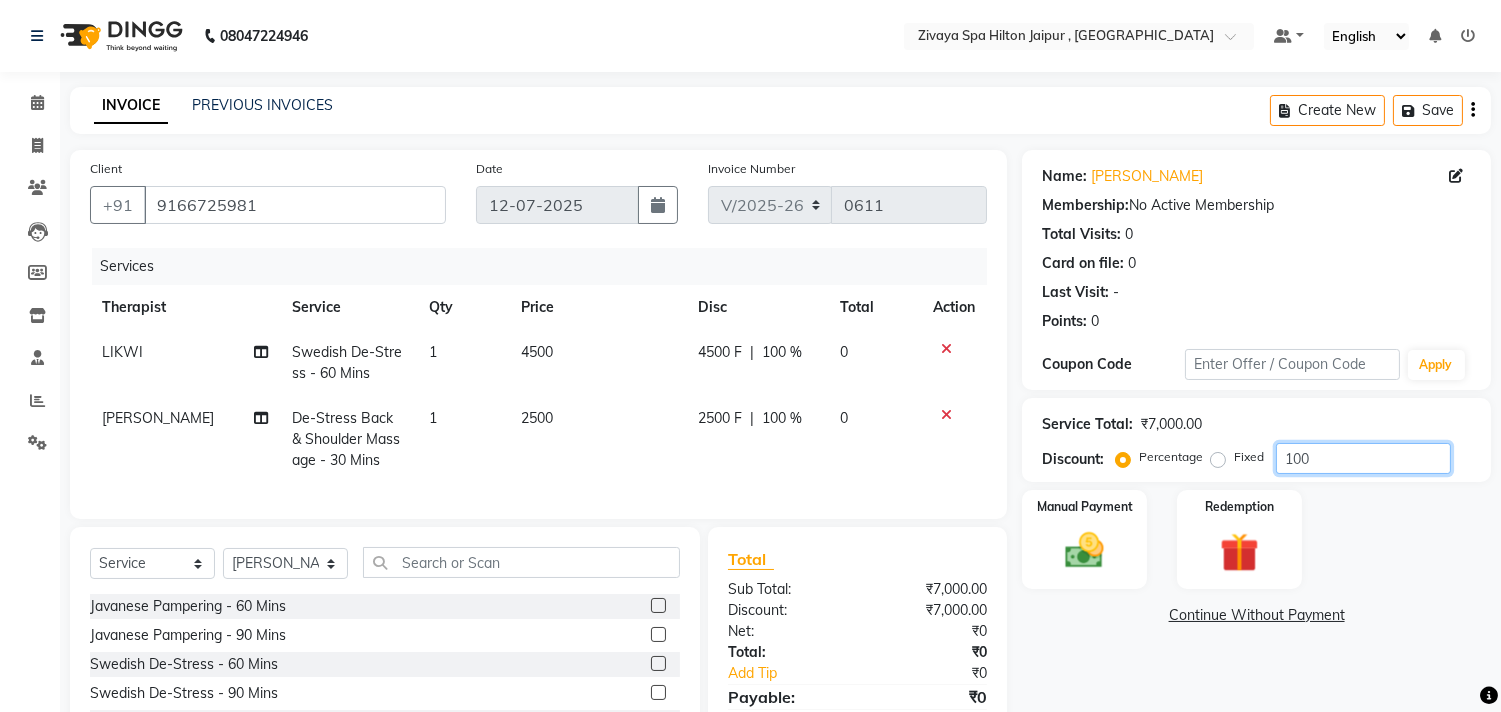 type on "100" 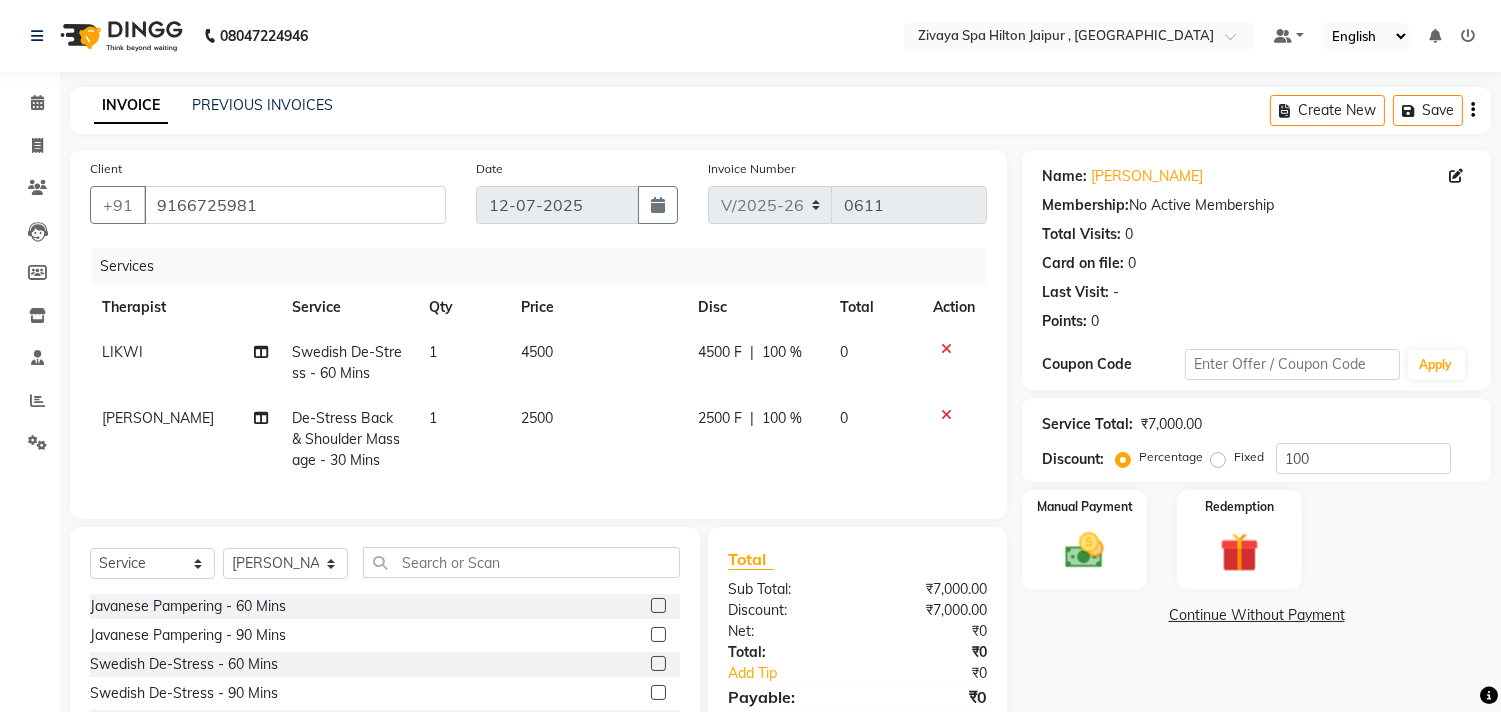 click on "Fixed" 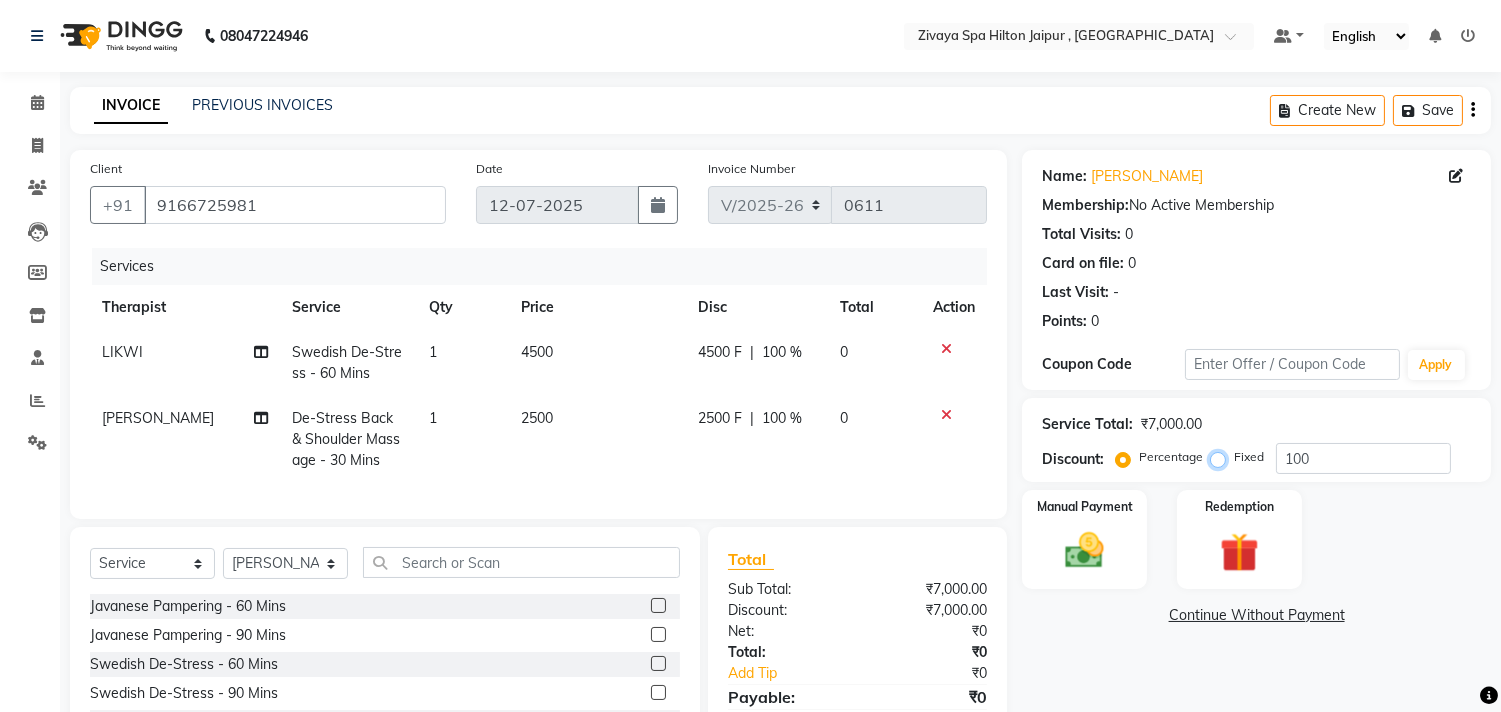 click on "Fixed" at bounding box center [1222, 457] 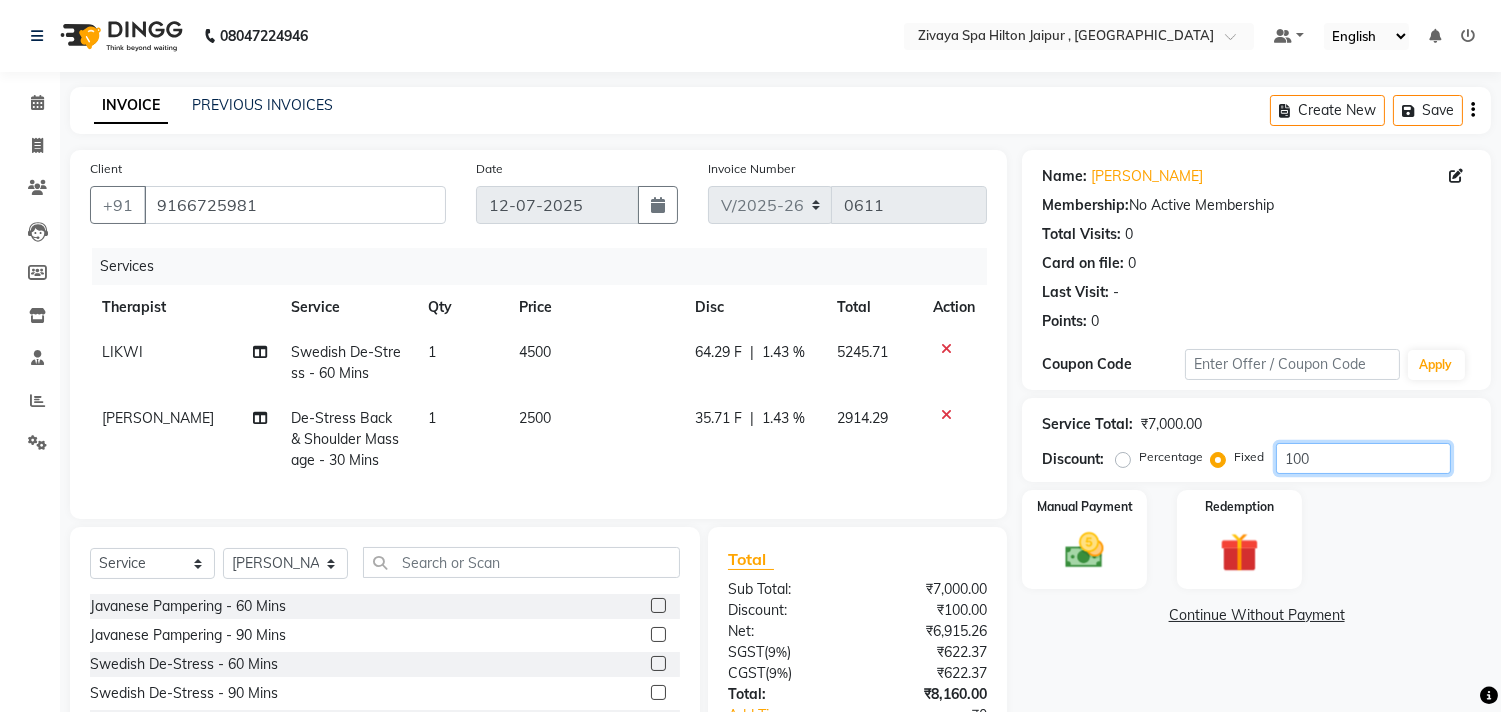 click on "100" 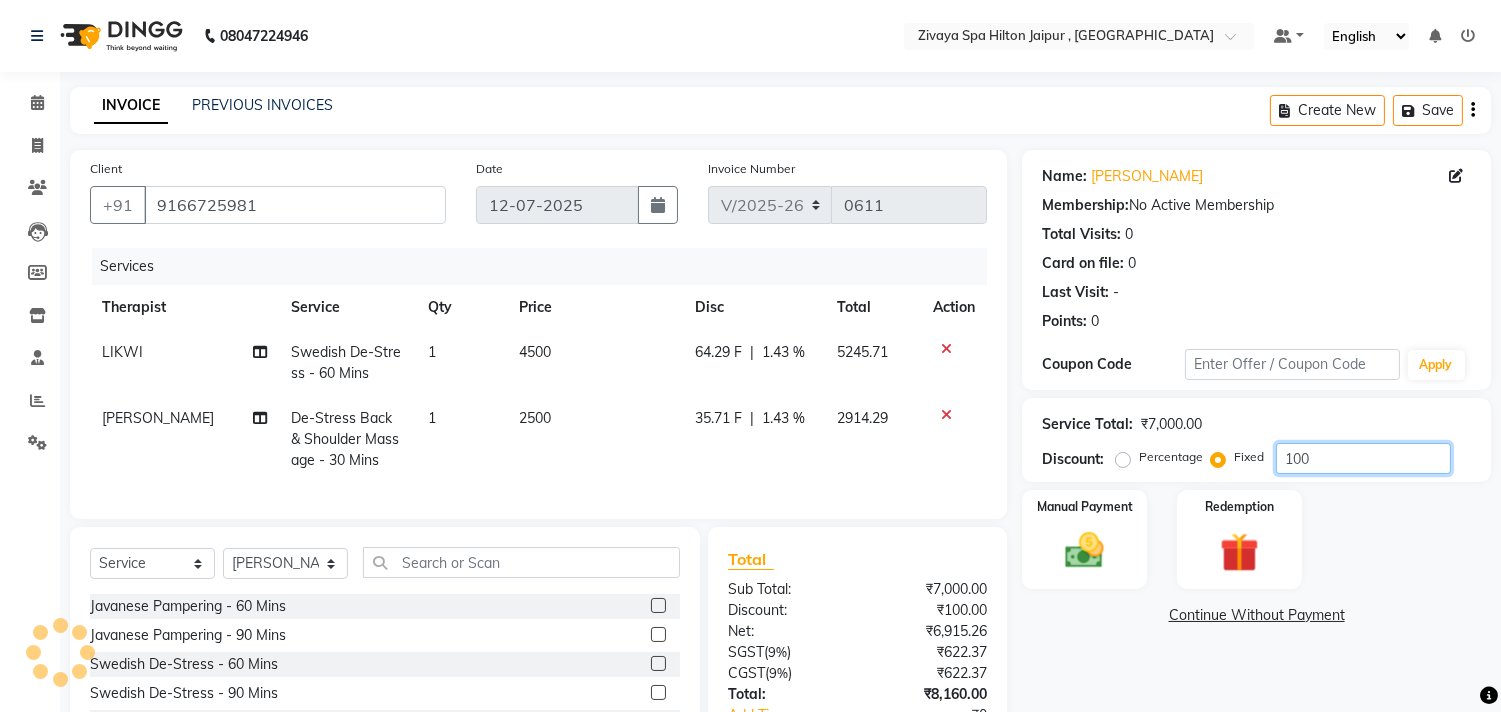drag, startPoint x: 1296, startPoint y: 442, endPoint x: 1318, endPoint y: 452, distance: 24.166092 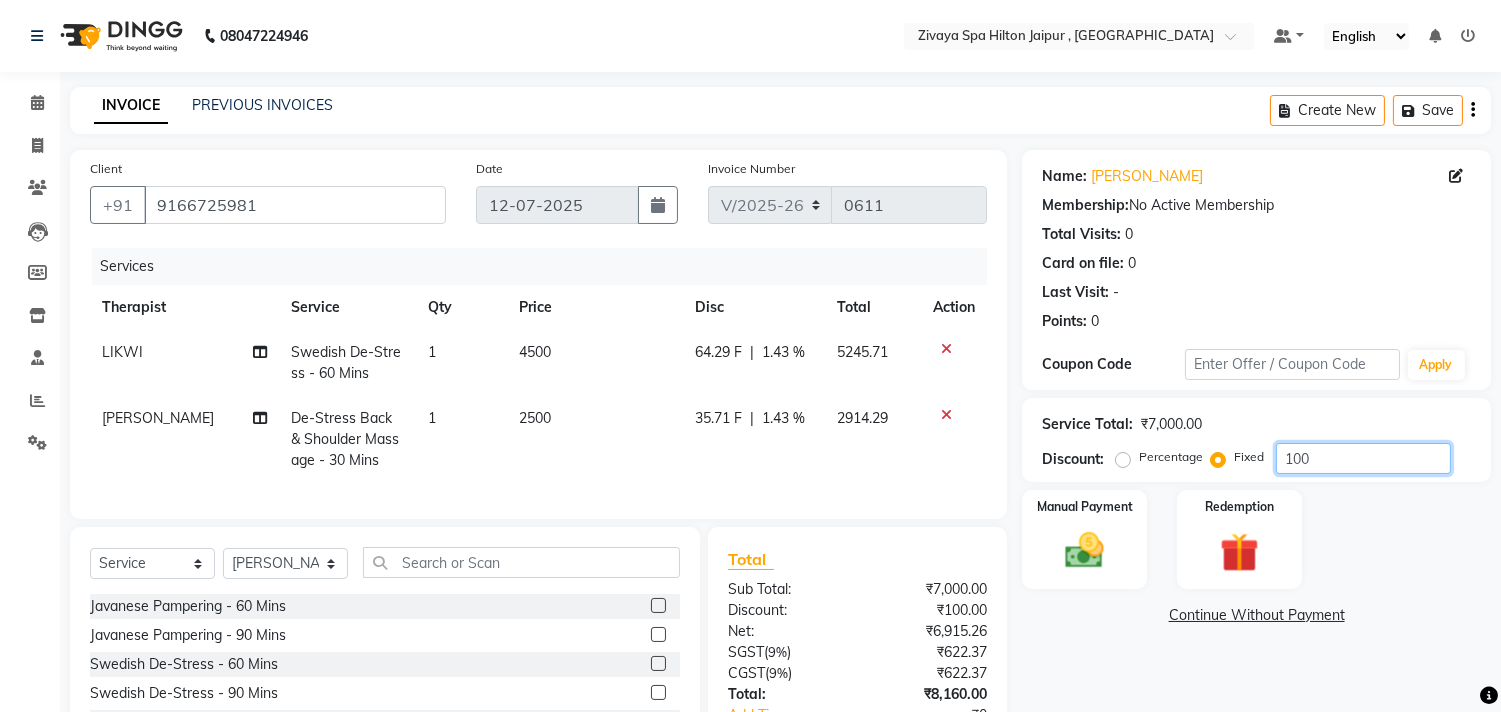 type on "1" 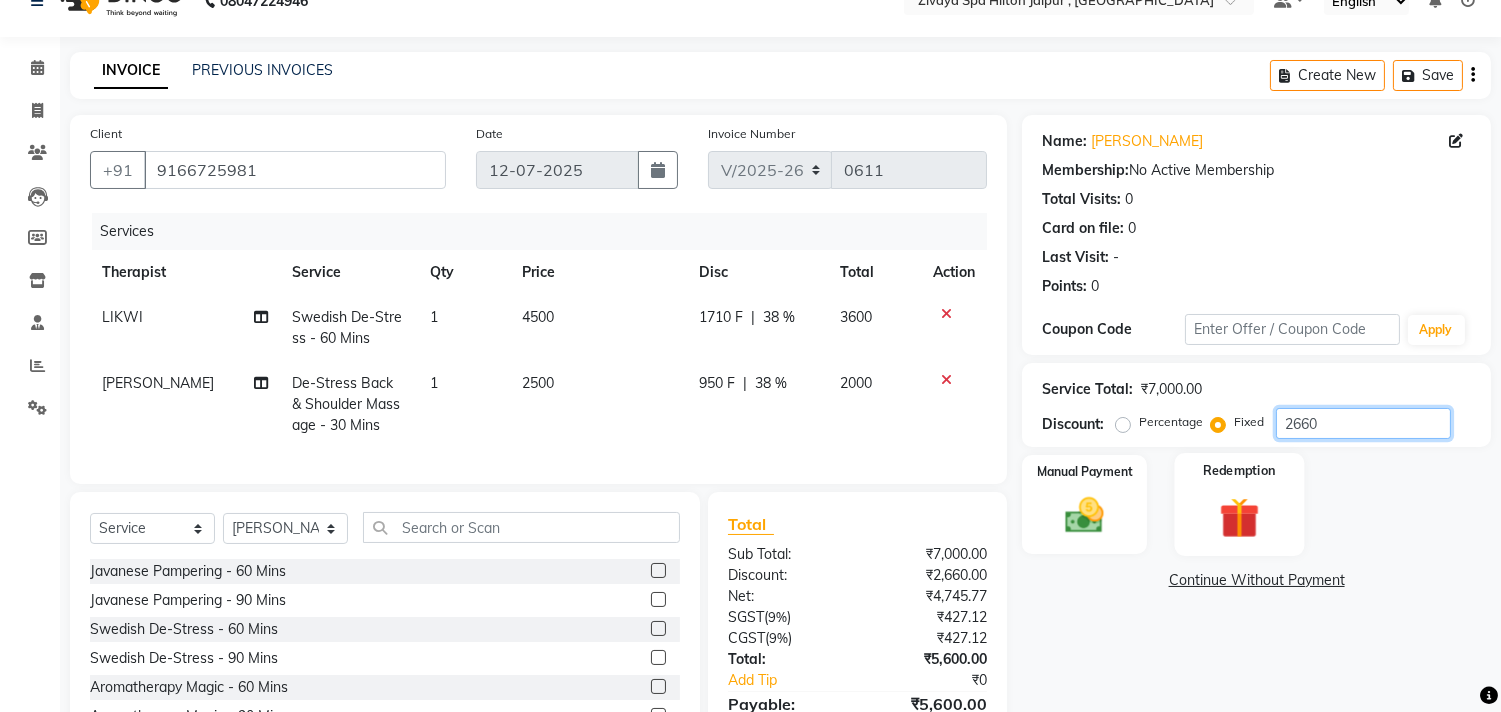 scroll, scrollTop: 0, scrollLeft: 0, axis: both 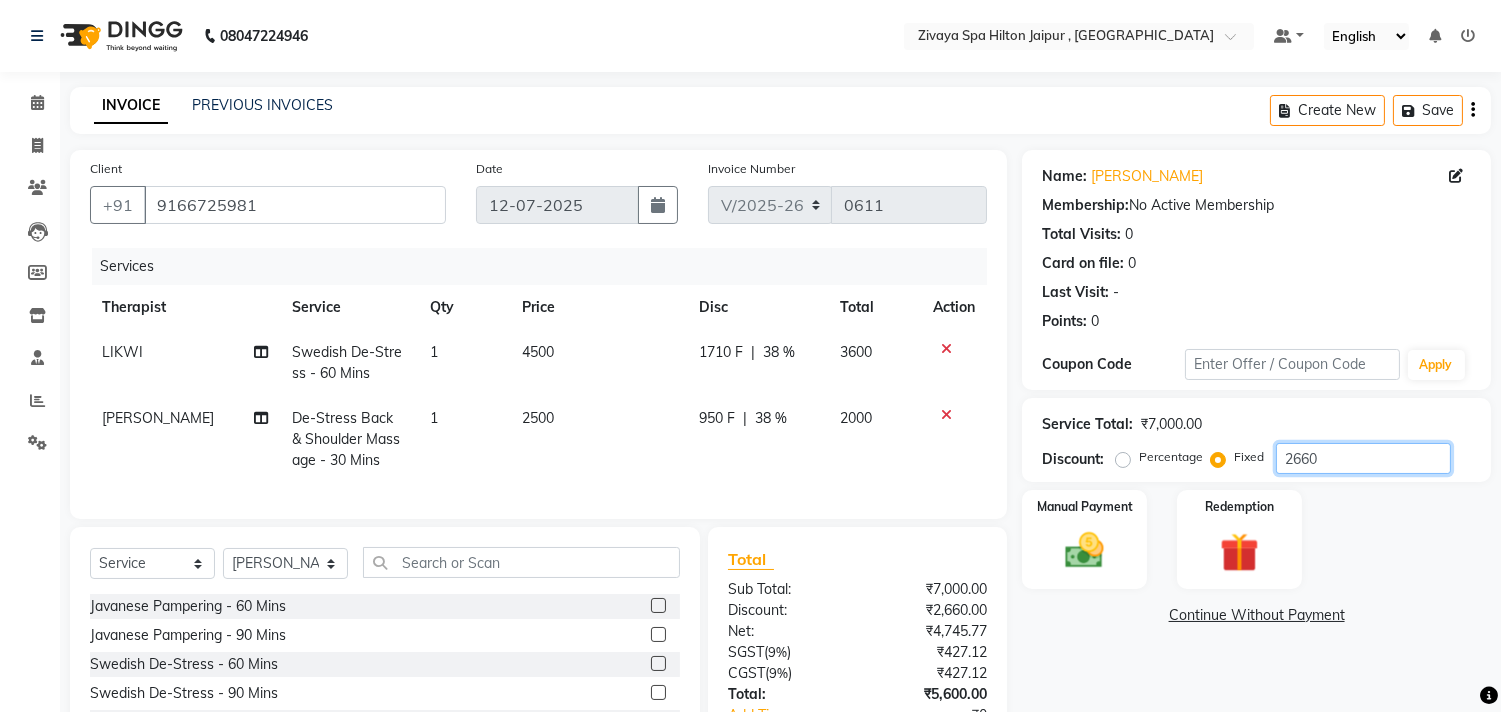 click on "2660" 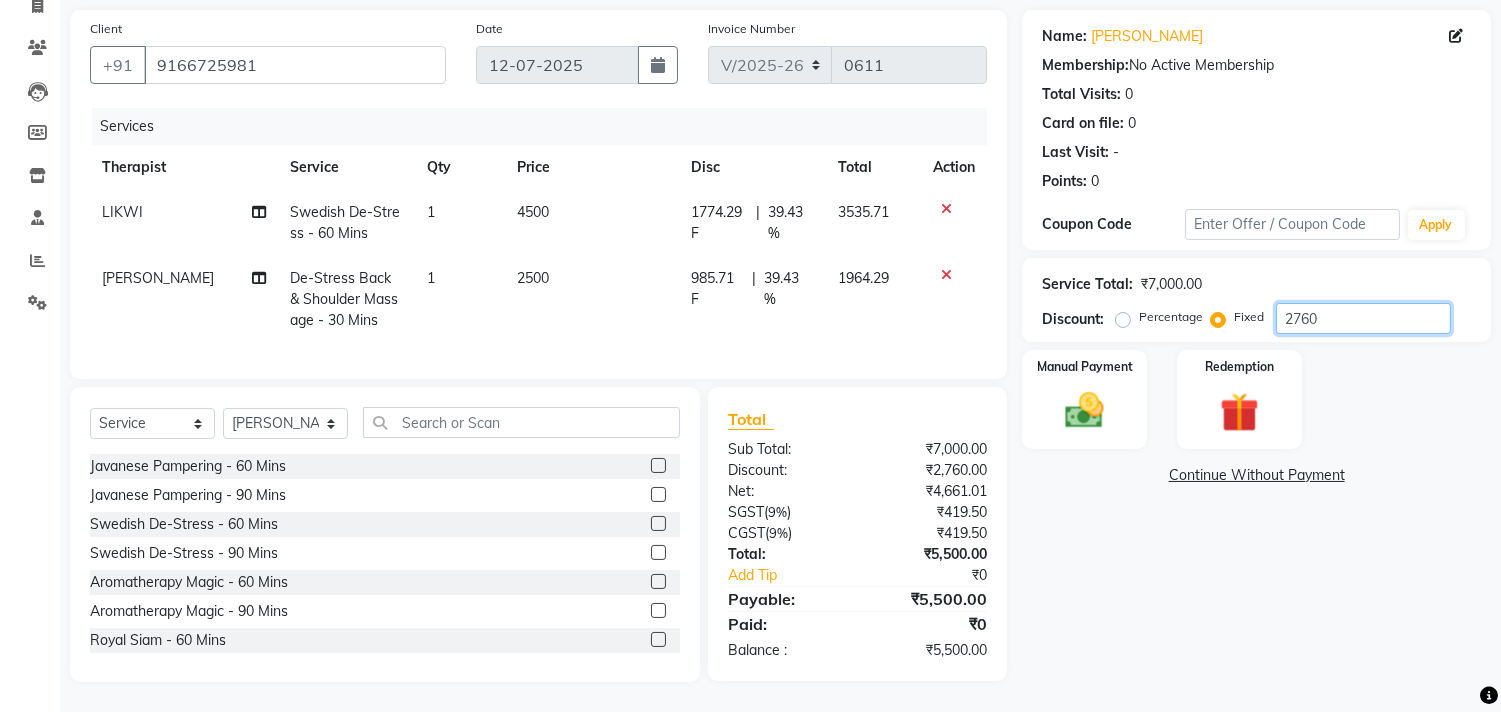 scroll, scrollTop: 156, scrollLeft: 0, axis: vertical 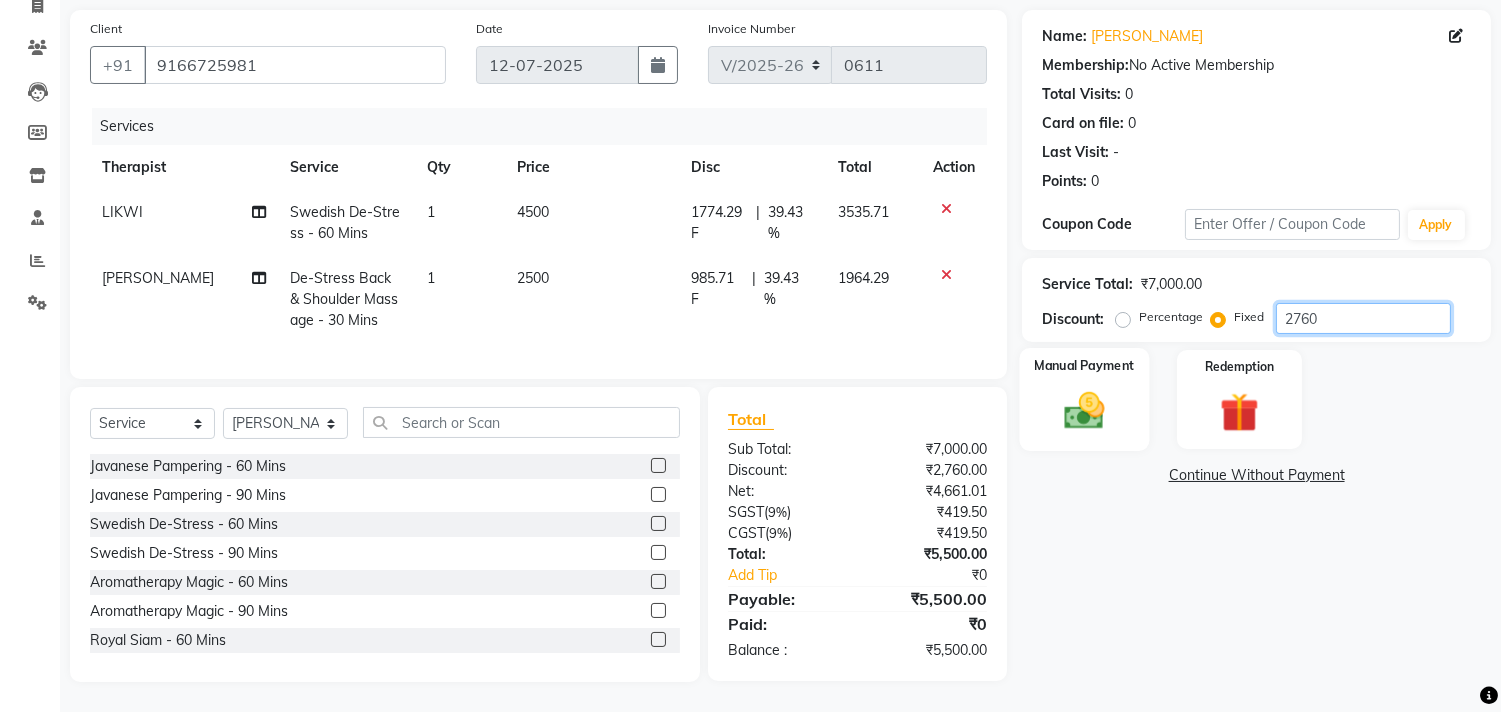 type on "2760" 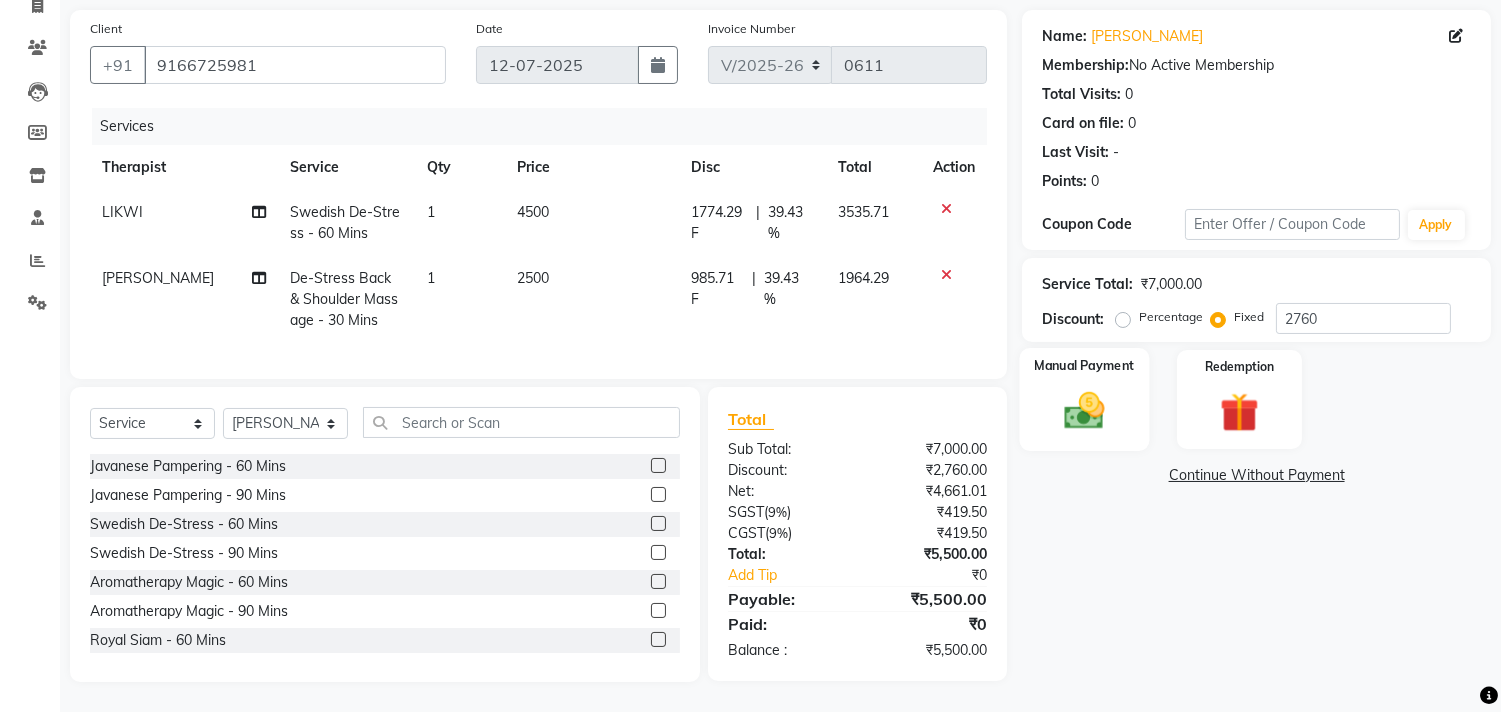 click 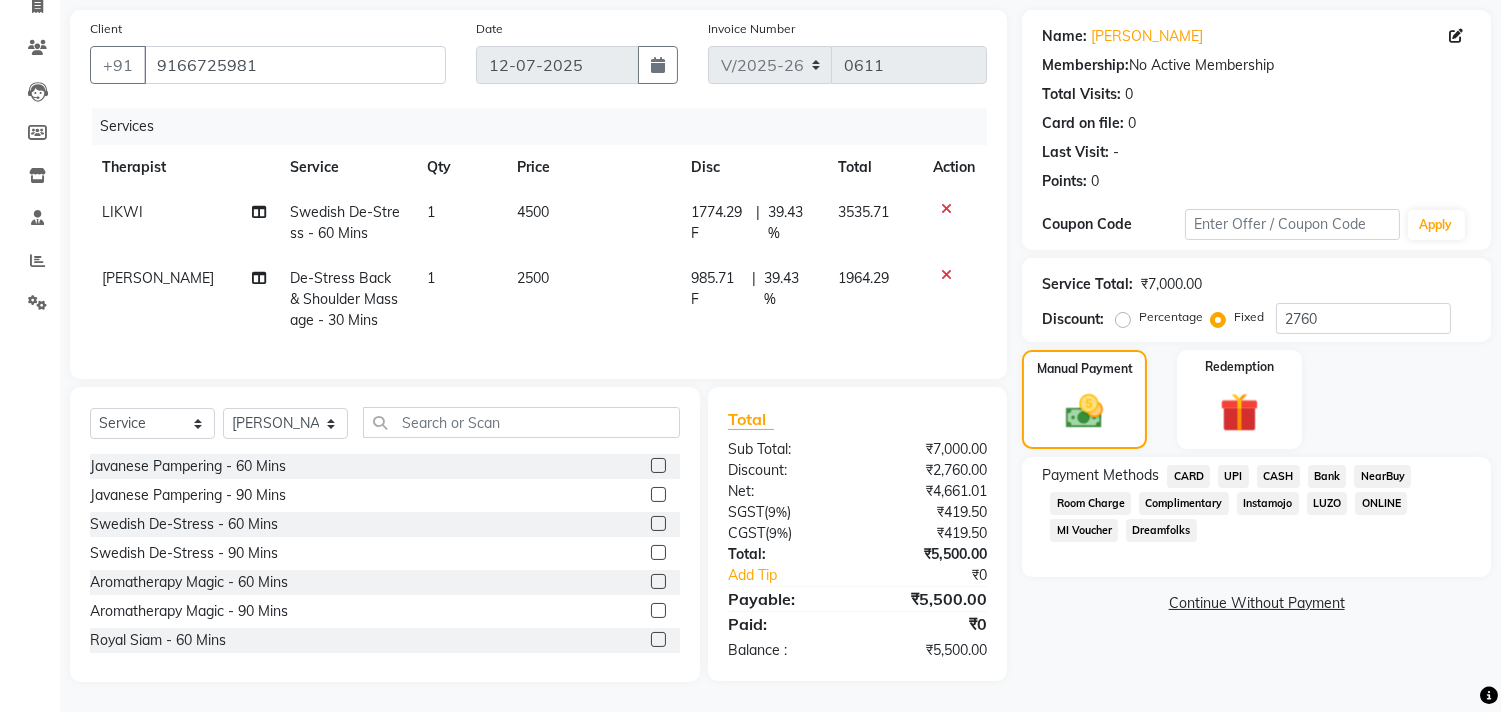 click on "CASH" 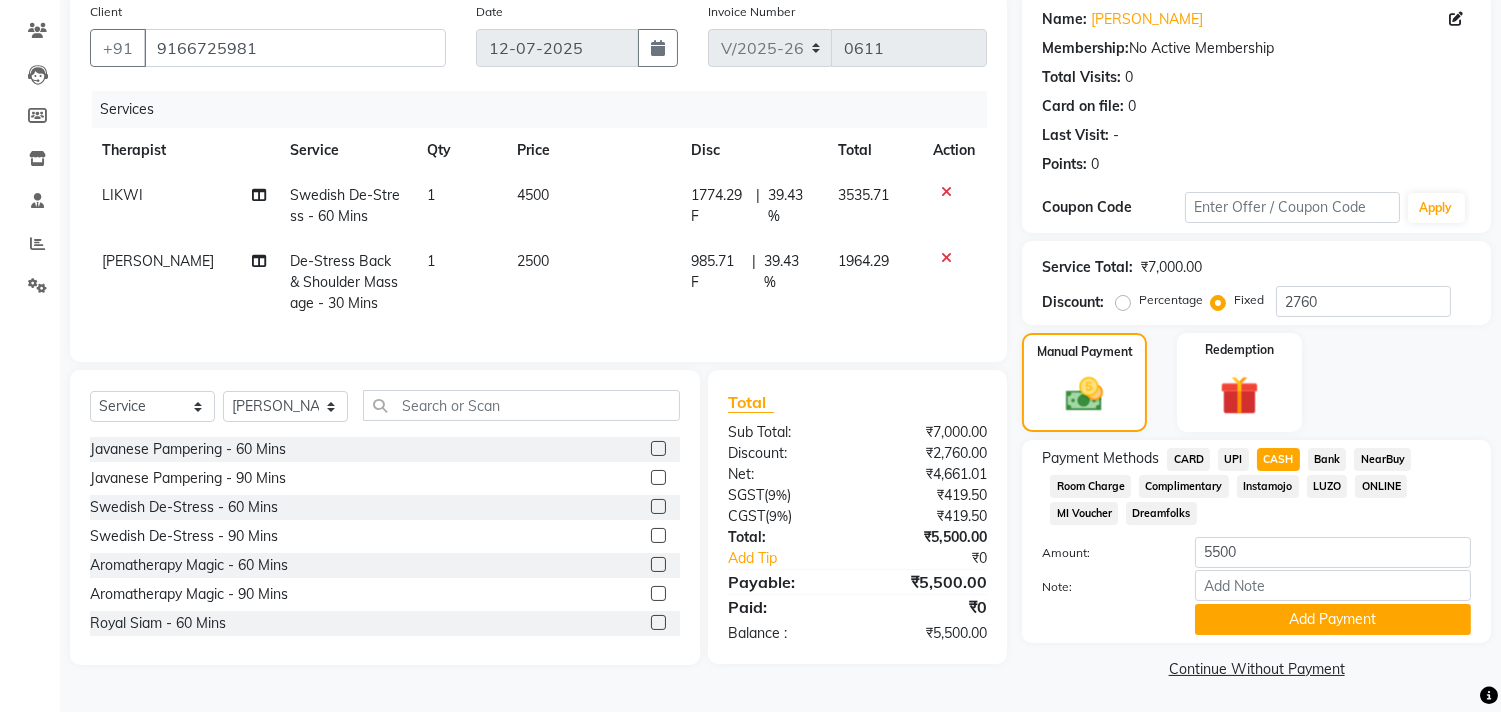 scroll, scrollTop: 158, scrollLeft: 0, axis: vertical 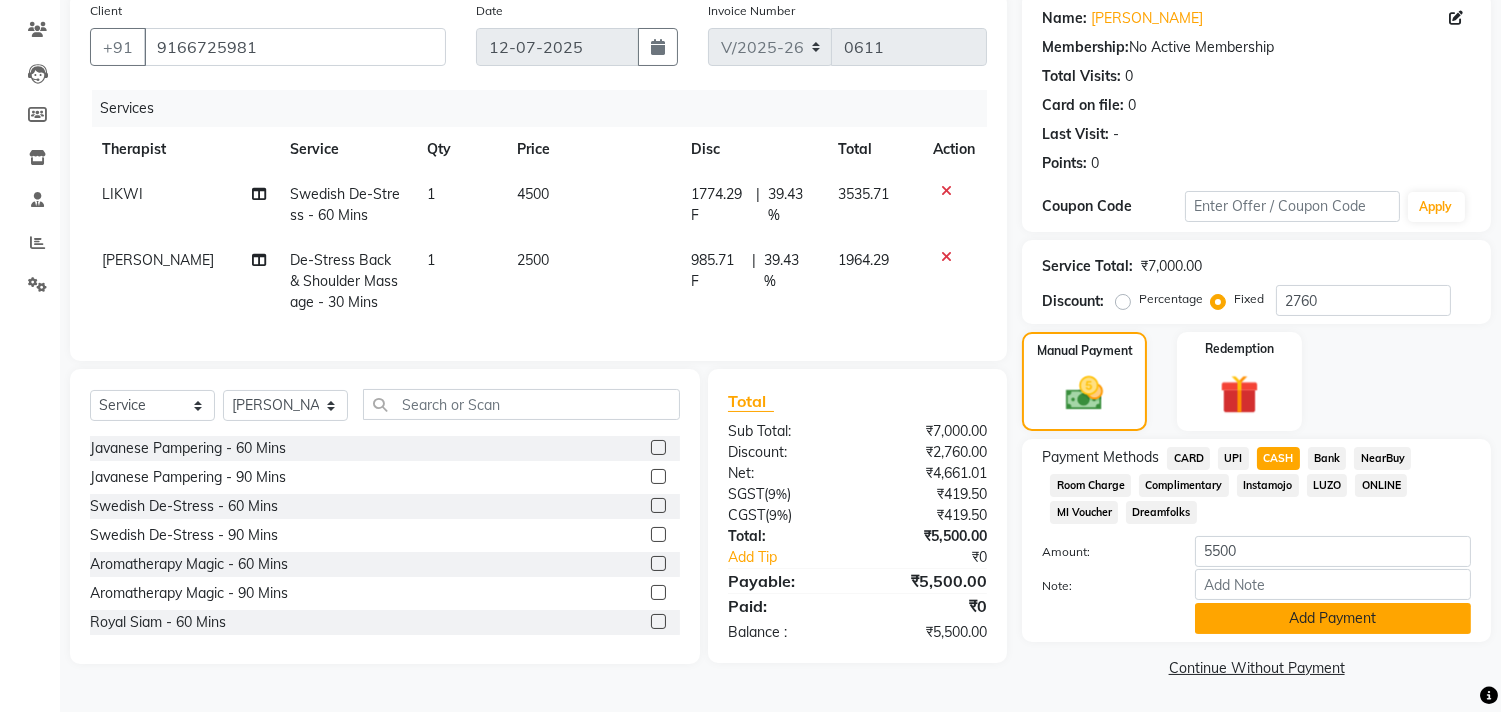 click on "Add Payment" 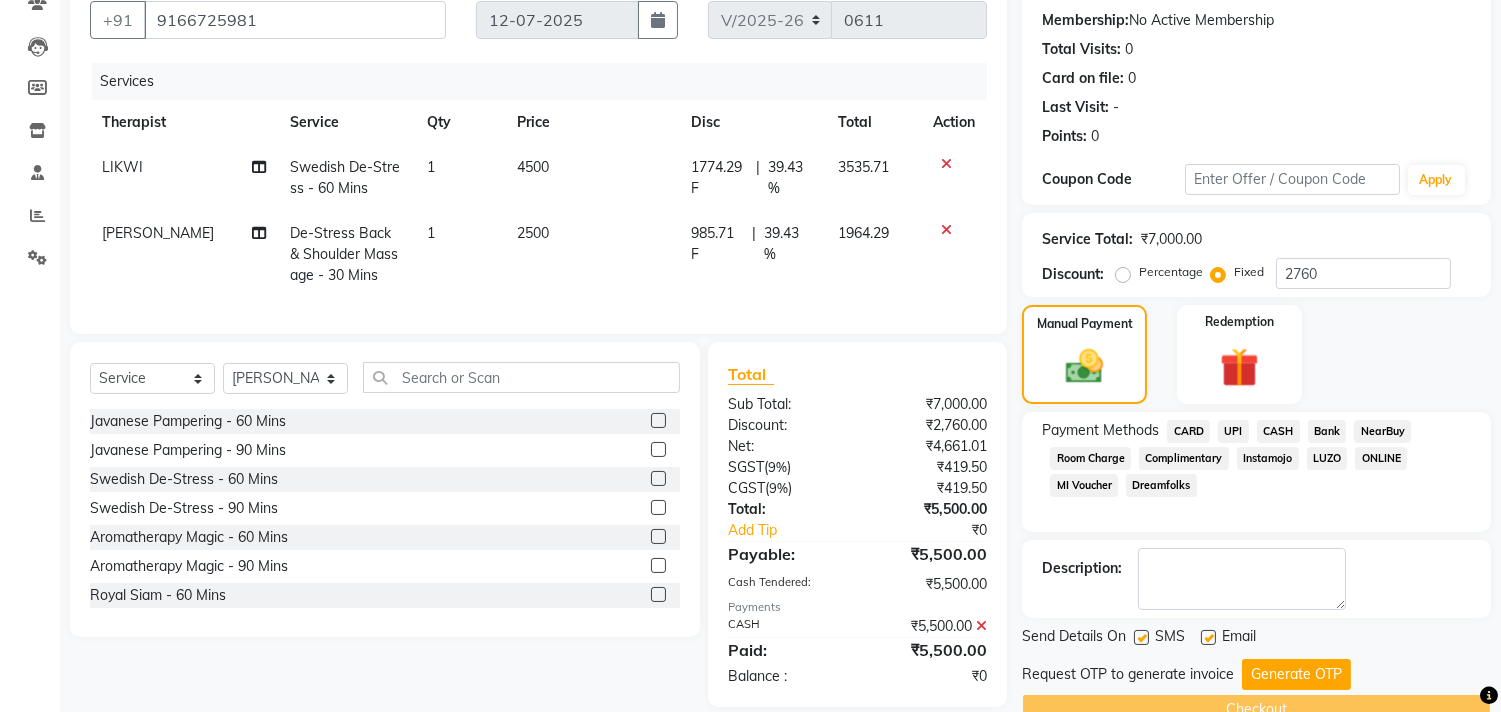 scroll, scrollTop: 227, scrollLeft: 0, axis: vertical 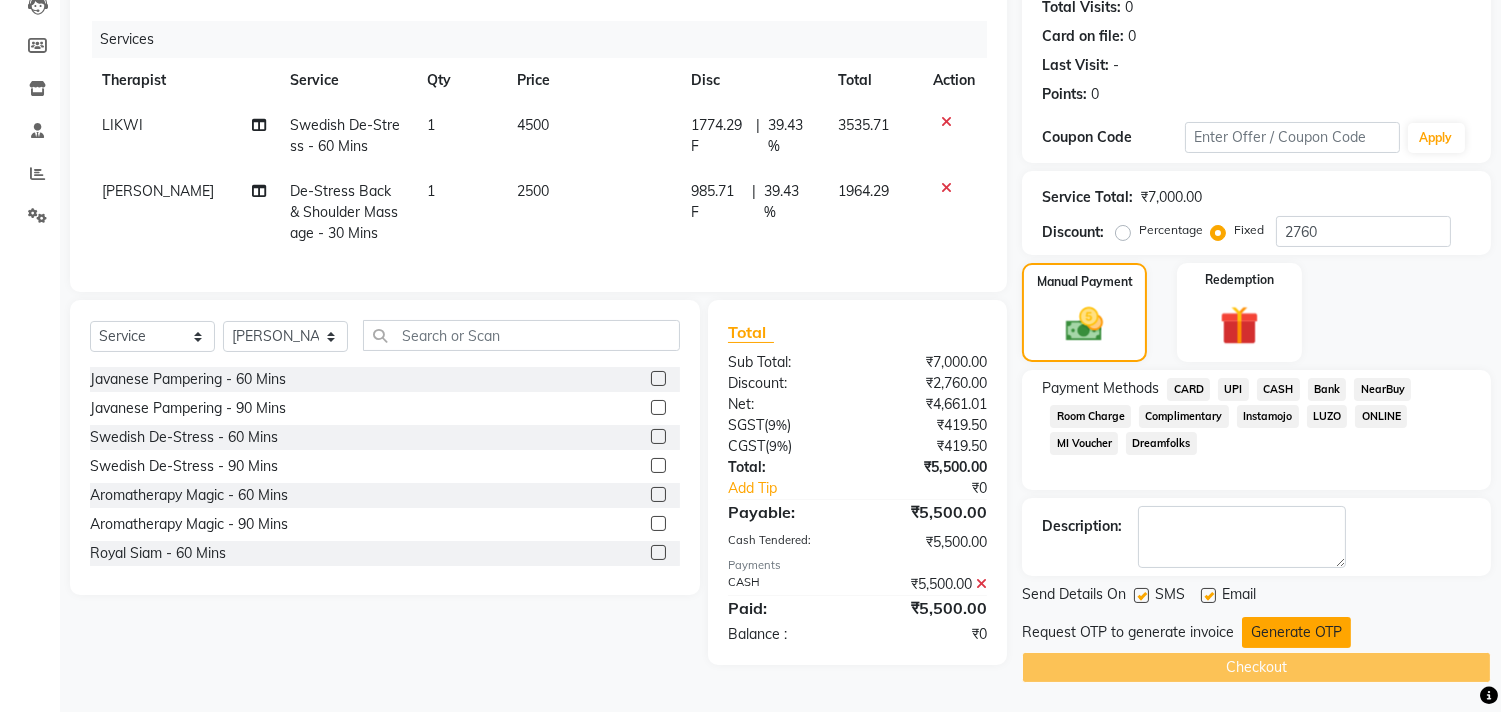 click on "Generate OTP" 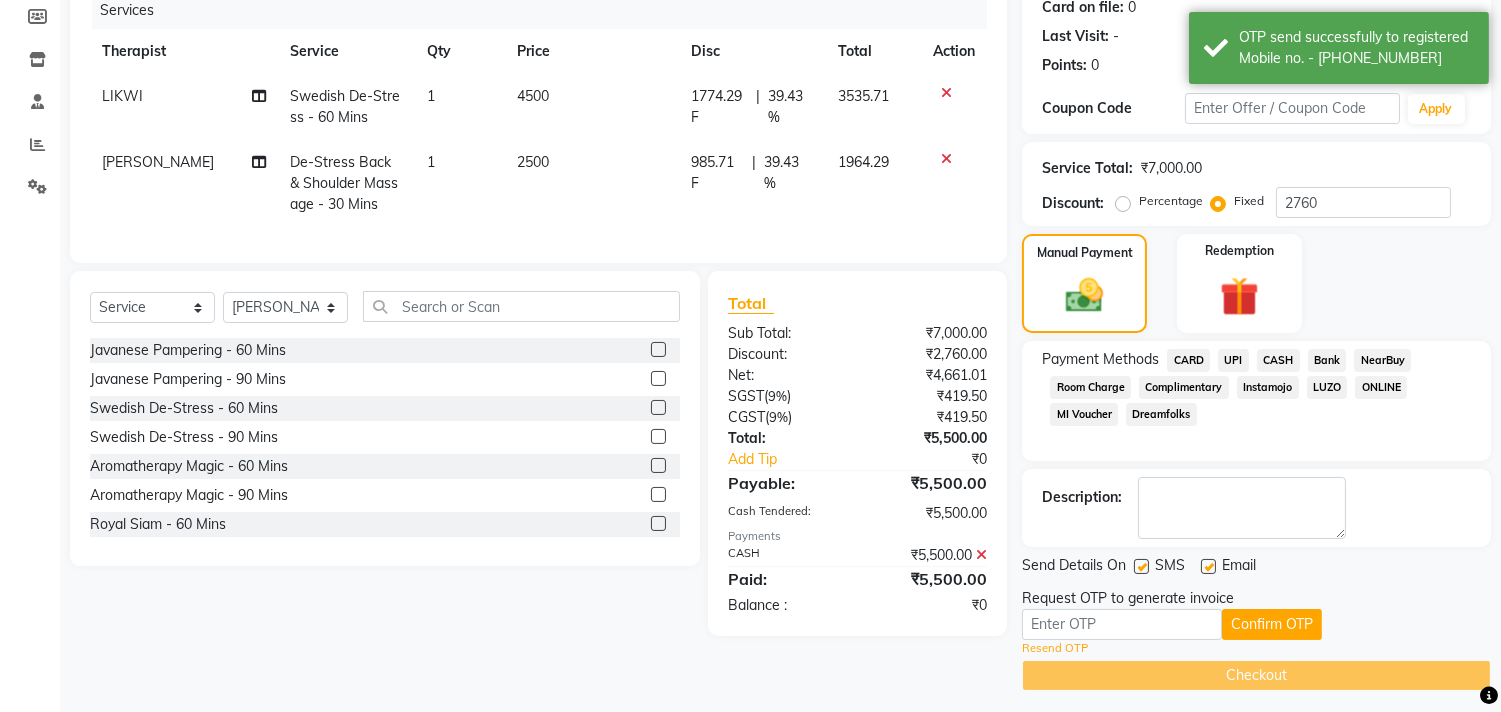 scroll, scrollTop: 265, scrollLeft: 0, axis: vertical 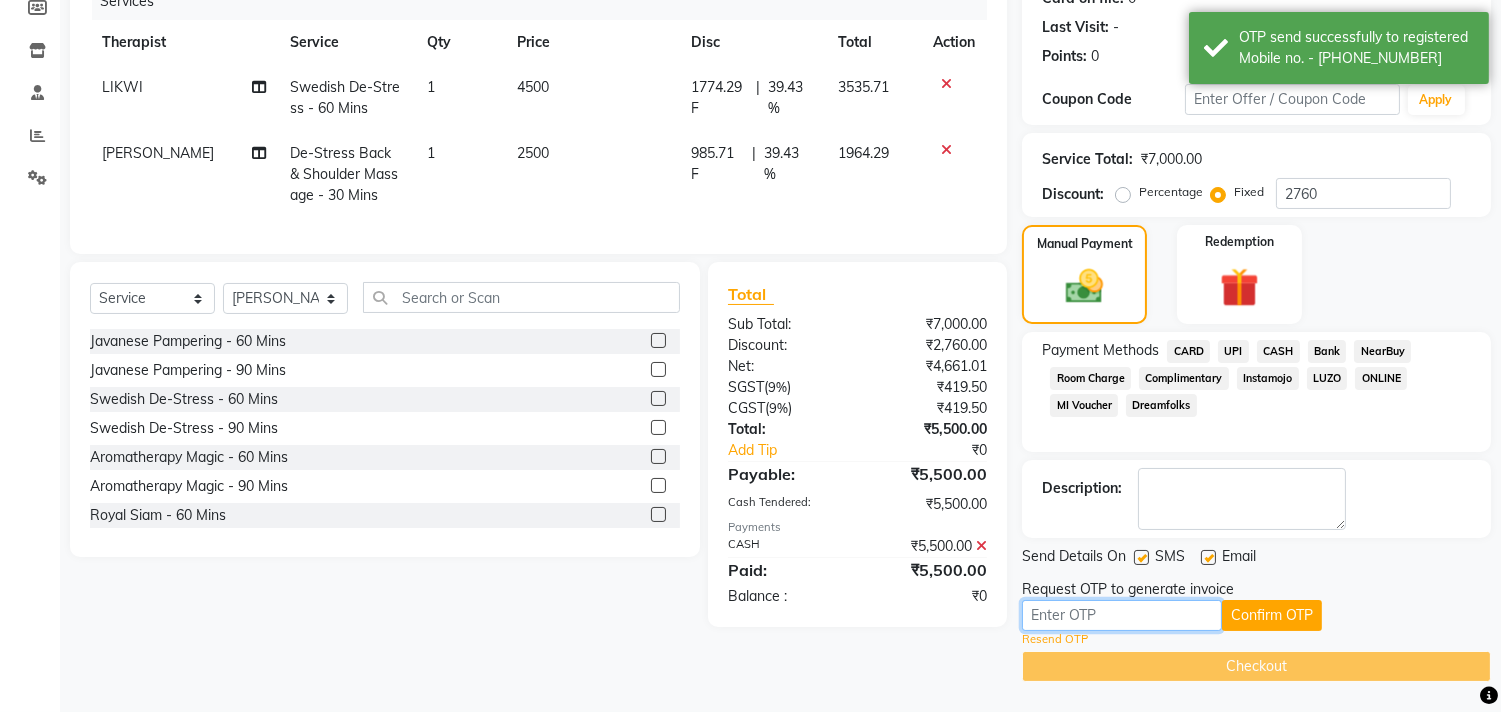 click at bounding box center [1122, 615] 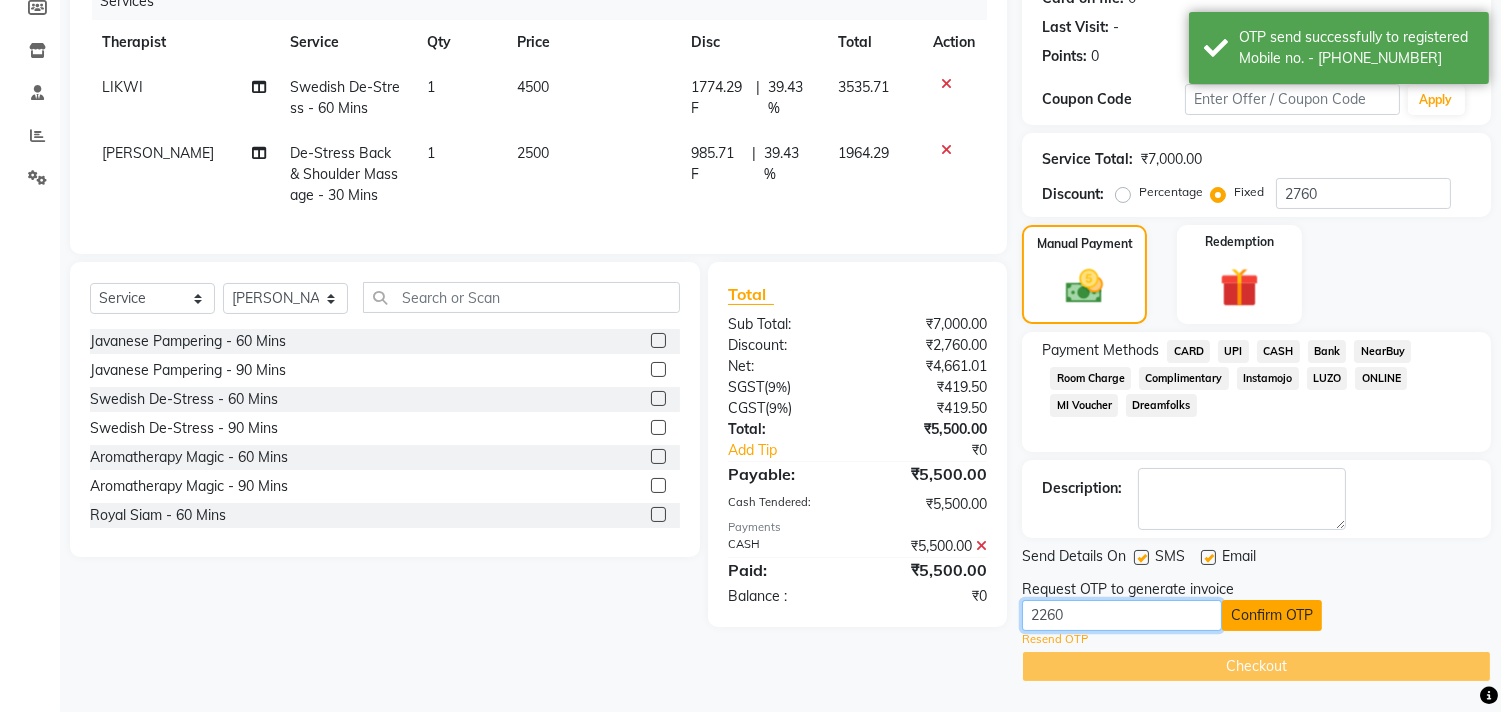 type on "2260" 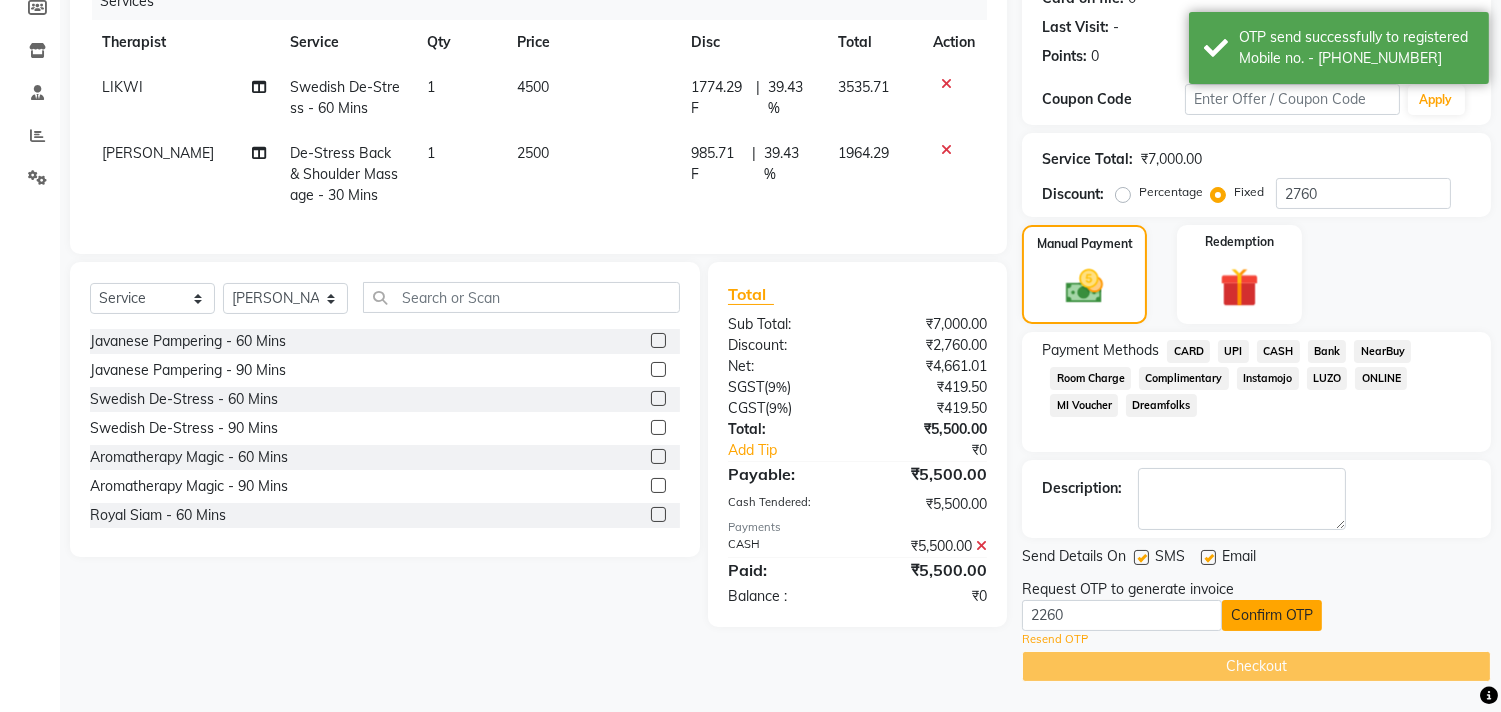 click on "Confirm OTP" 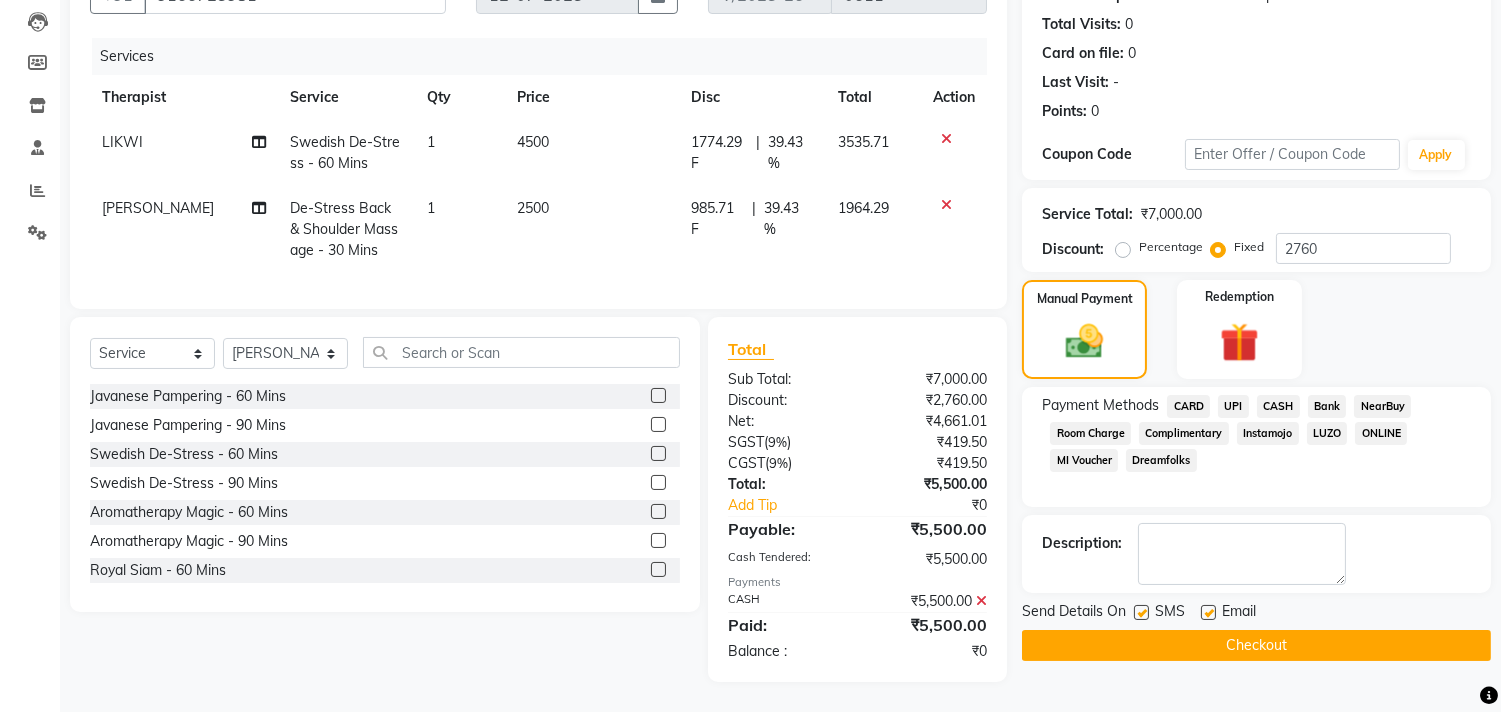 scroll, scrollTop: 226, scrollLeft: 0, axis: vertical 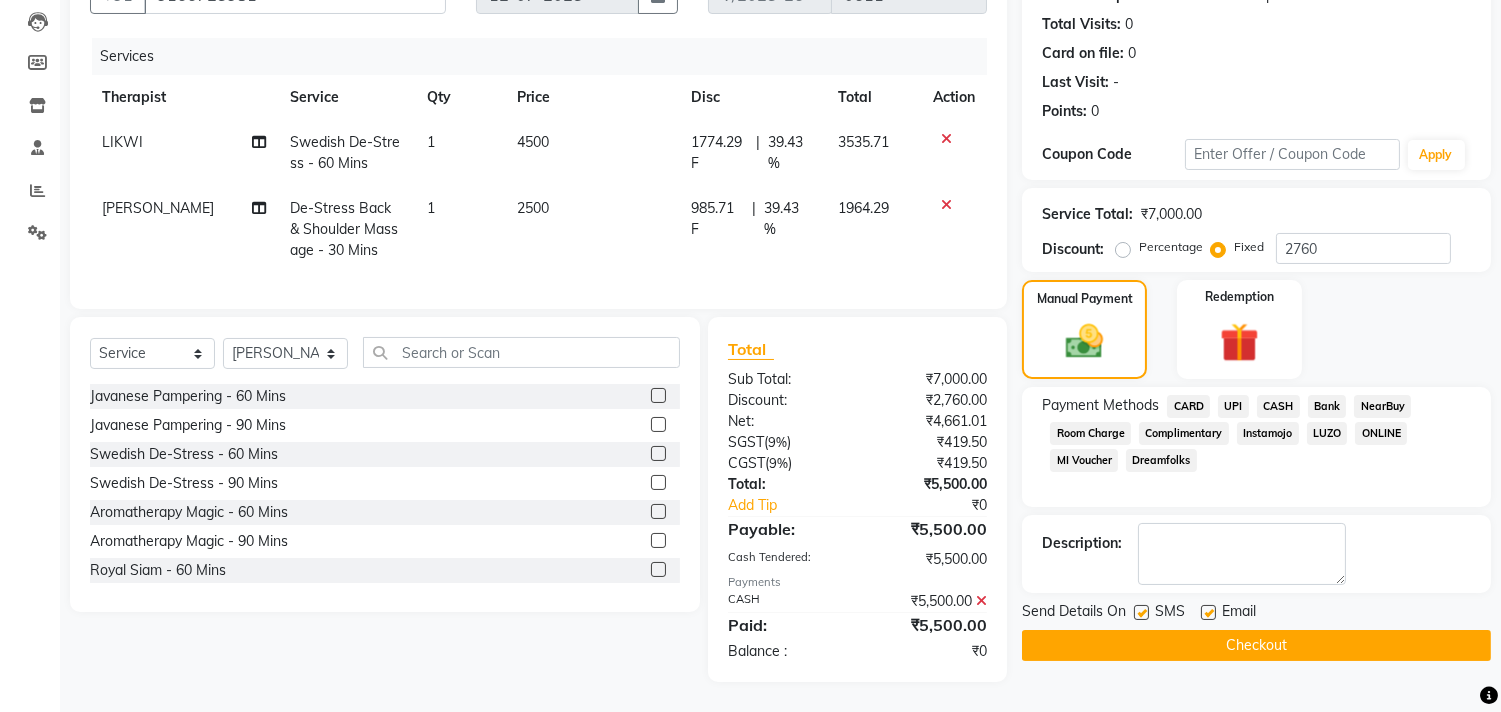 click on "Checkout" 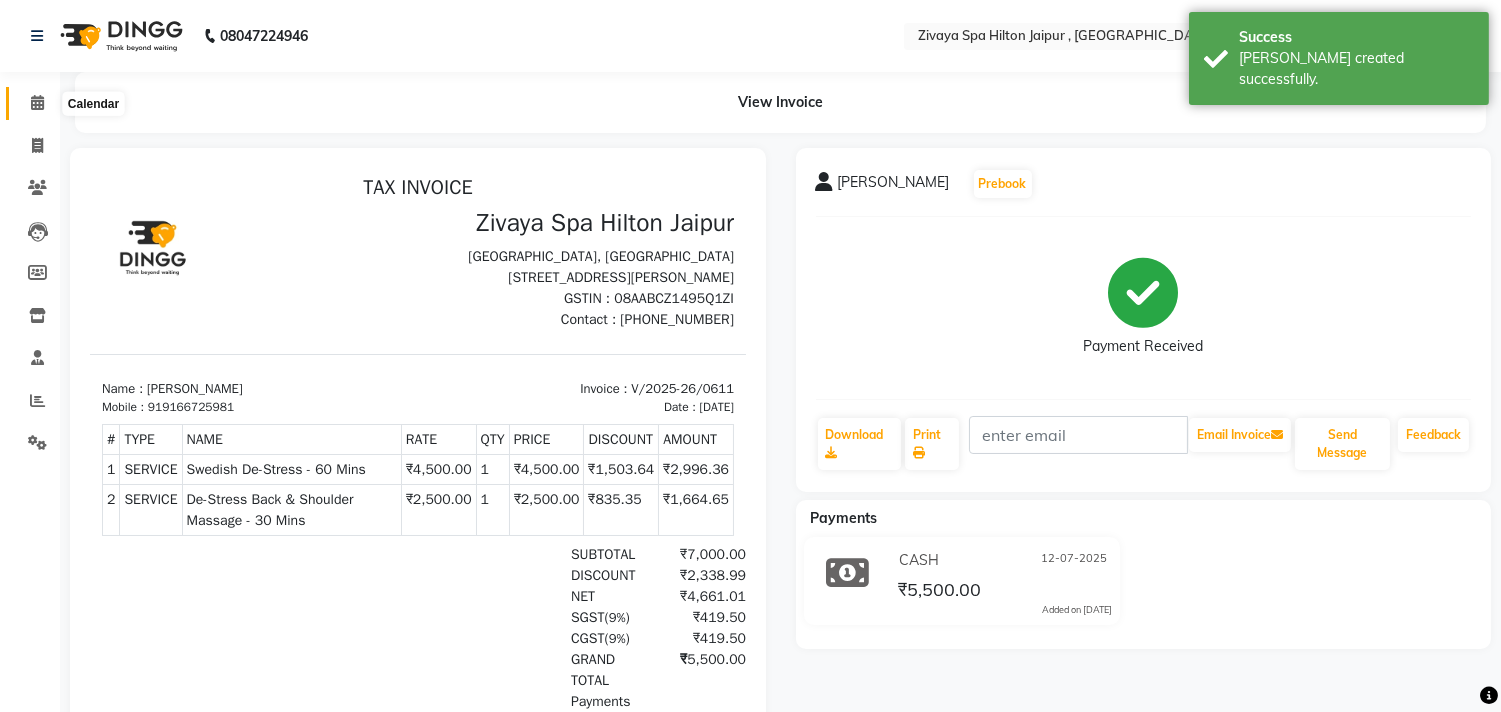 scroll, scrollTop: 0, scrollLeft: 0, axis: both 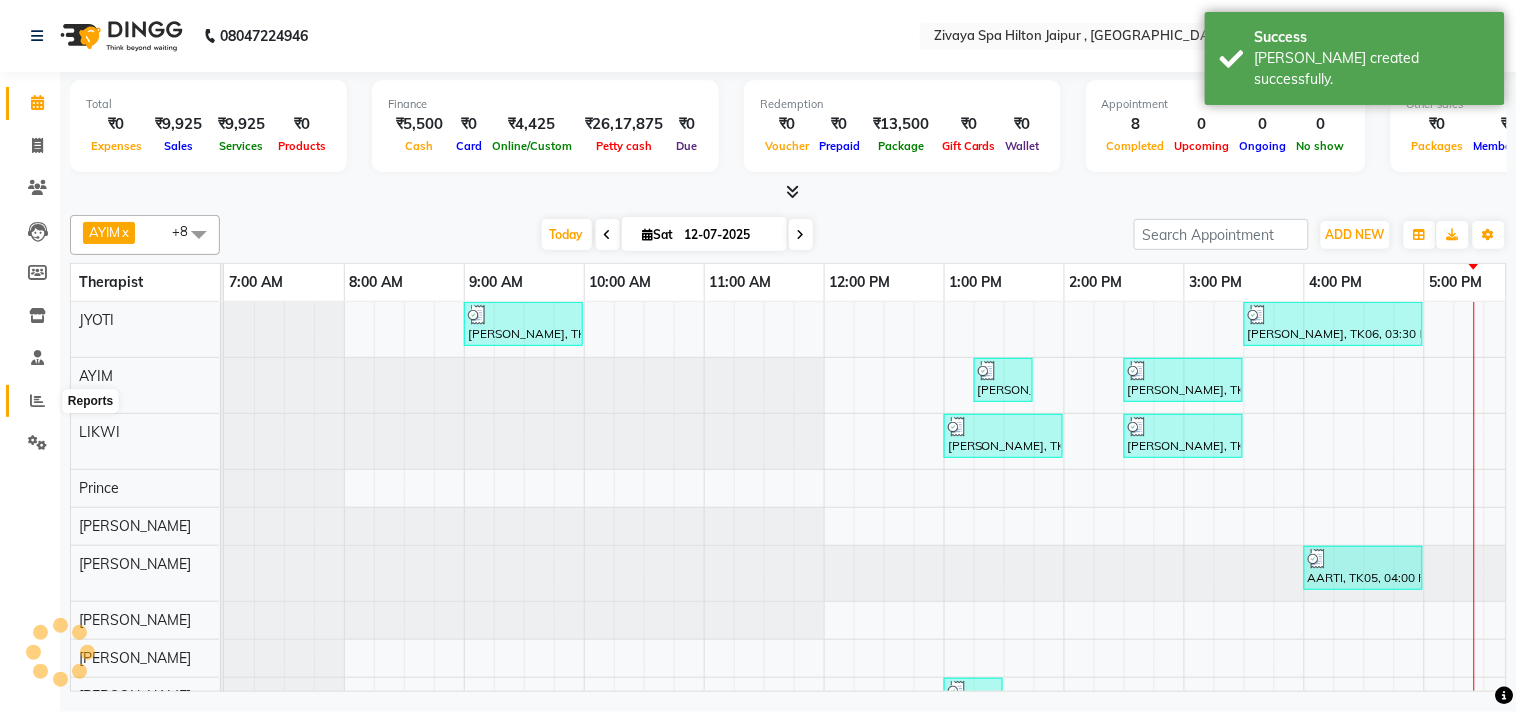 click 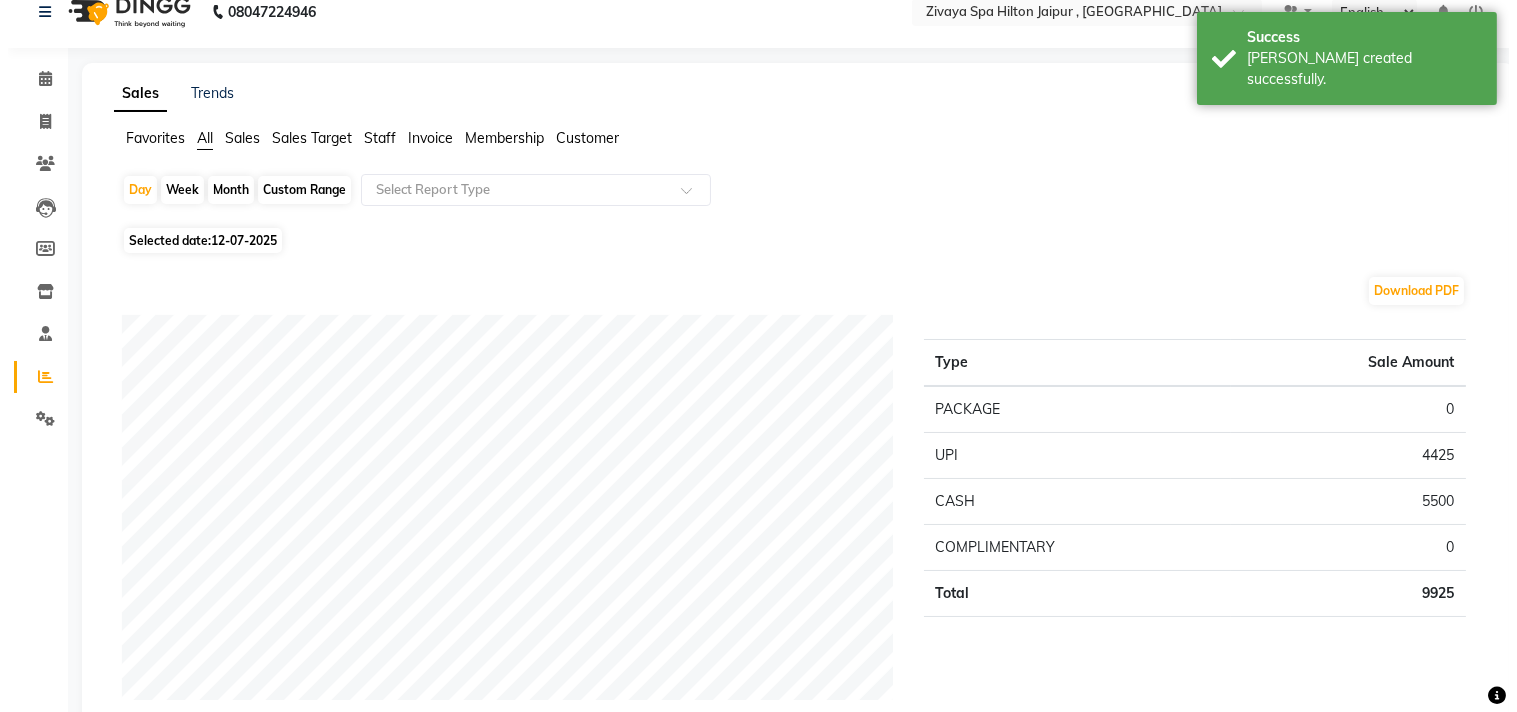 scroll, scrollTop: 0, scrollLeft: 0, axis: both 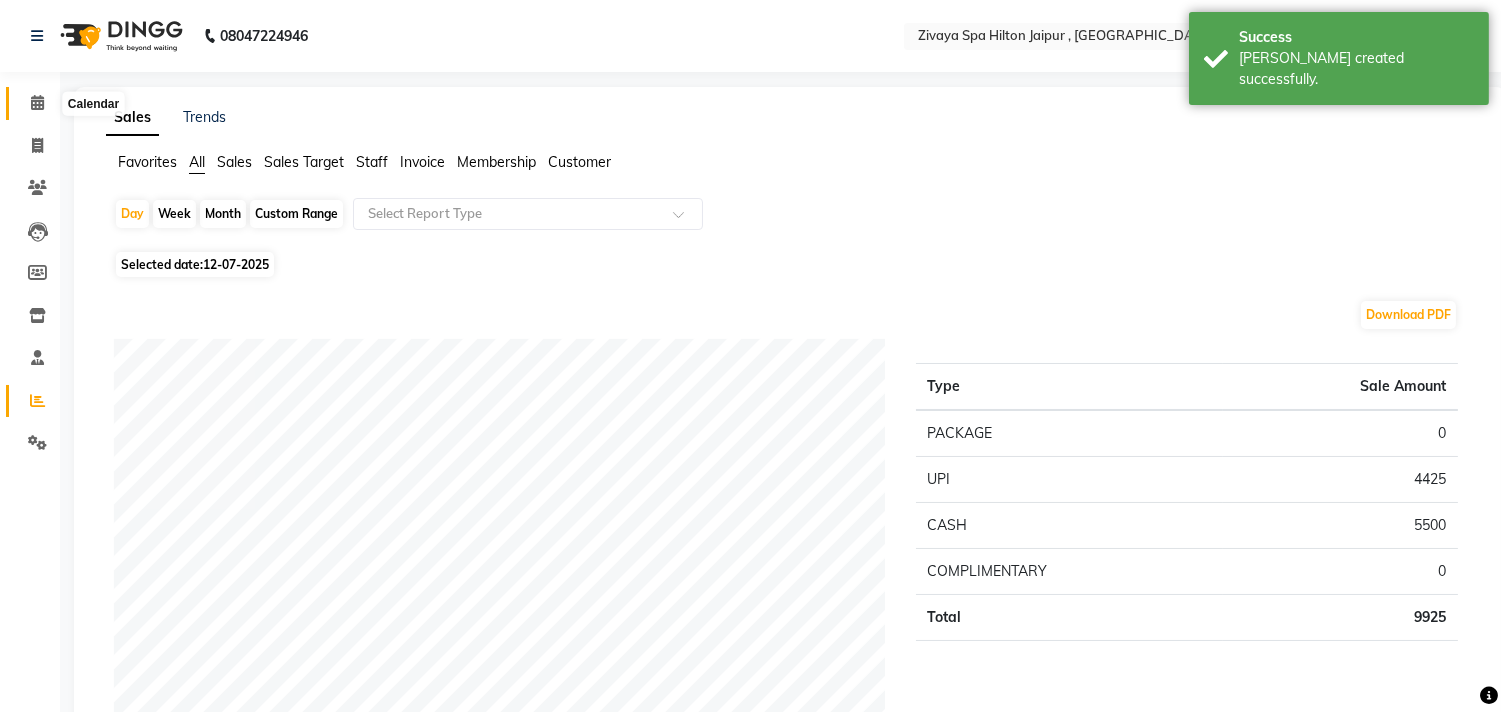click 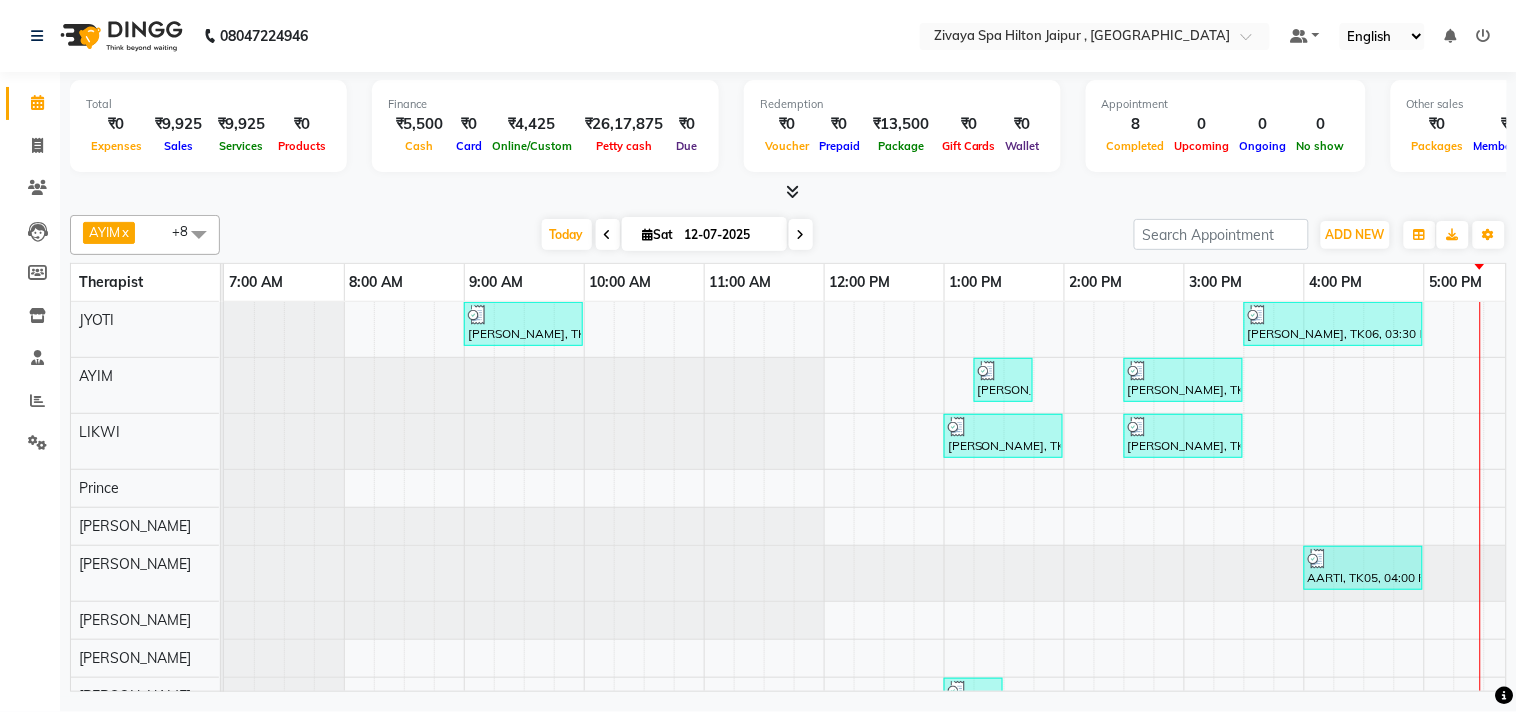 scroll, scrollTop: 0, scrollLeft: 306, axis: horizontal 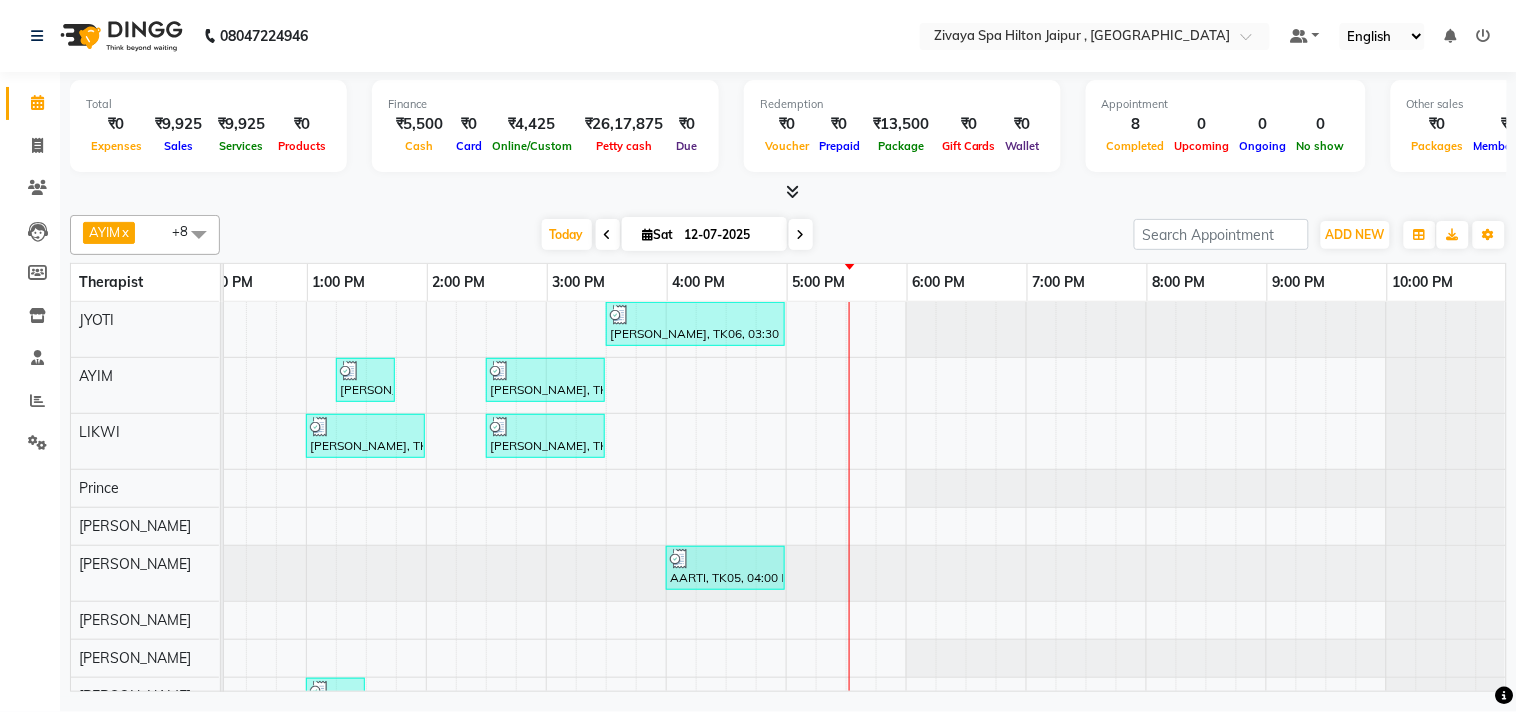 click on "[PERSON_NAME], TK01, 09:00 AM-10:00 AM, Javanese Pampering - 60 Mins     [PERSON_NAME], TK06, 03:30 PM-05:00 PM, Javanese Pampering - 90 Mins     [PERSON_NAME], TK02, 01:15 PM-01:45 PM, De-Stress Back & Shoulder Massage - 30 Mins     [PERSON_NAME], TK04, 02:30 PM-03:30 PM, Javanese Pampering - 60 Mins     [PERSON_NAME], TK03, 01:00 PM-02:00 PM, Swedish De-Stress - 60 Mins     [PERSON_NAME], TK04, 02:30 PM-03:30 PM, Javanese Pampering - 60 Mins     AARTI, TK05, 04:00 PM-05:00 PM, ADVANCE HAIR CUT (CHANGE IN STYLE) LONG (FOR WOMEN) 60     [PERSON_NAME], TK03, 01:00 PM-01:30 PM, De-Stress Back & Shoulder Massage - 30 Mins" at bounding box center (546, 517) 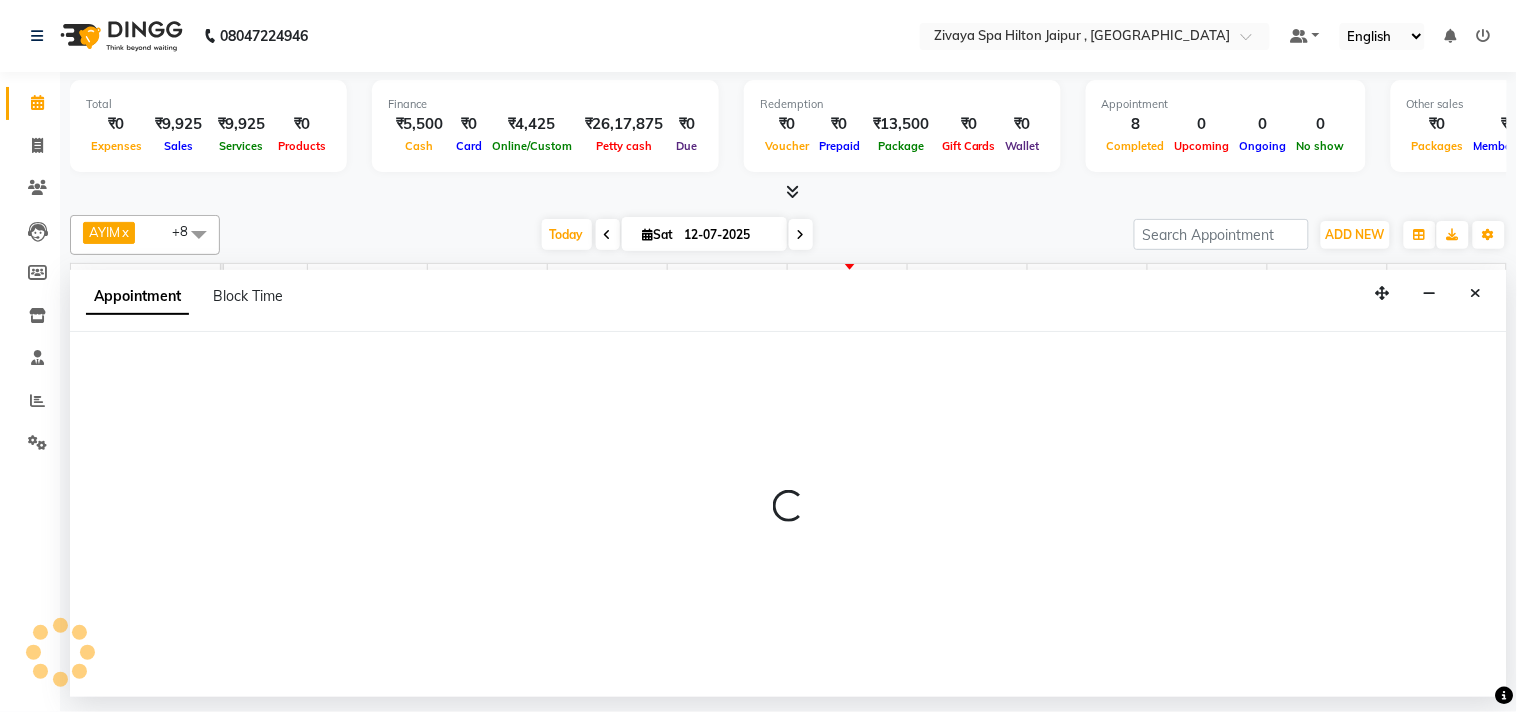 select on "48602" 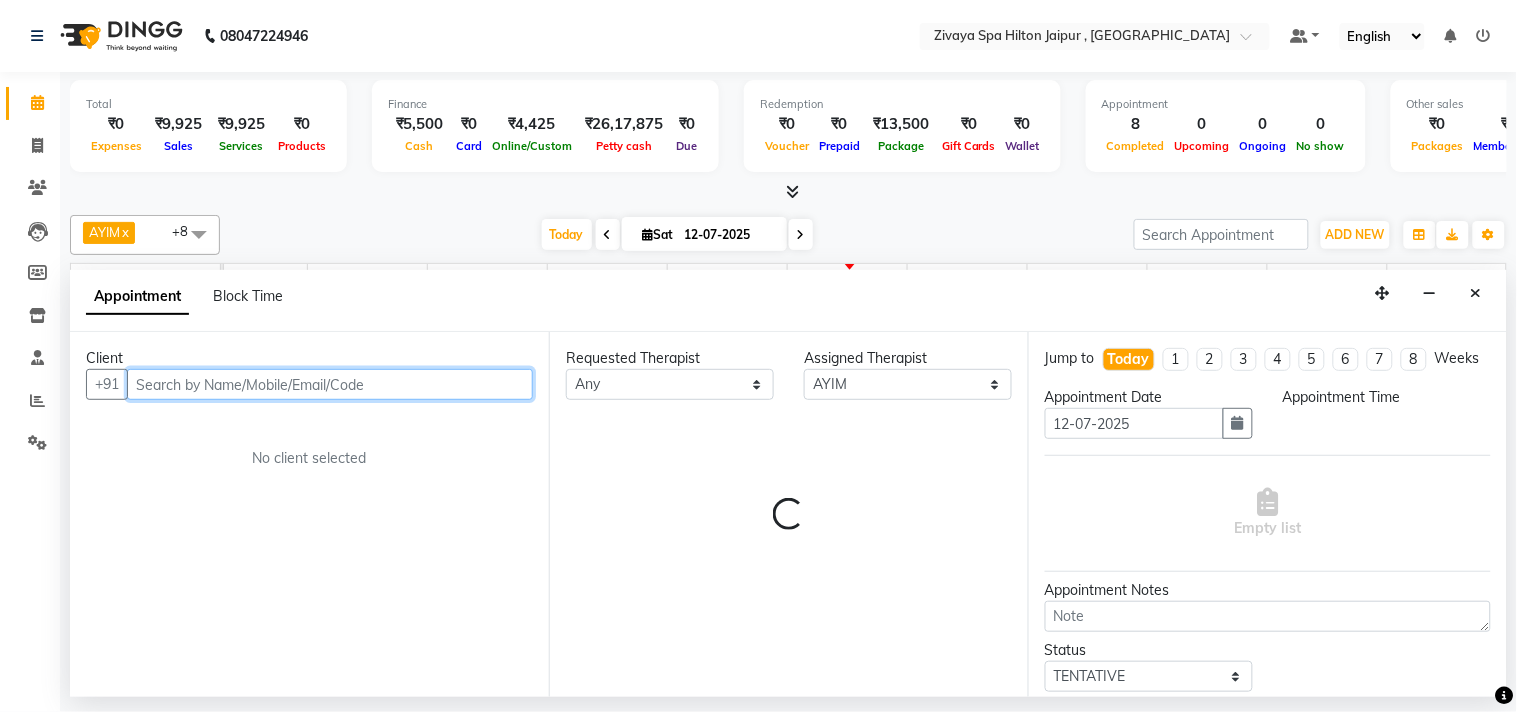 select on "1035" 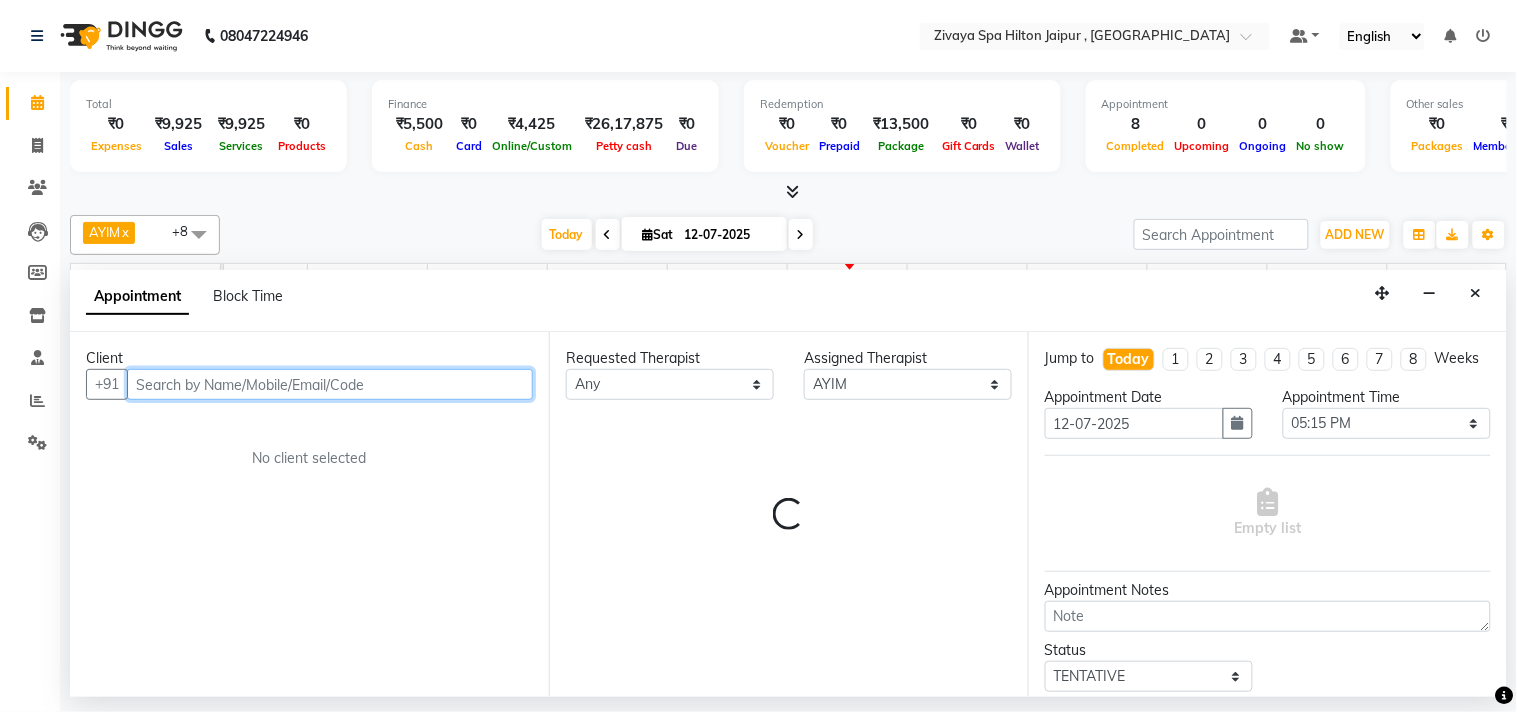 click at bounding box center [330, 384] 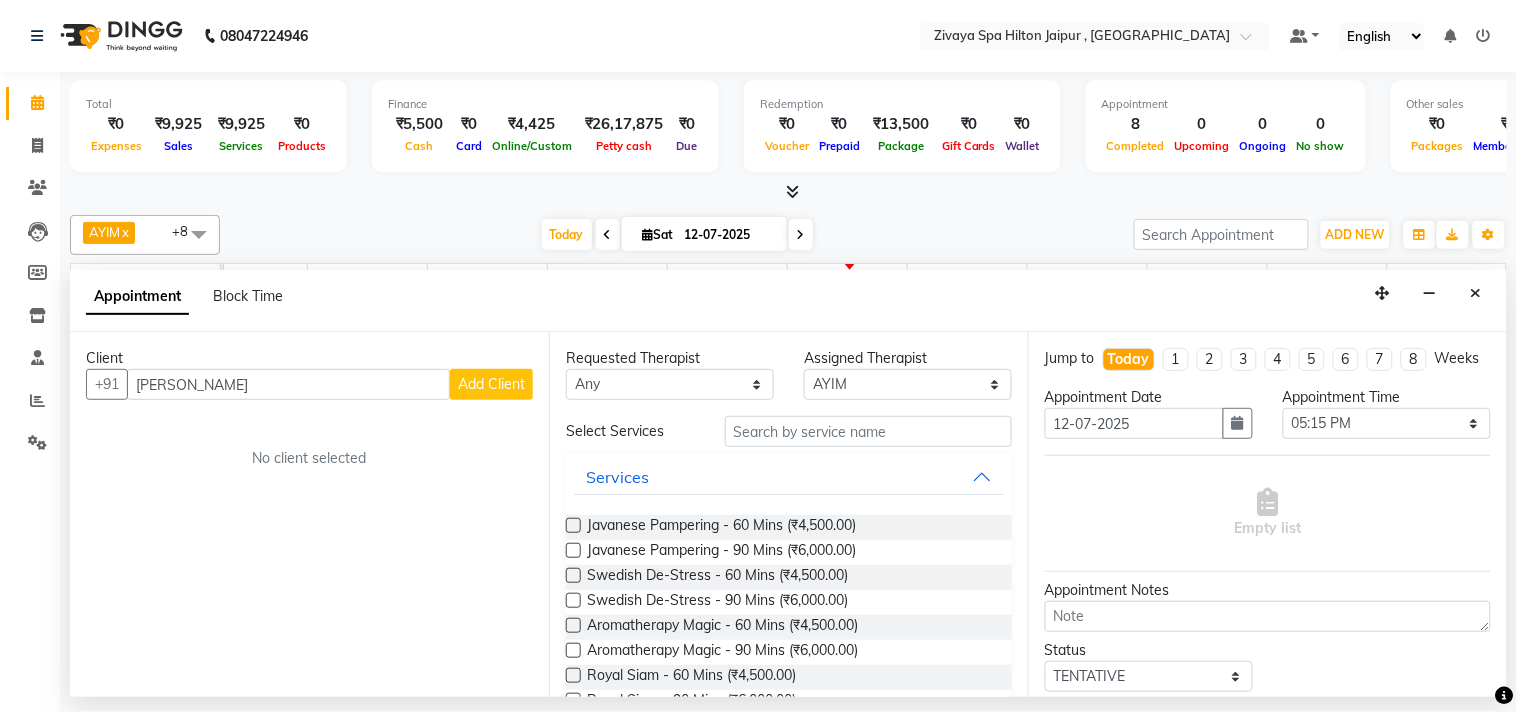 click on "Client +91 [PERSON_NAME] Add Client  No client selected" at bounding box center [309, 514] 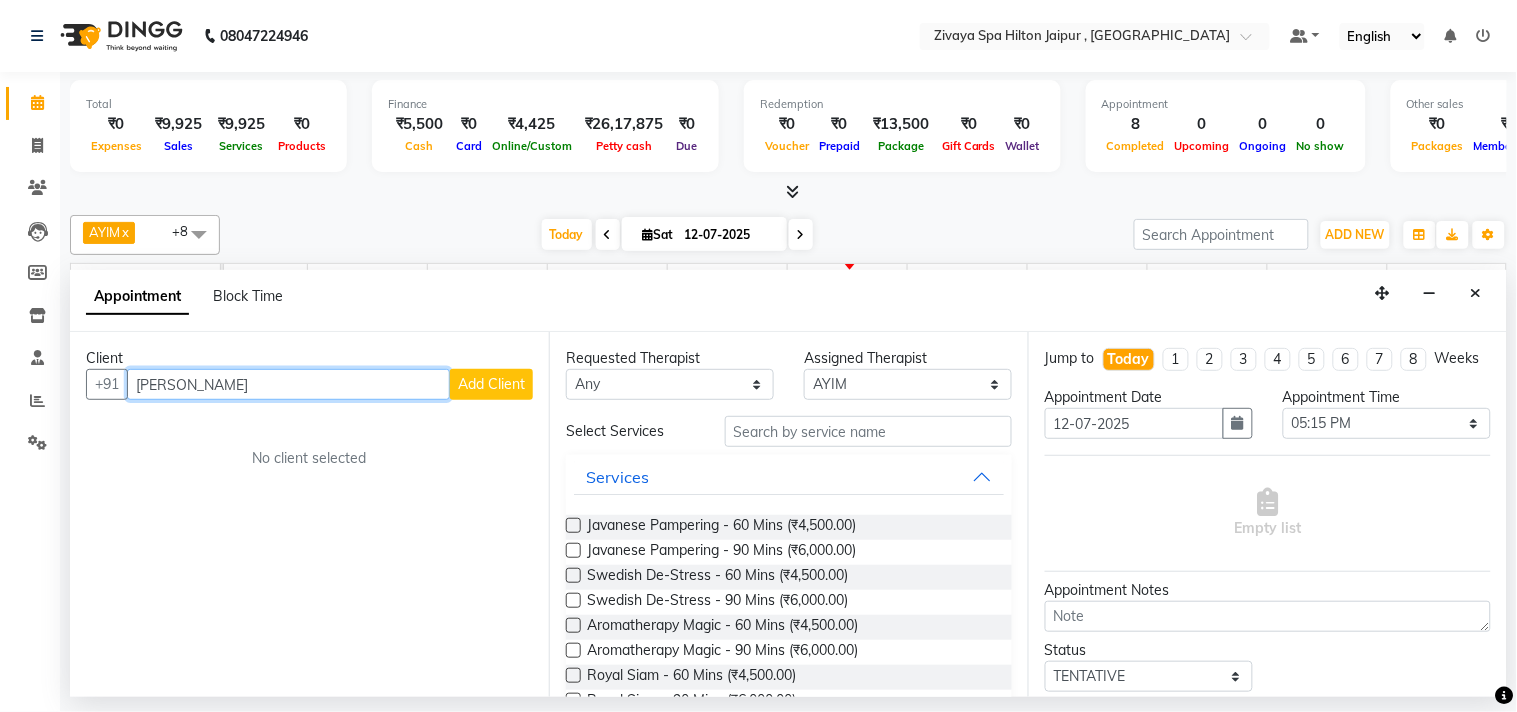 click on "[PERSON_NAME]" at bounding box center (288, 384) 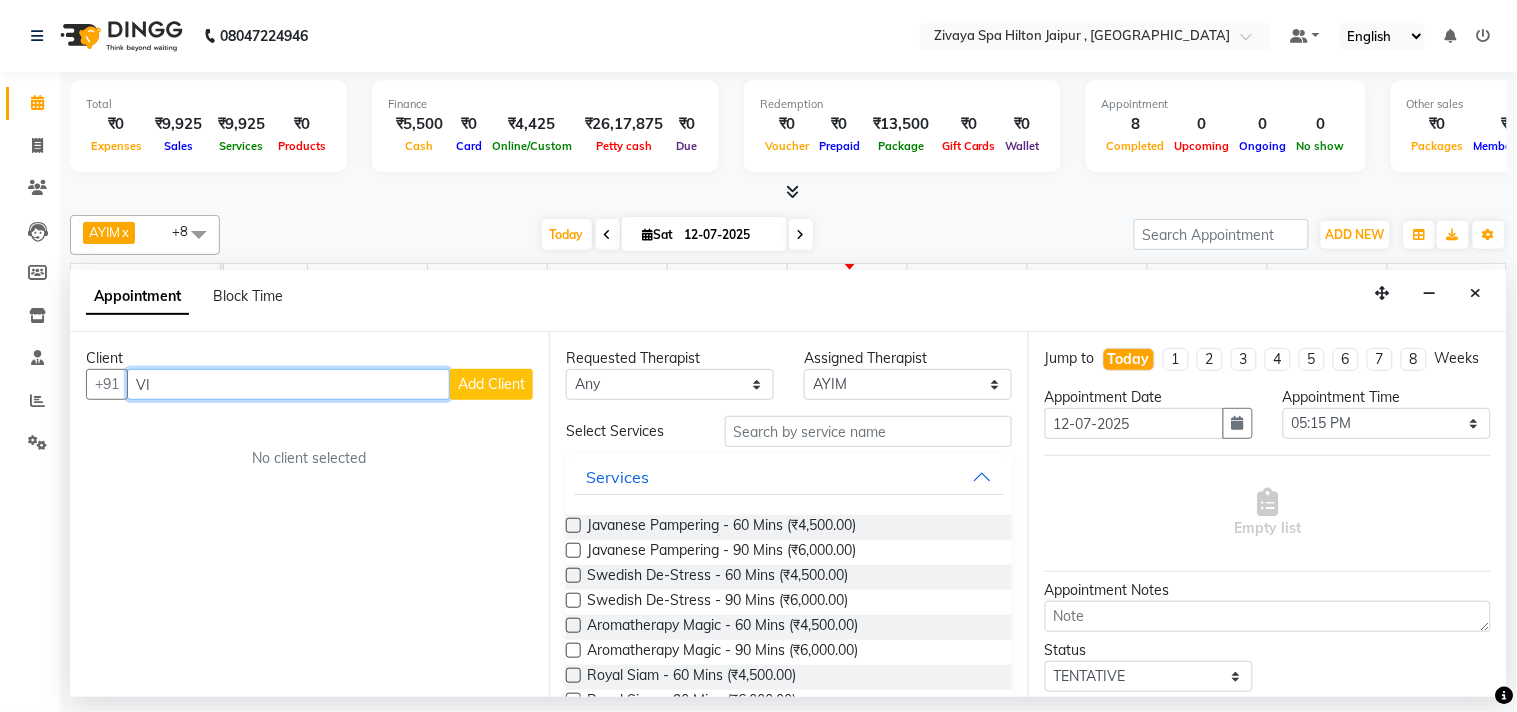 type on "V" 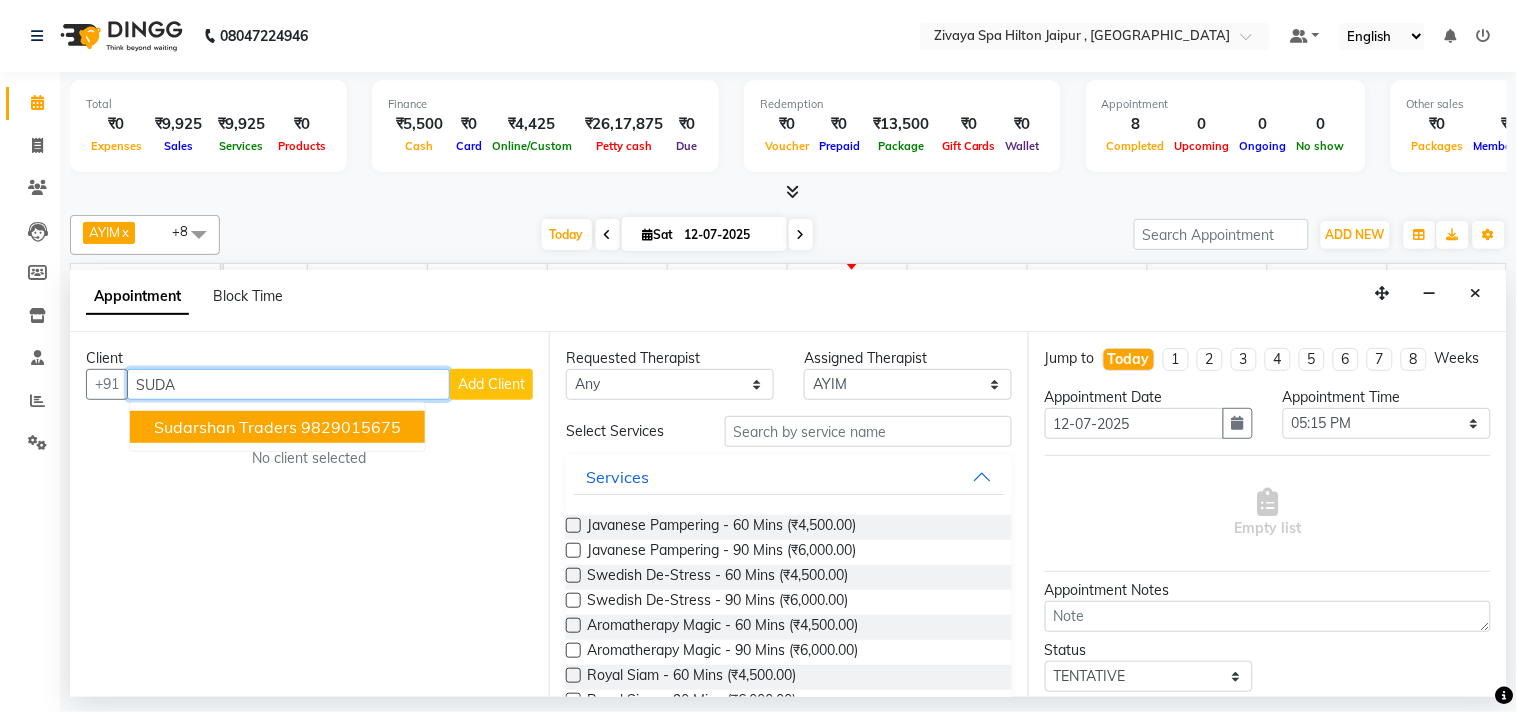 click on "9829015675" at bounding box center (351, 427) 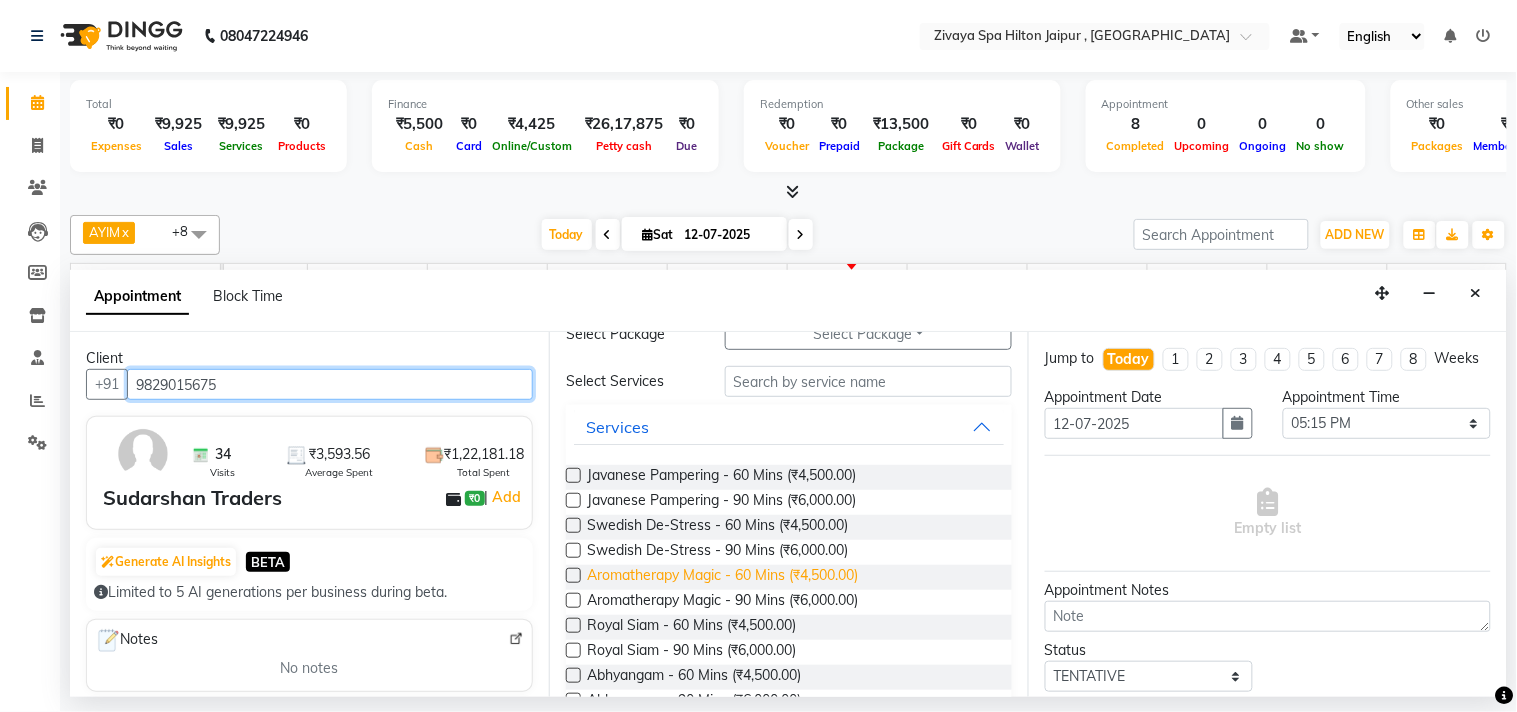 scroll, scrollTop: 111, scrollLeft: 0, axis: vertical 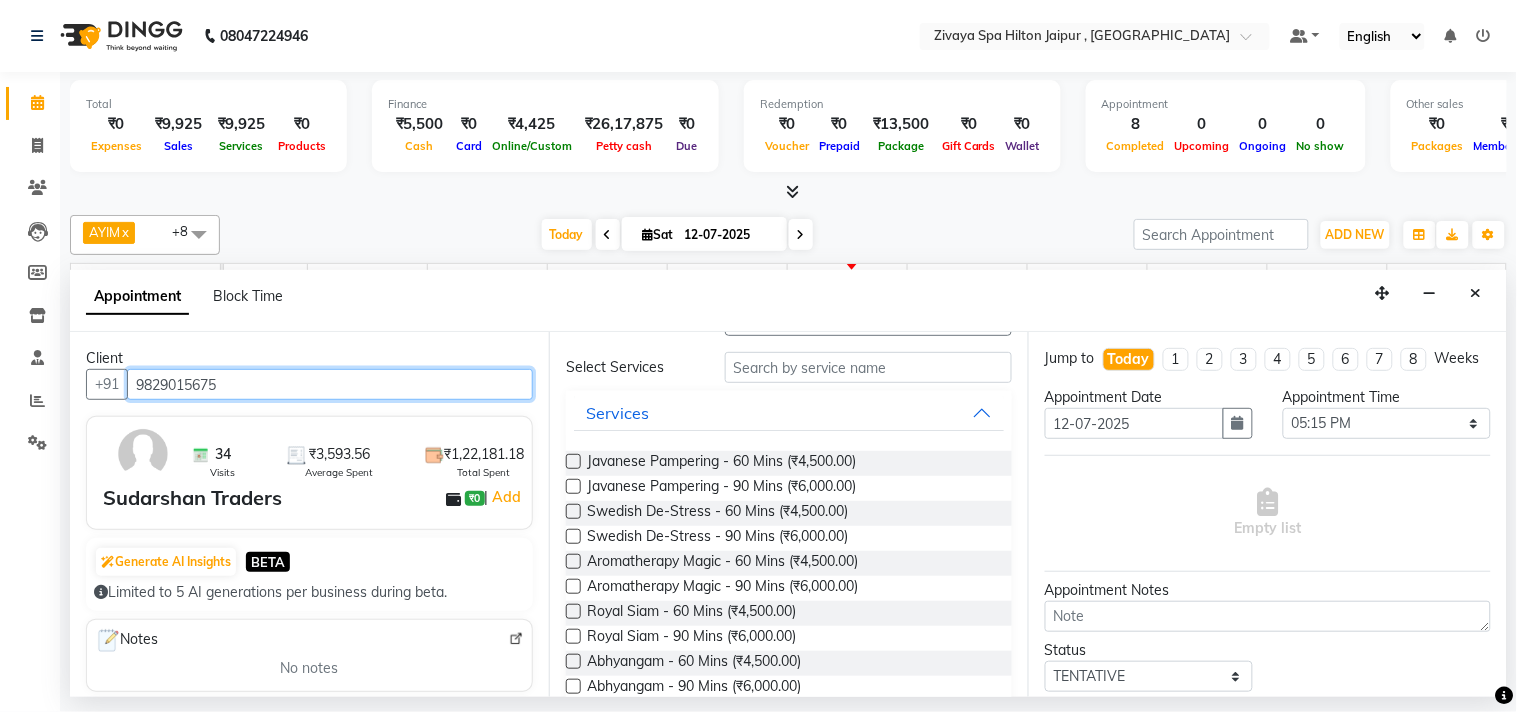 type on "9829015675" 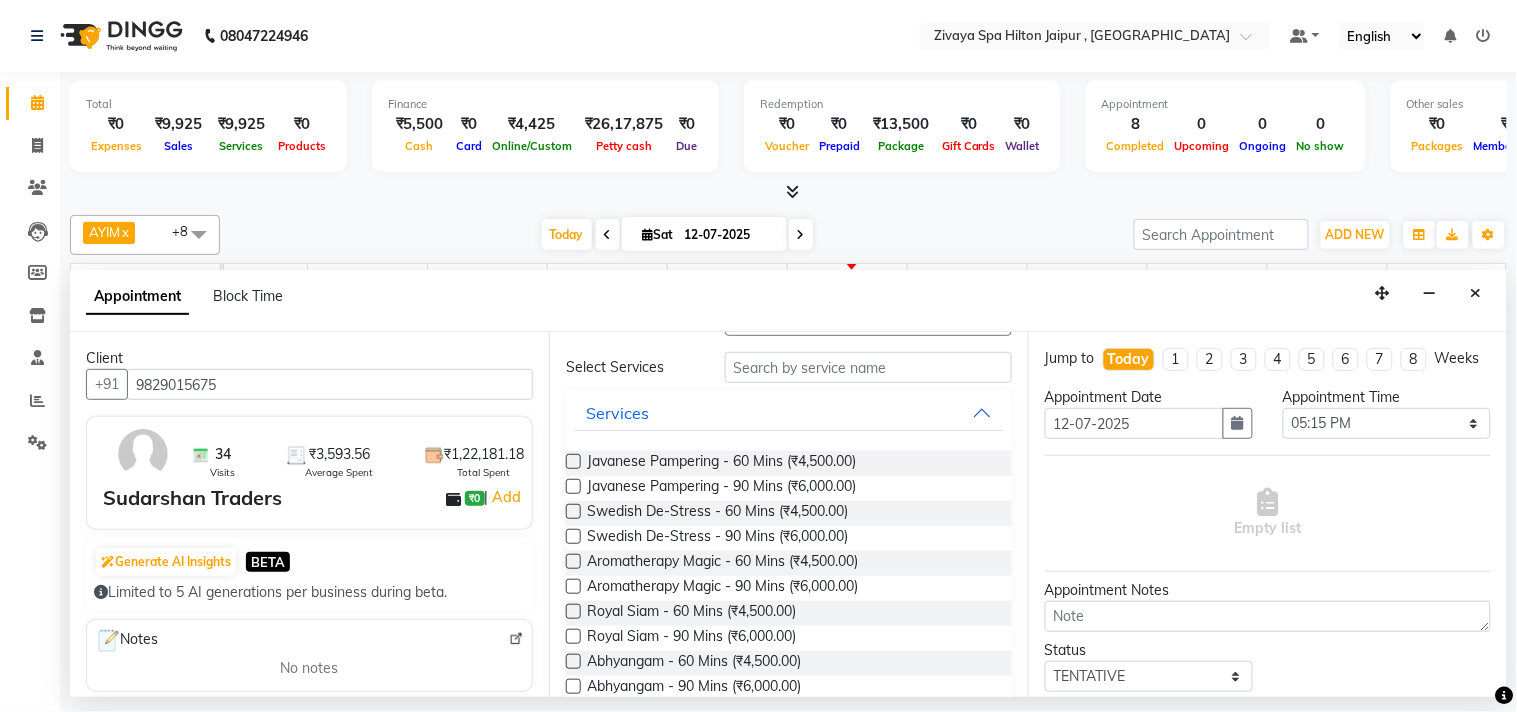 click at bounding box center (573, 511) 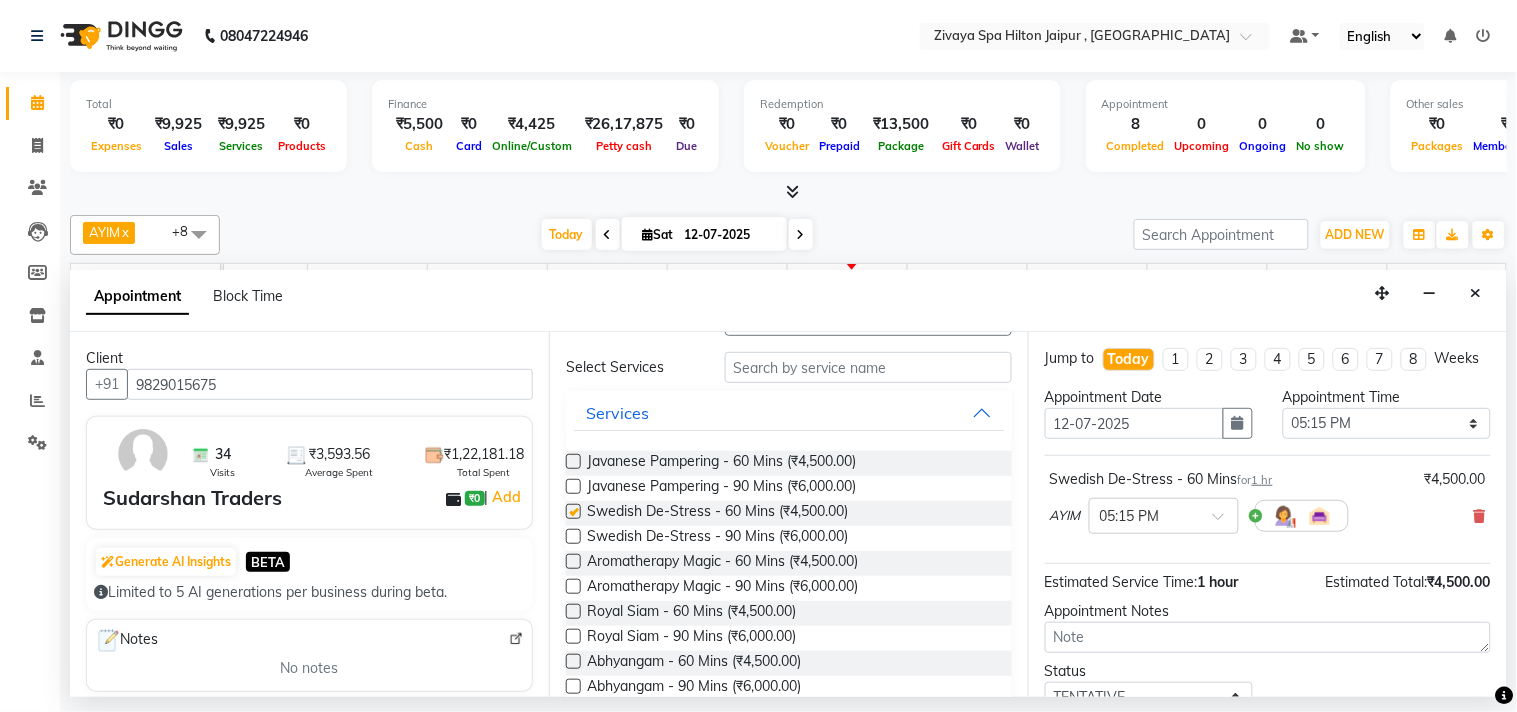 checkbox on "false" 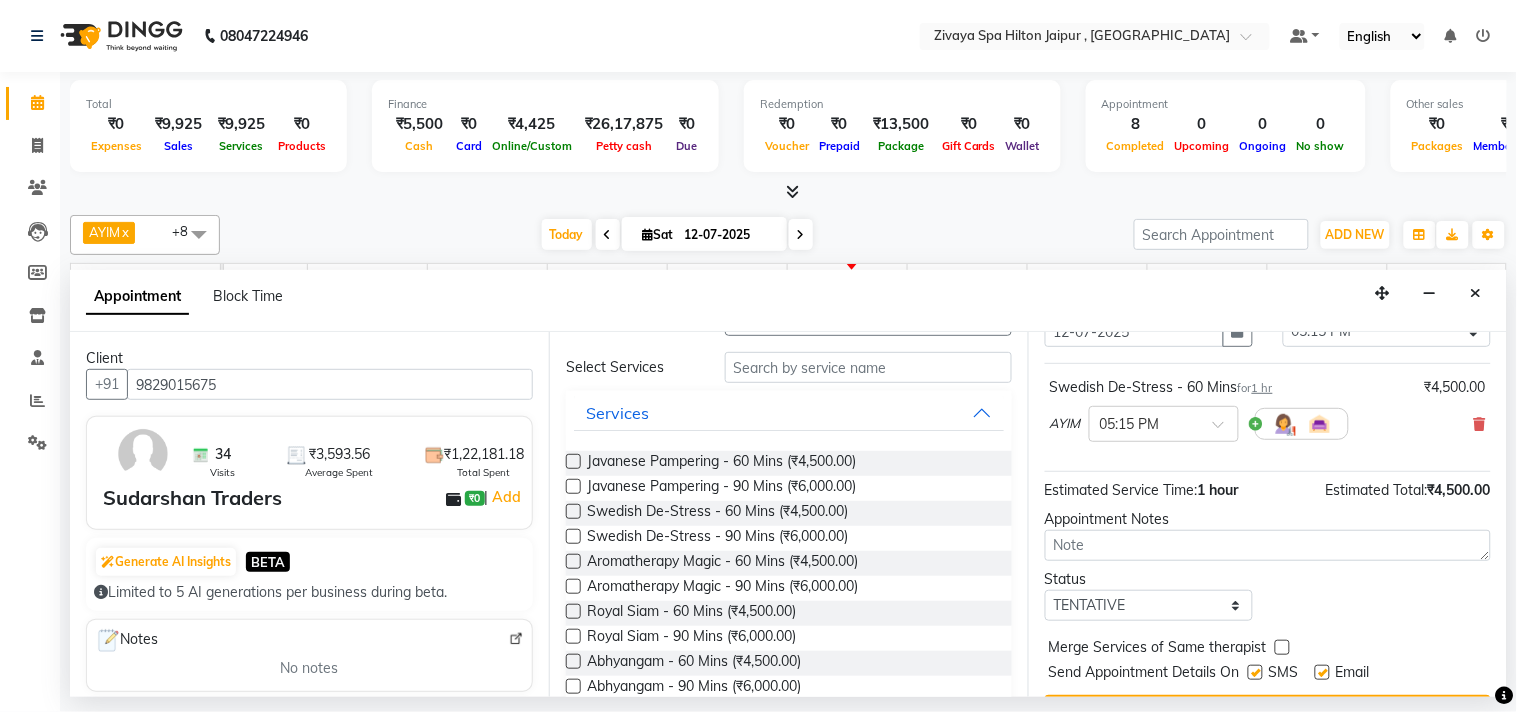 scroll, scrollTop: 161, scrollLeft: 0, axis: vertical 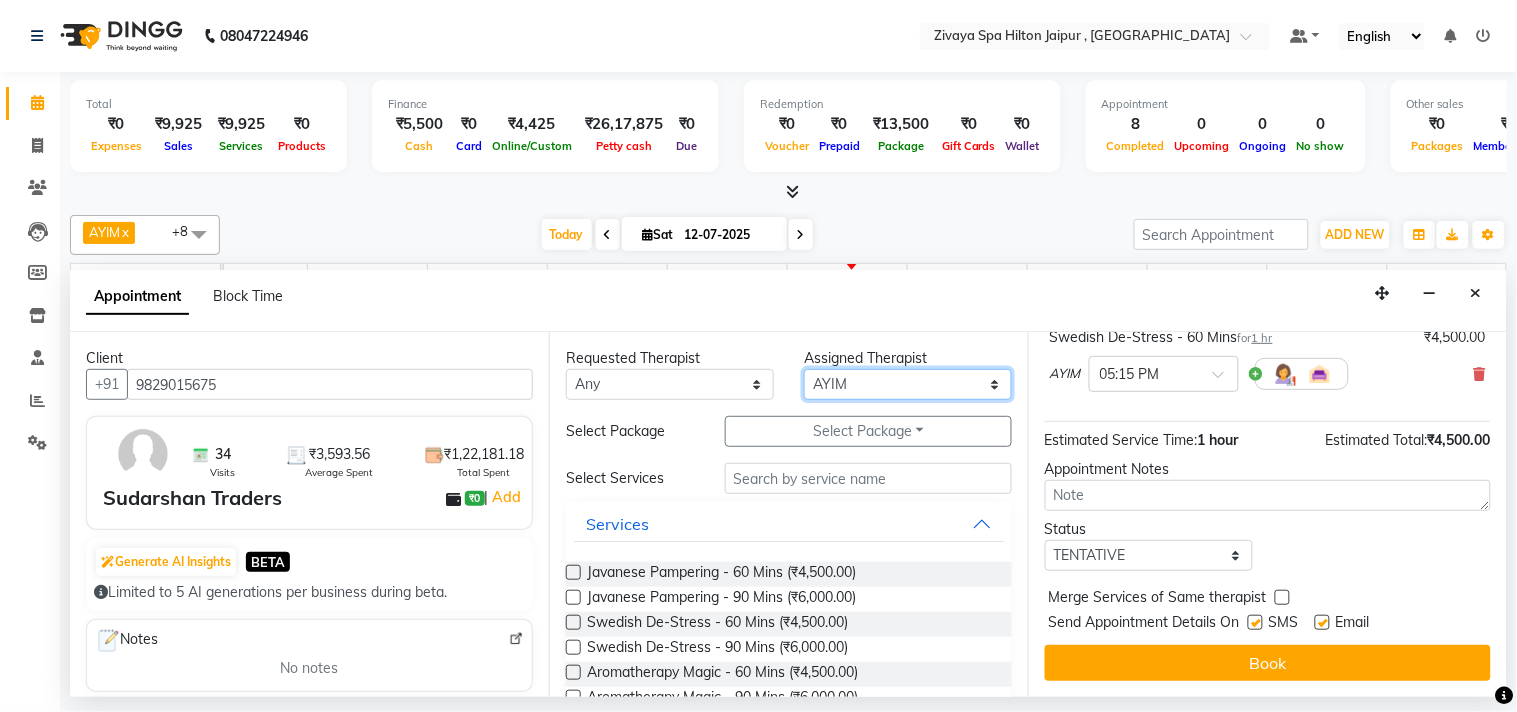 click on "Select [PERSON_NAME] JYOTI LIKWI [PERSON_NAME]  [PERSON_NAME]  [PERSON_NAME] [PERSON_NAME]" at bounding box center (908, 384) 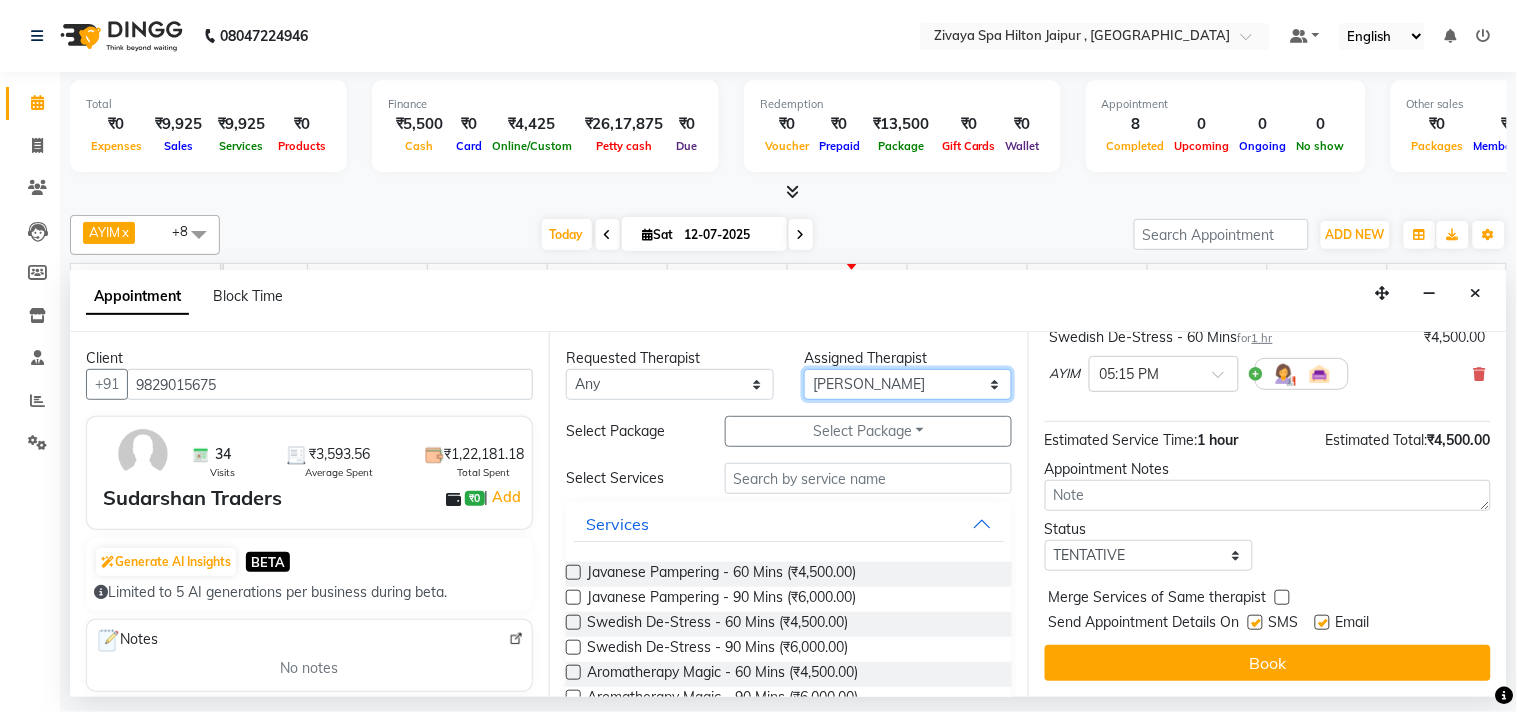 click on "Select [PERSON_NAME] JYOTI LIKWI [PERSON_NAME]  [PERSON_NAME]  [PERSON_NAME] [PERSON_NAME]" at bounding box center [908, 384] 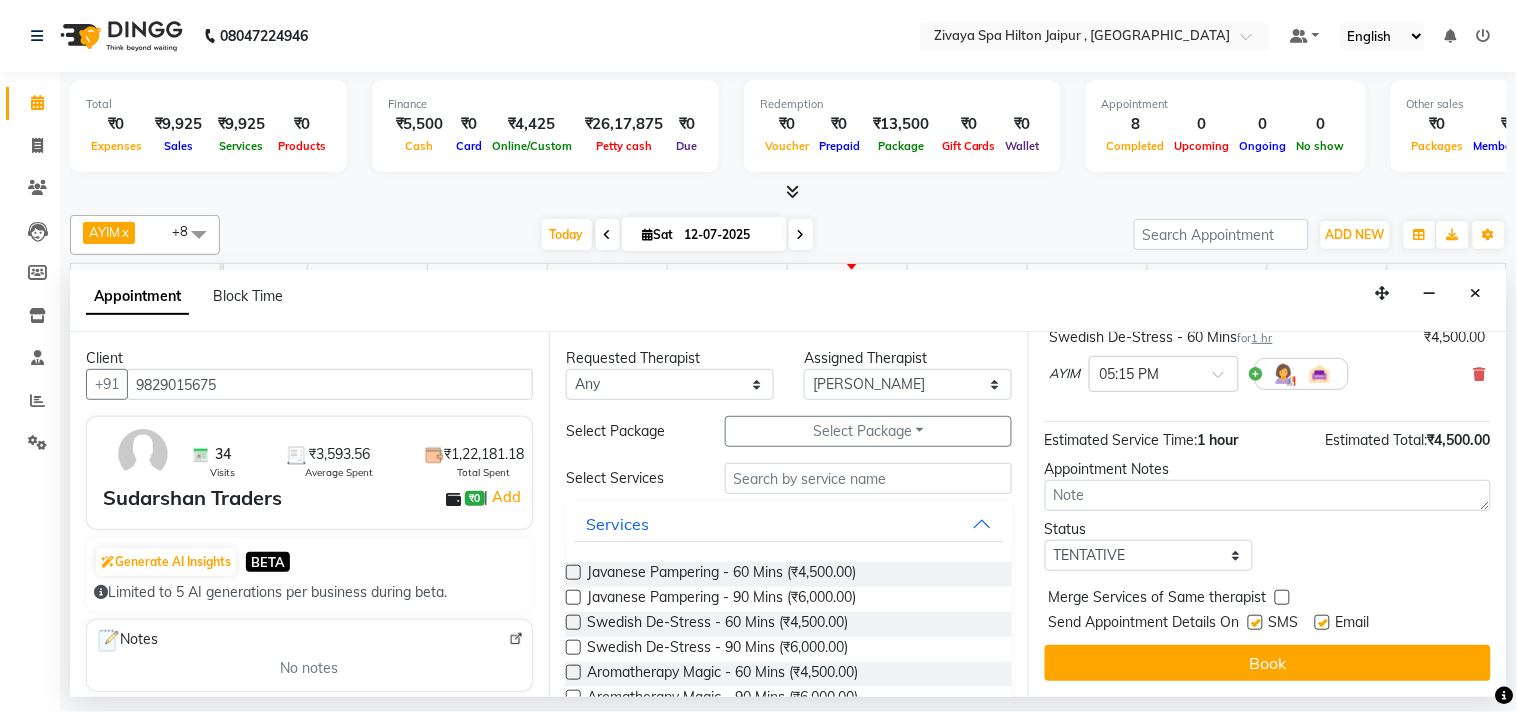 click at bounding box center [573, 622] 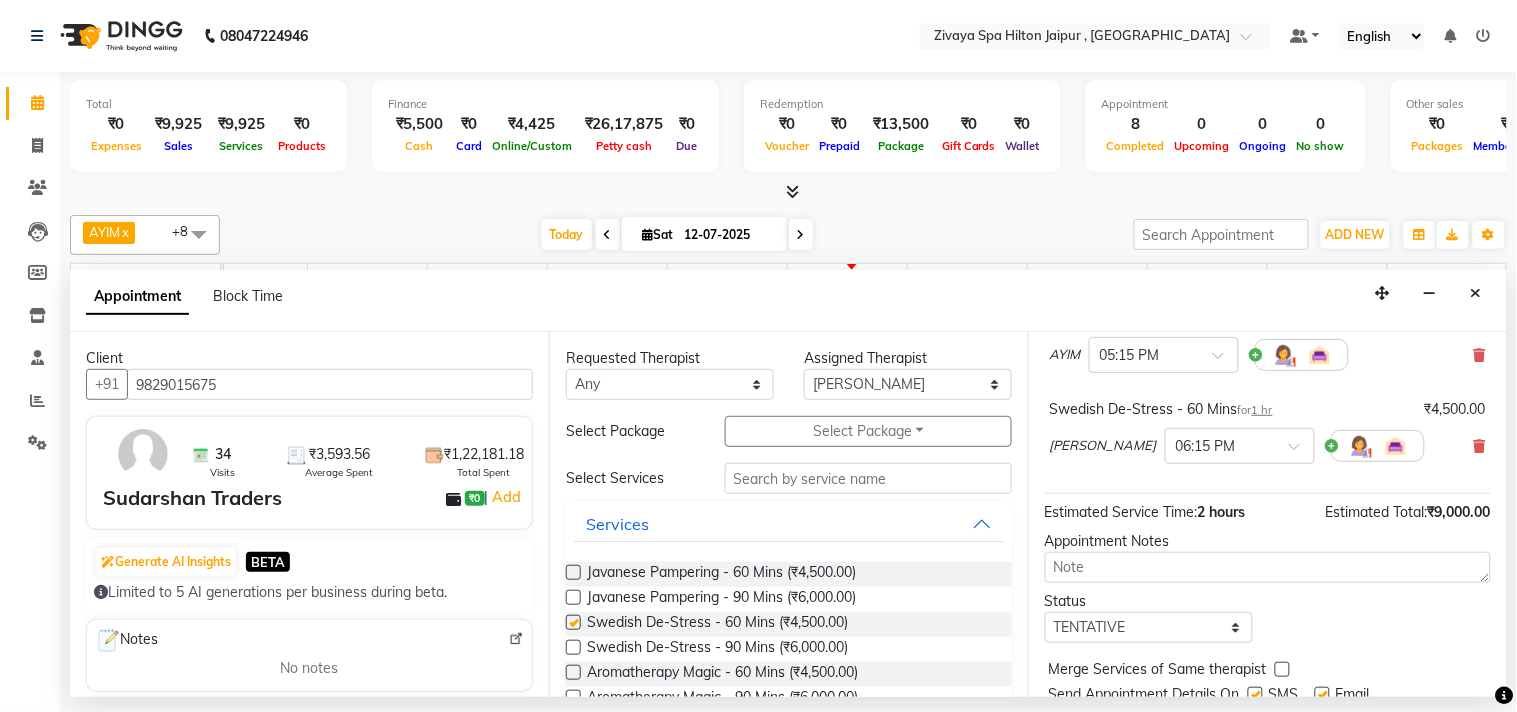 checkbox on "false" 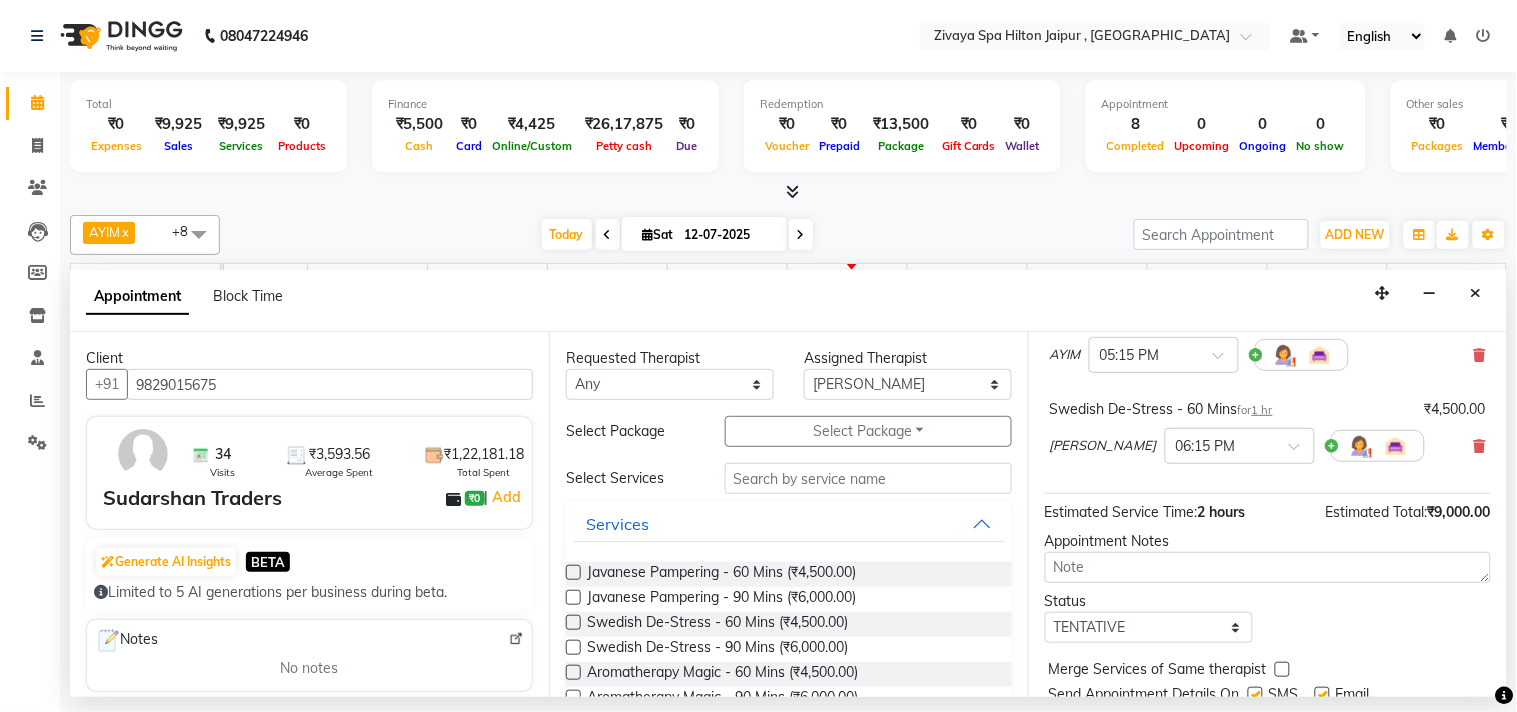 scroll, scrollTop: 252, scrollLeft: 0, axis: vertical 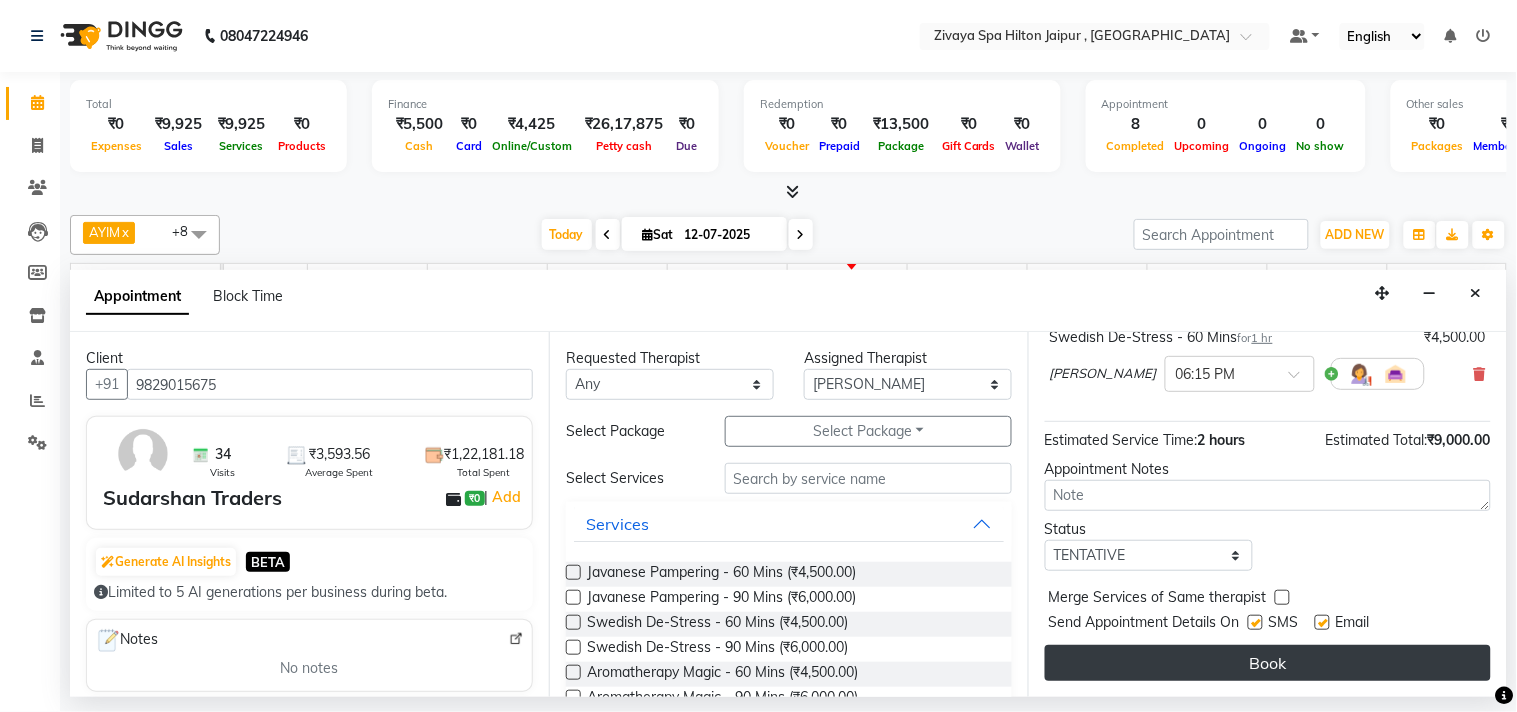 click on "Book" at bounding box center (1268, 663) 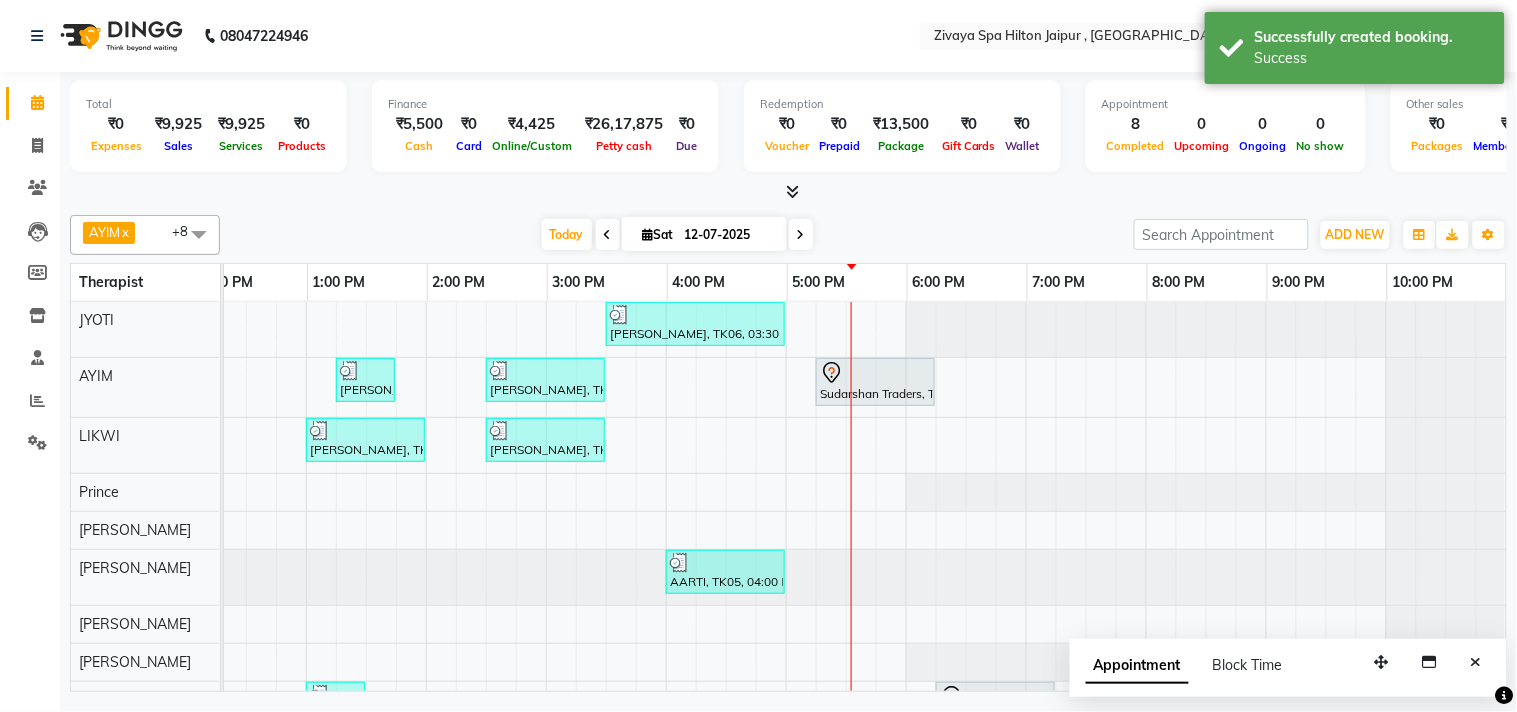 scroll, scrollTop: 52, scrollLeft: 654, axis: both 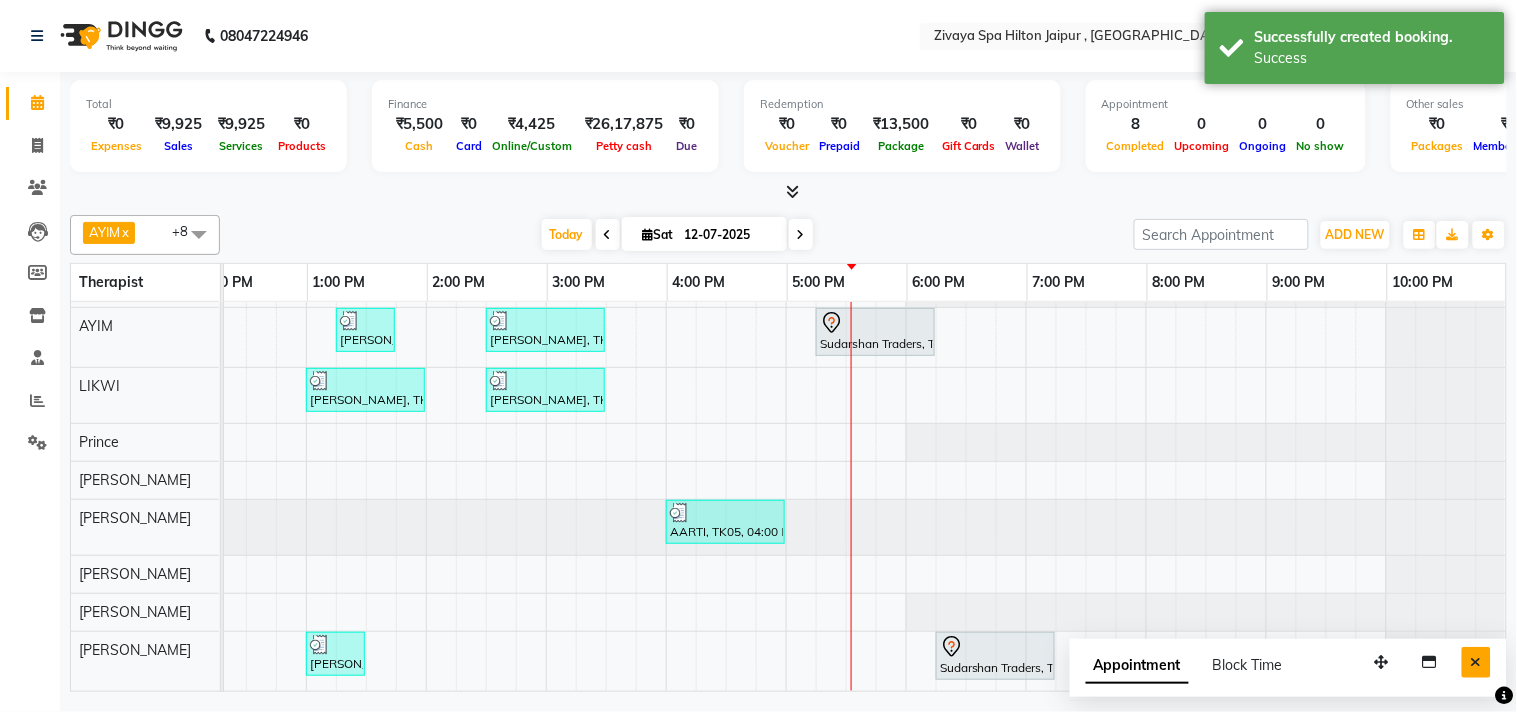 click at bounding box center [1476, 662] 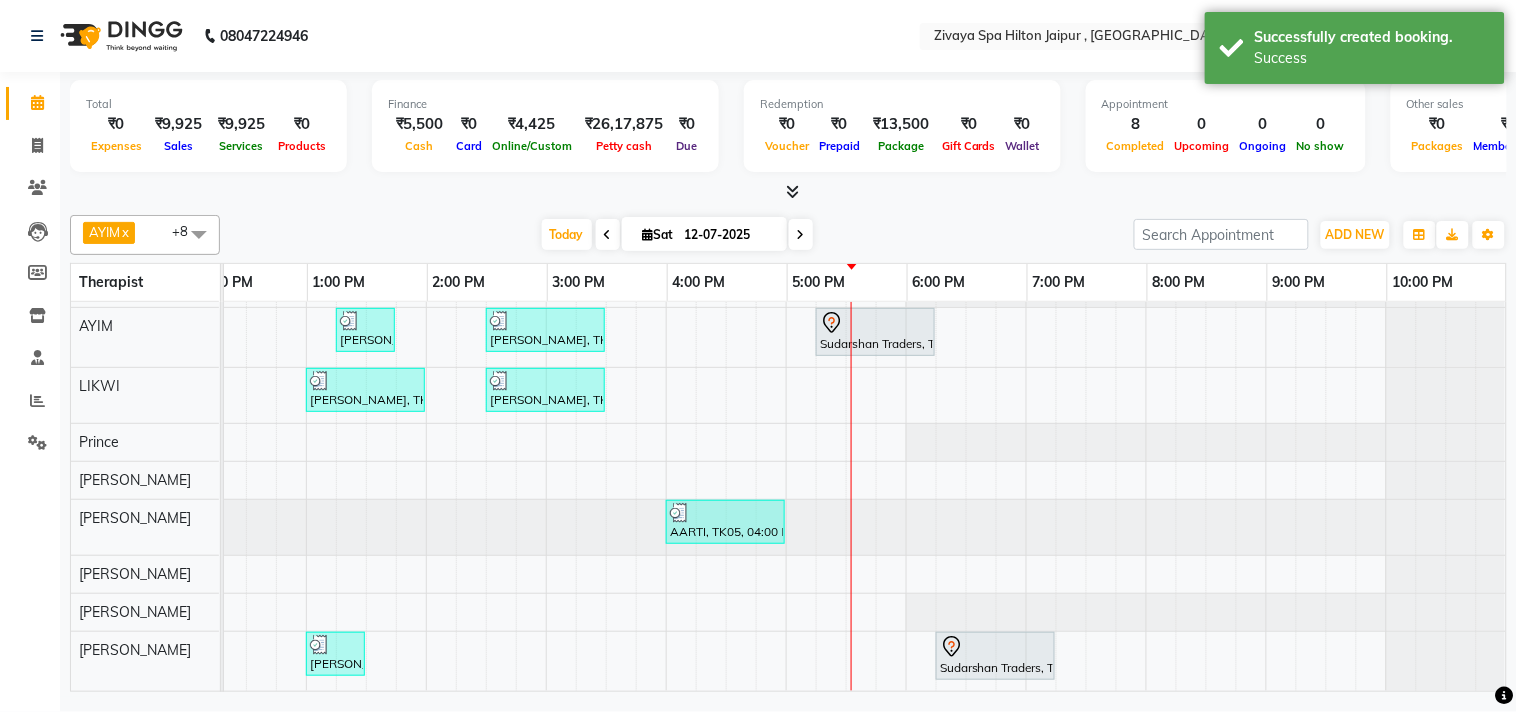 scroll, scrollTop: 17, scrollLeft: 654, axis: both 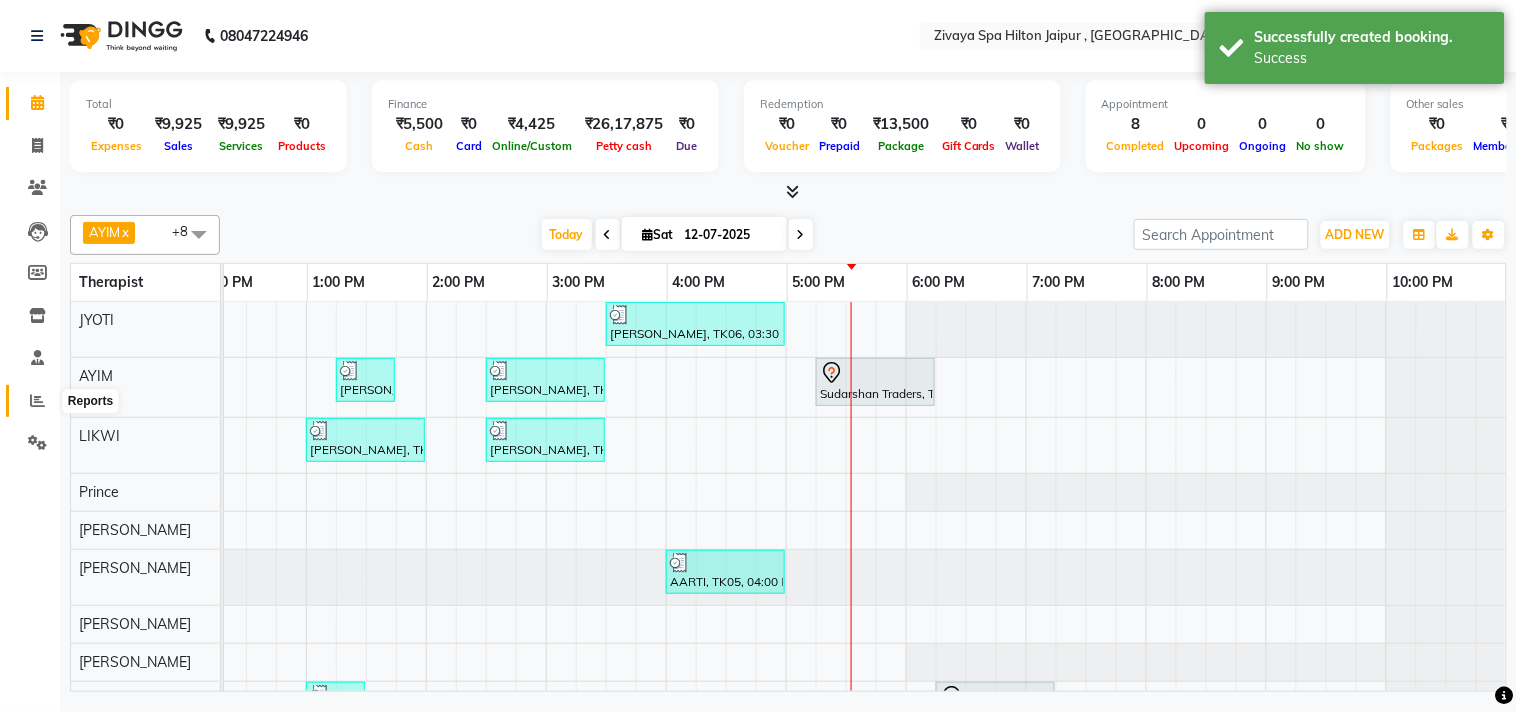 click 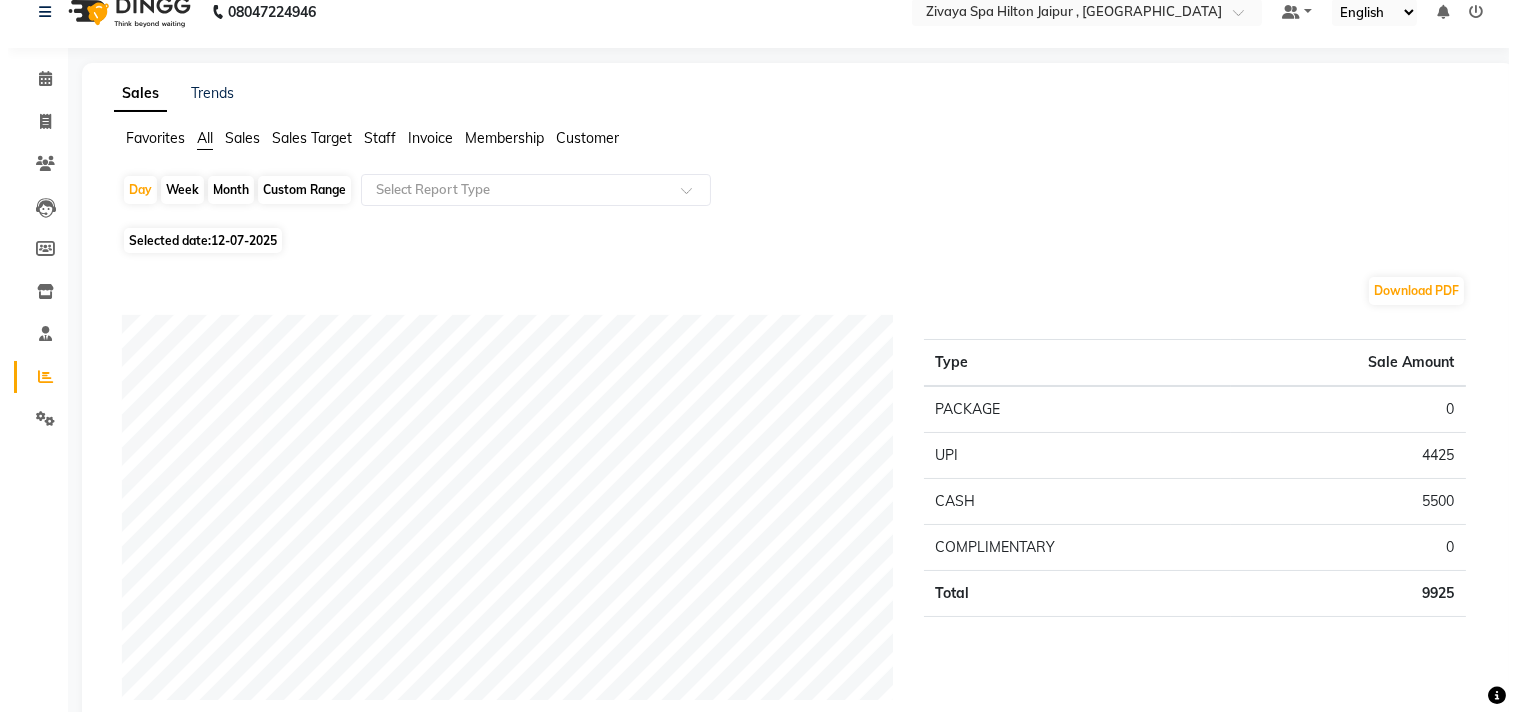 scroll, scrollTop: 0, scrollLeft: 0, axis: both 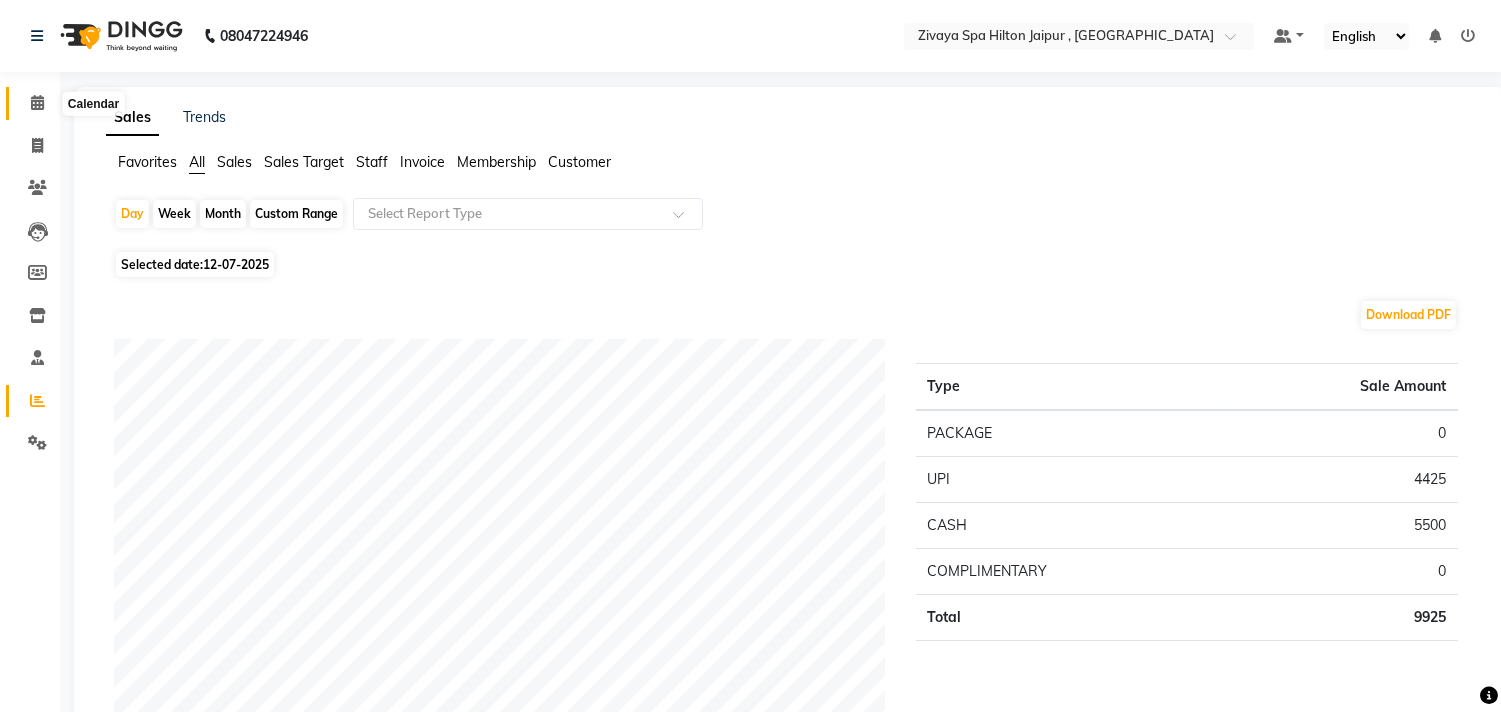 click 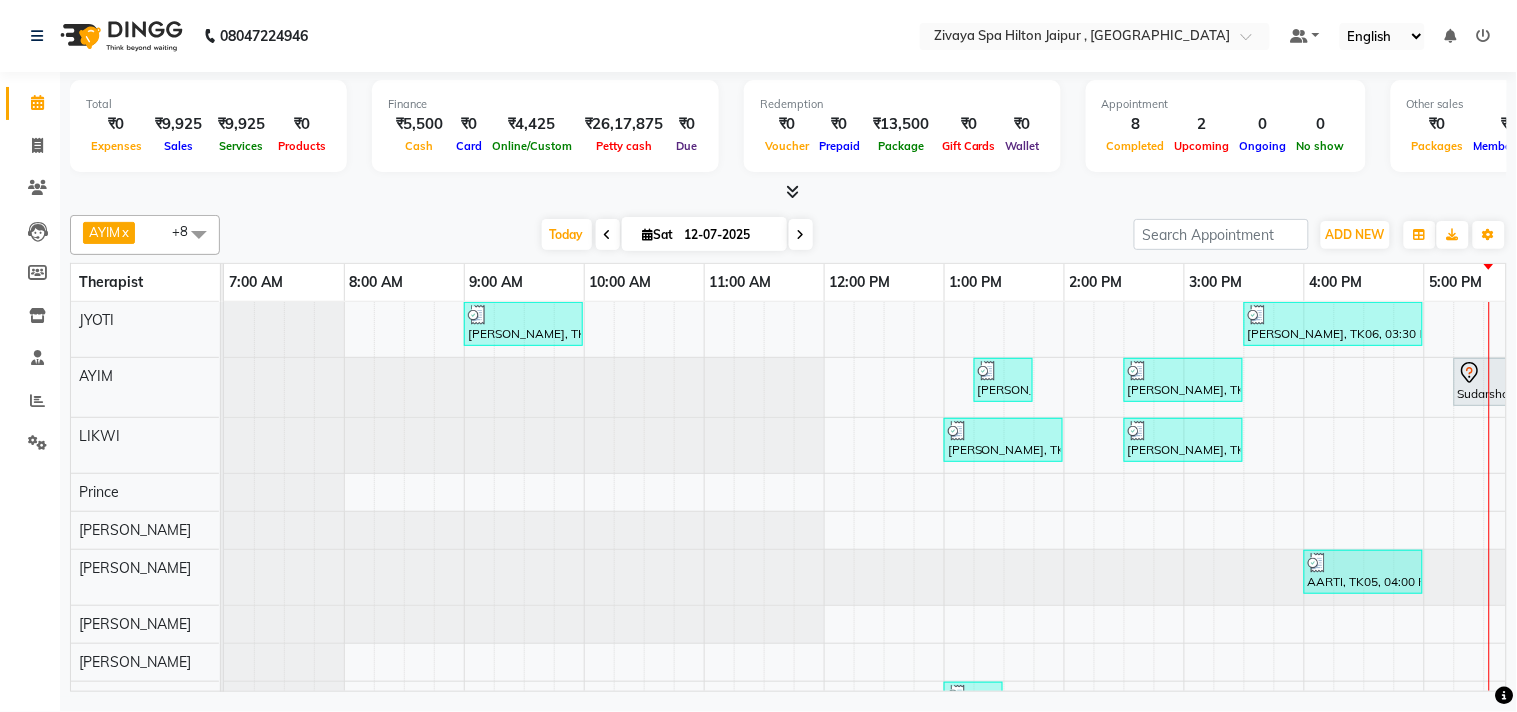 scroll, scrollTop: 0, scrollLeft: 556, axis: horizontal 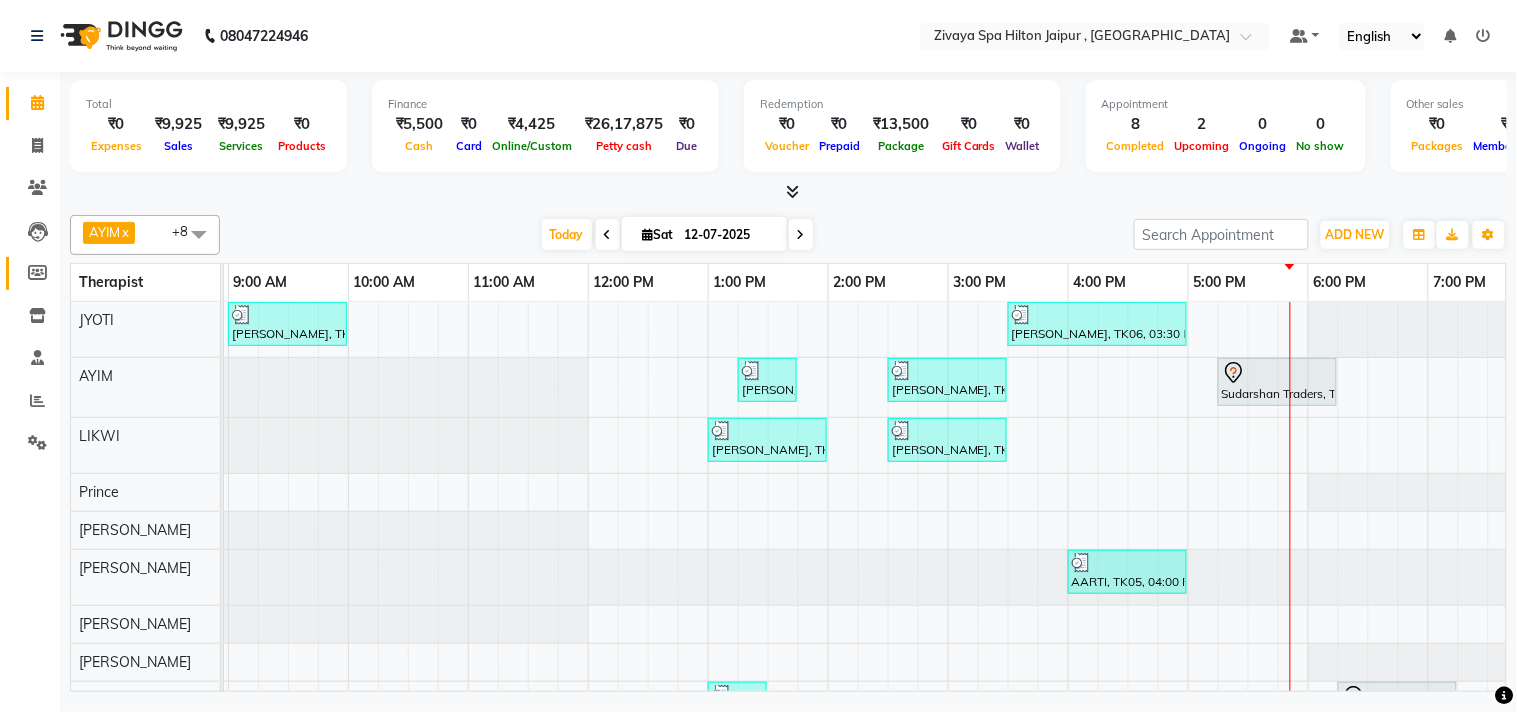 click 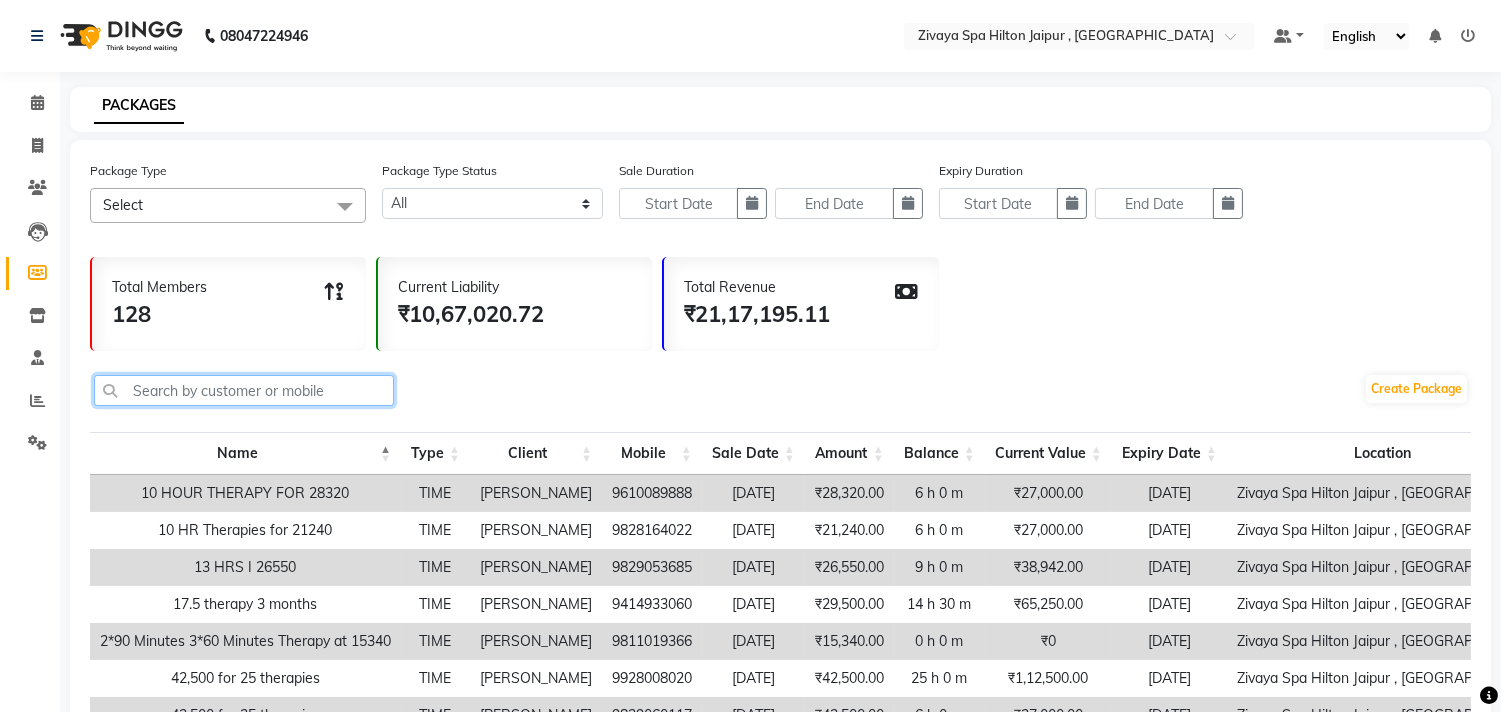click 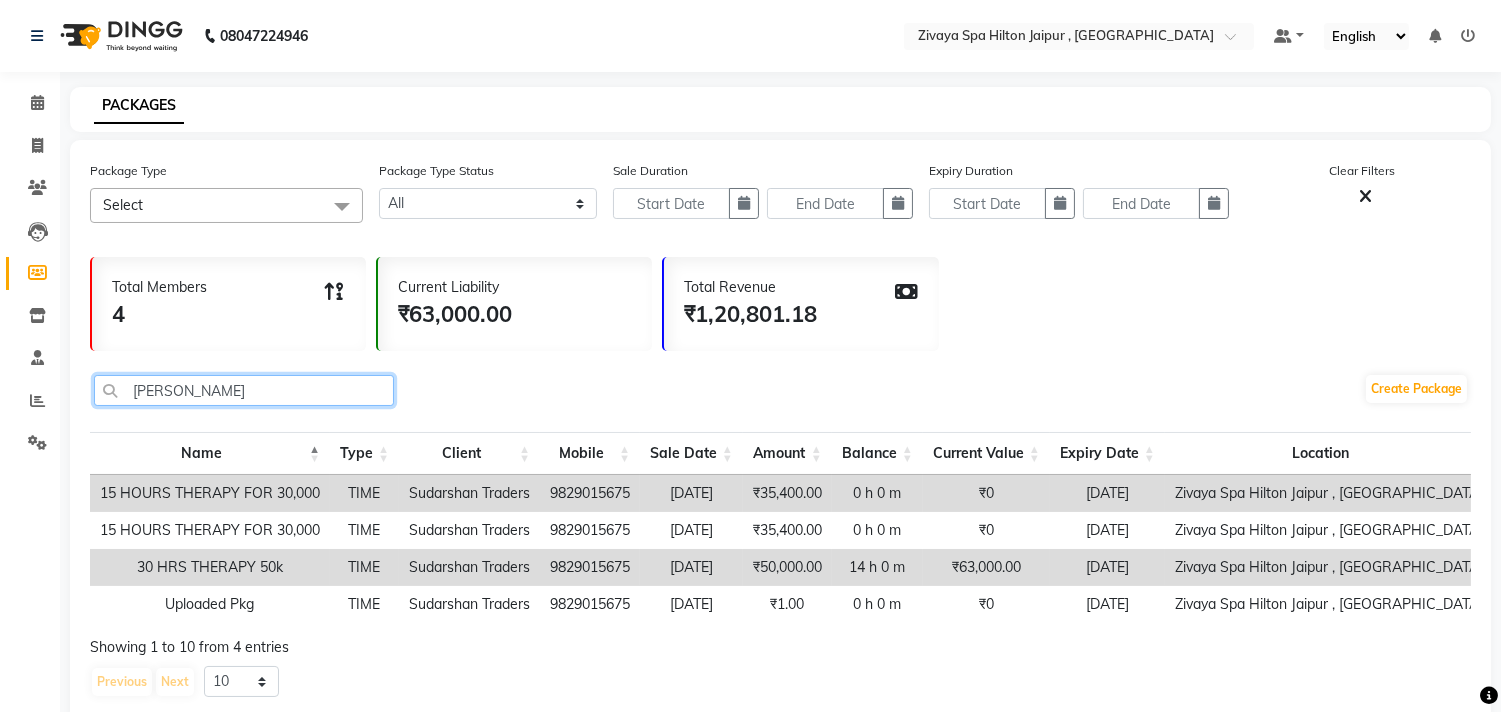 scroll, scrollTop: 0, scrollLeft: 15, axis: horizontal 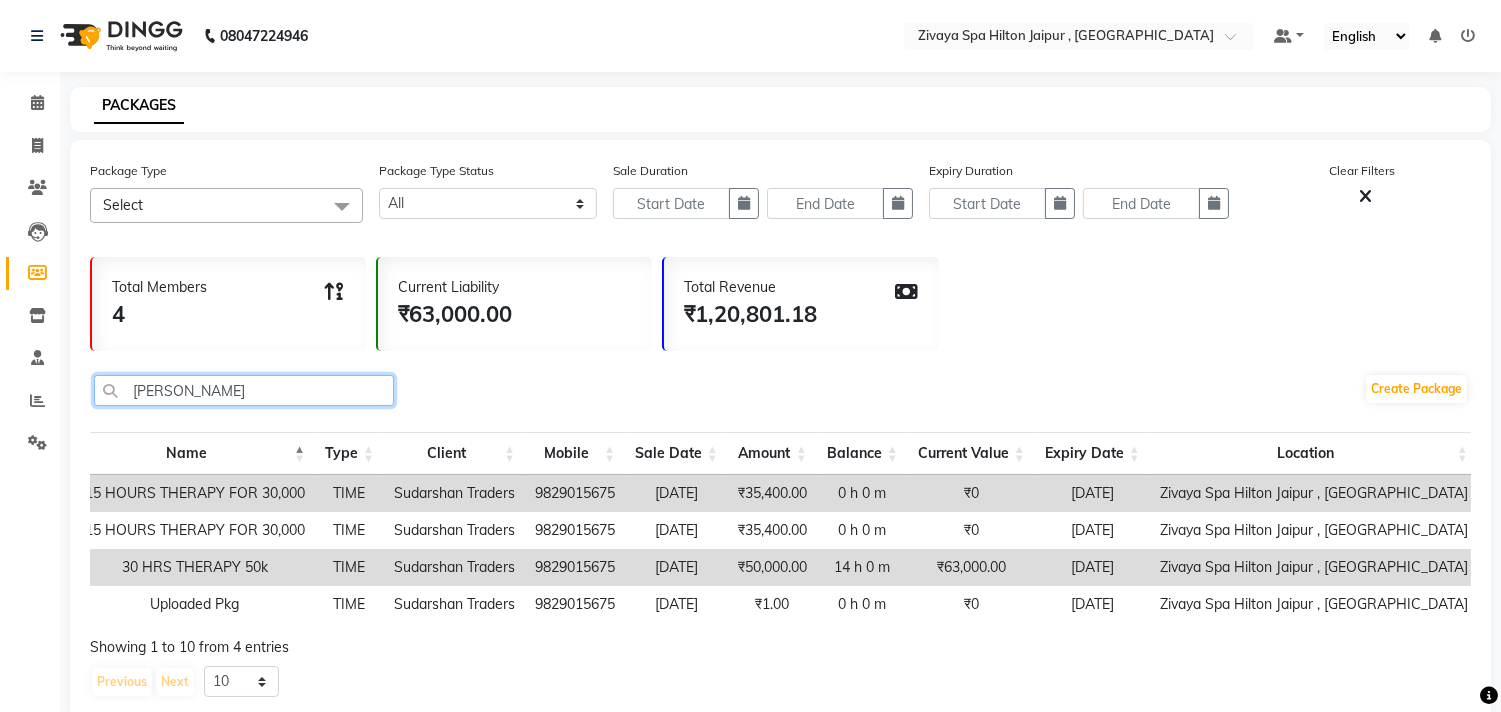 type on "[PERSON_NAME]" 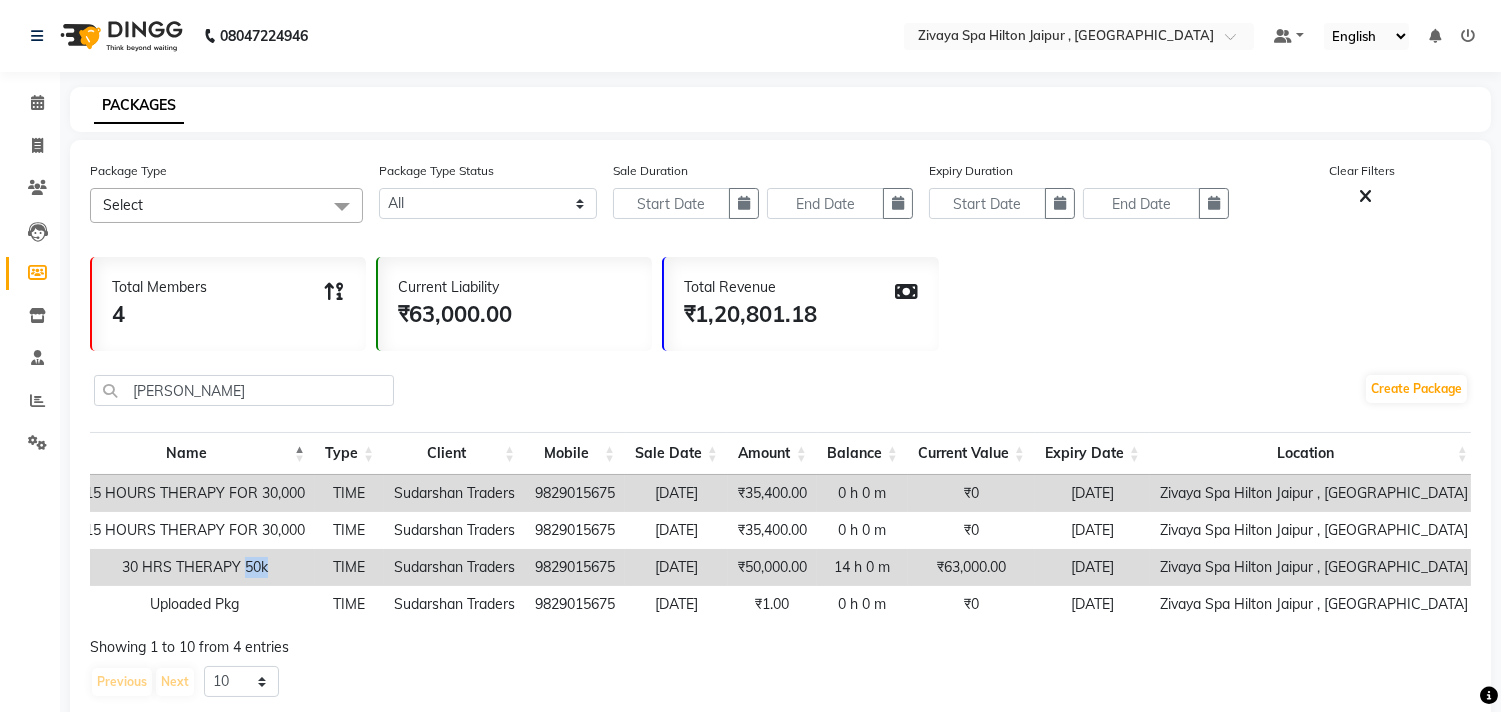drag, startPoint x: 246, startPoint y: 562, endPoint x: 264, endPoint y: 554, distance: 19.697716 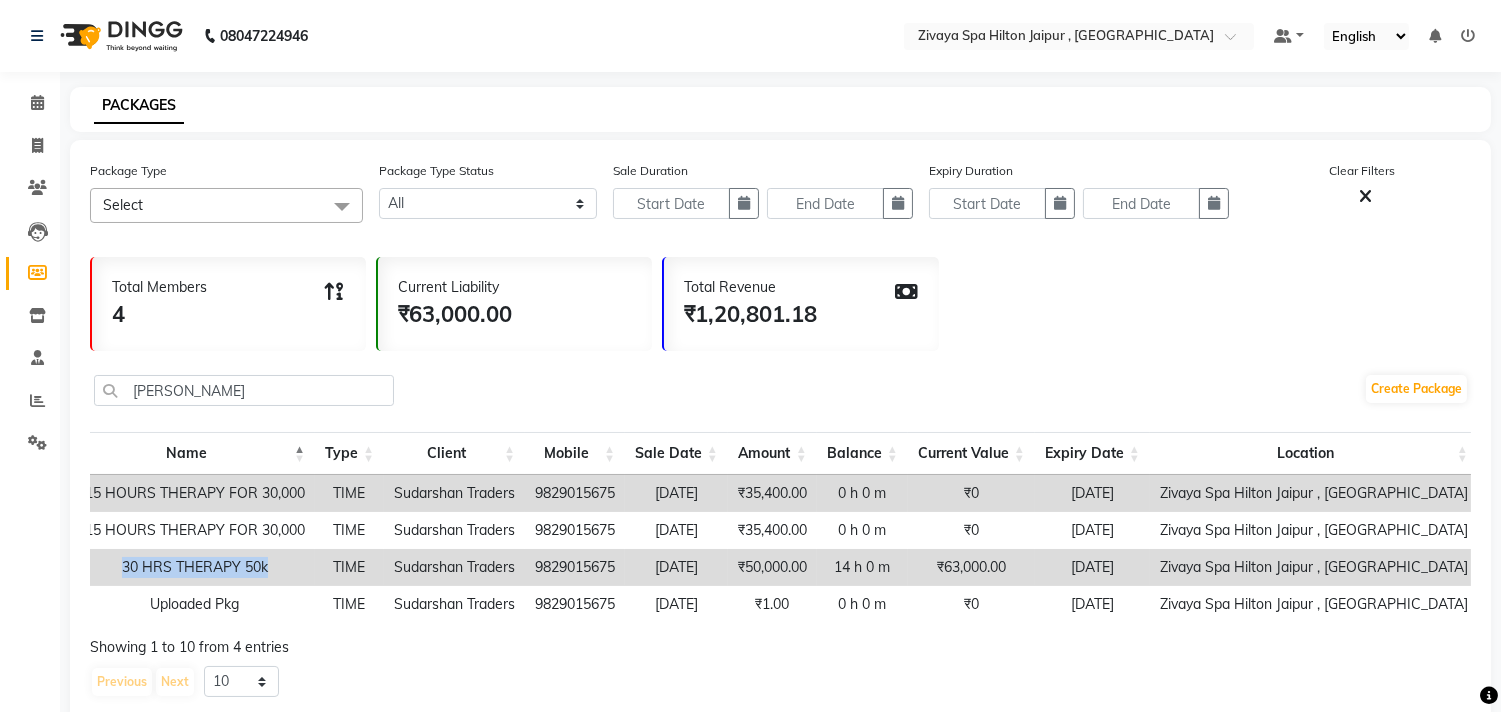 drag, startPoint x: 112, startPoint y: 568, endPoint x: 267, endPoint y: 570, distance: 155.01291 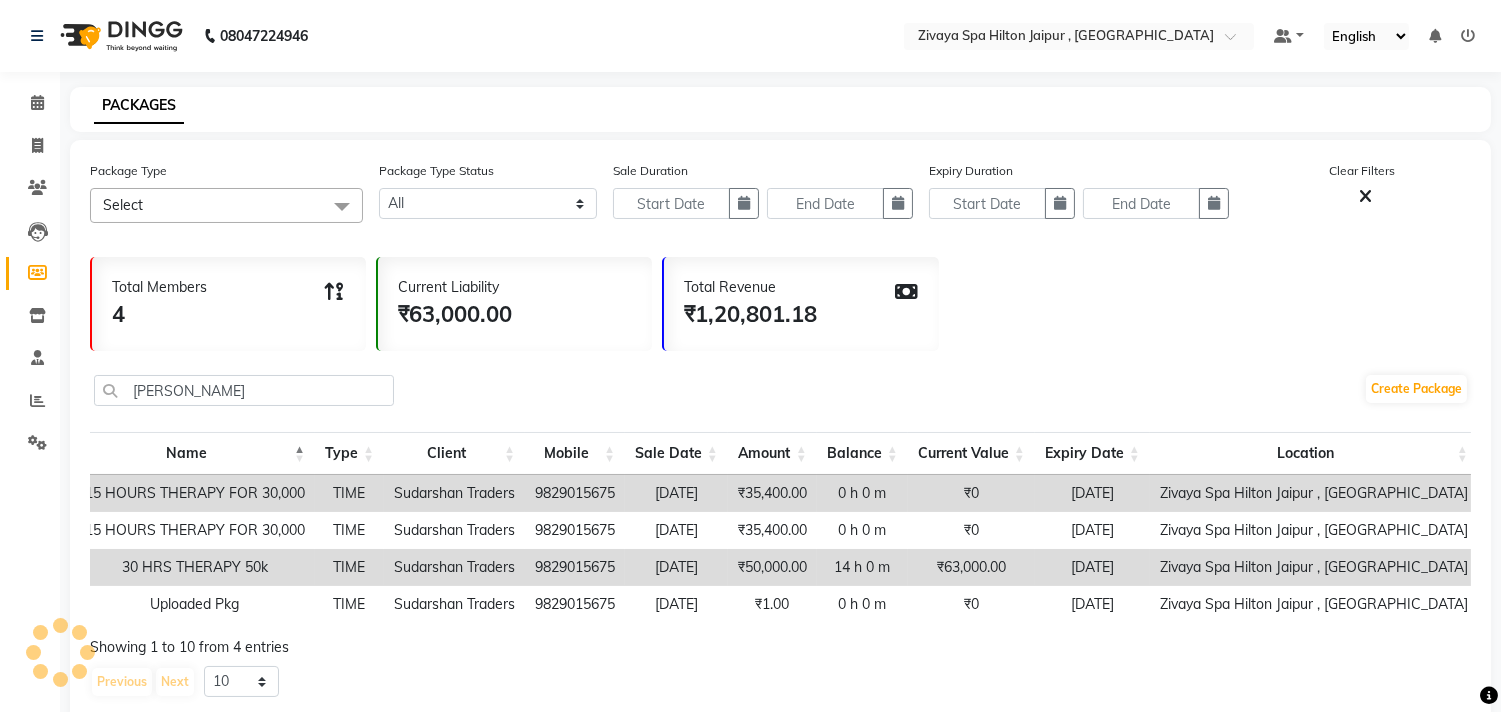click on "TIME" at bounding box center [349, 567] 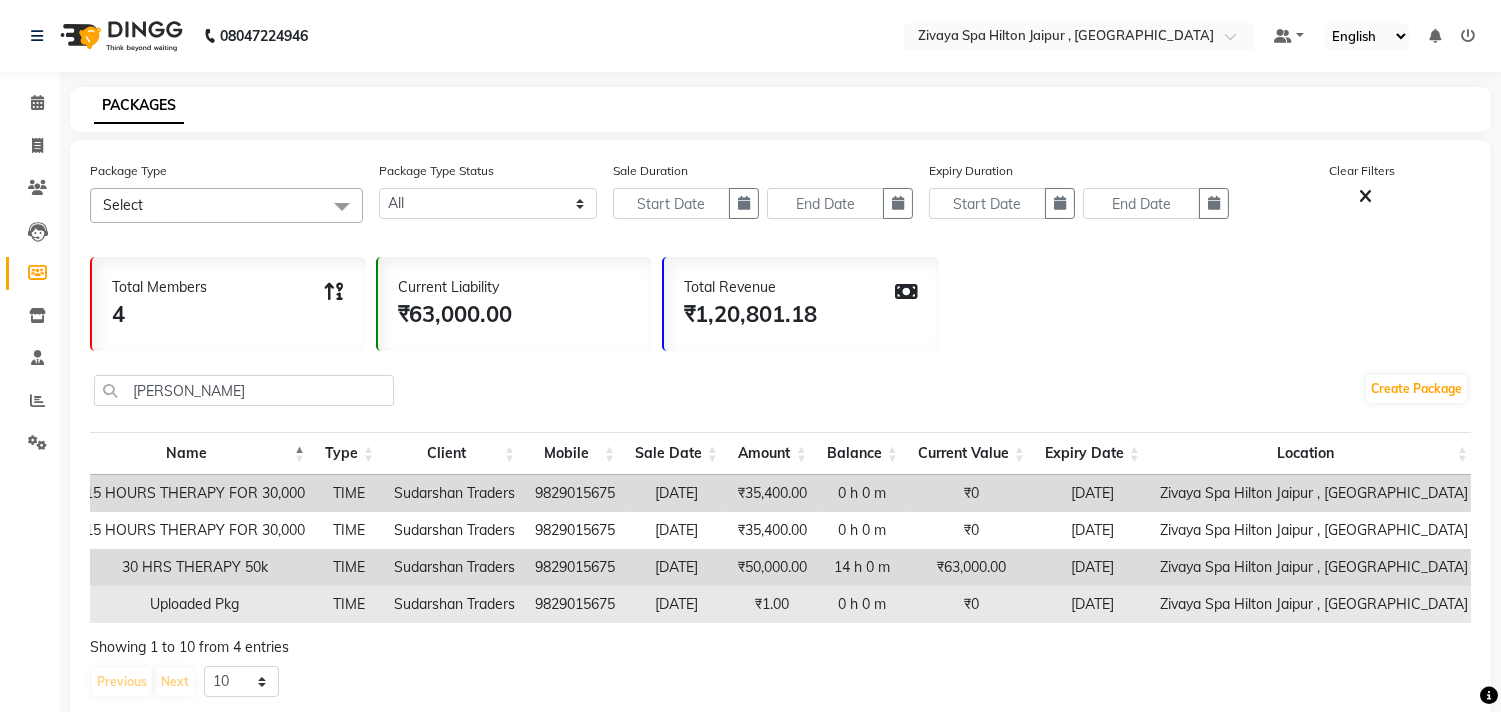 click on "0 h 0 m" at bounding box center [862, 604] 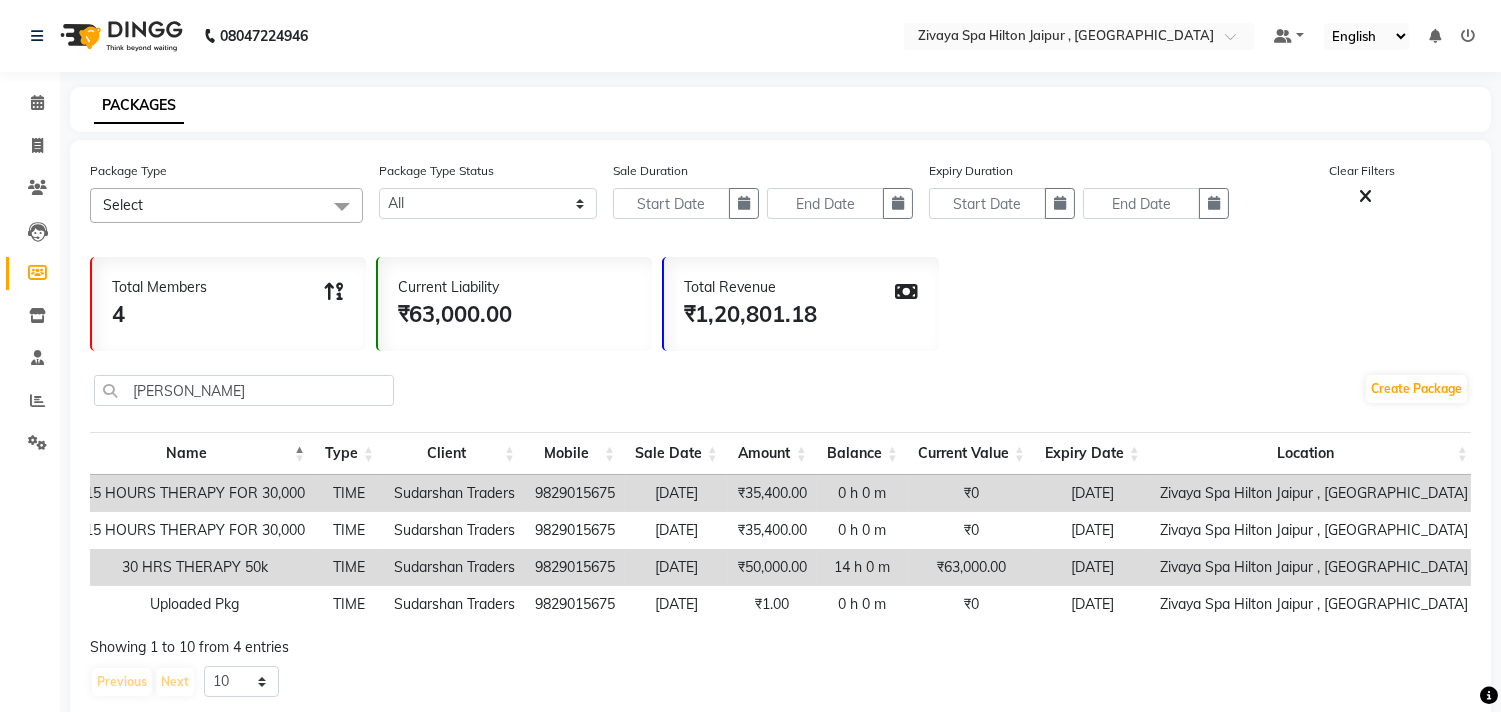 click on "14 h 0 m" at bounding box center [862, 567] 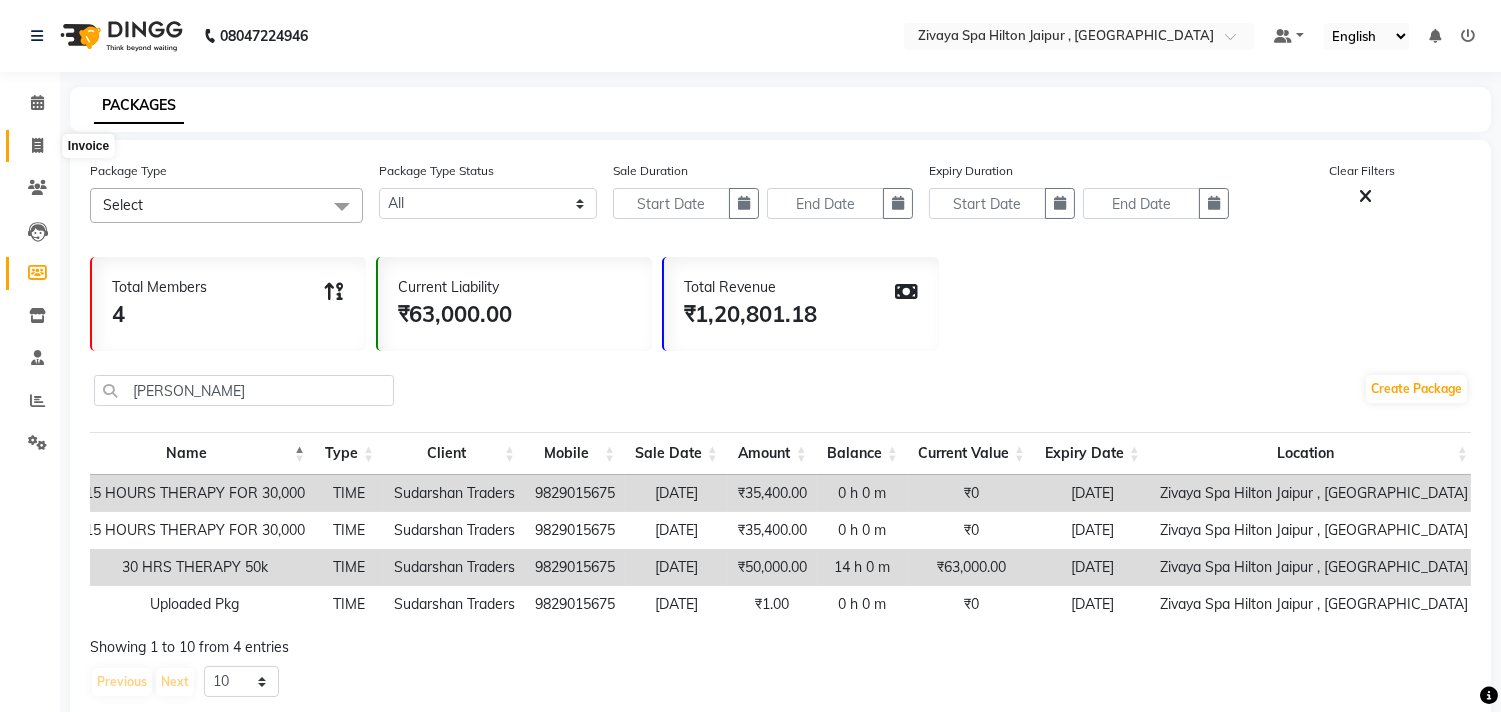 click 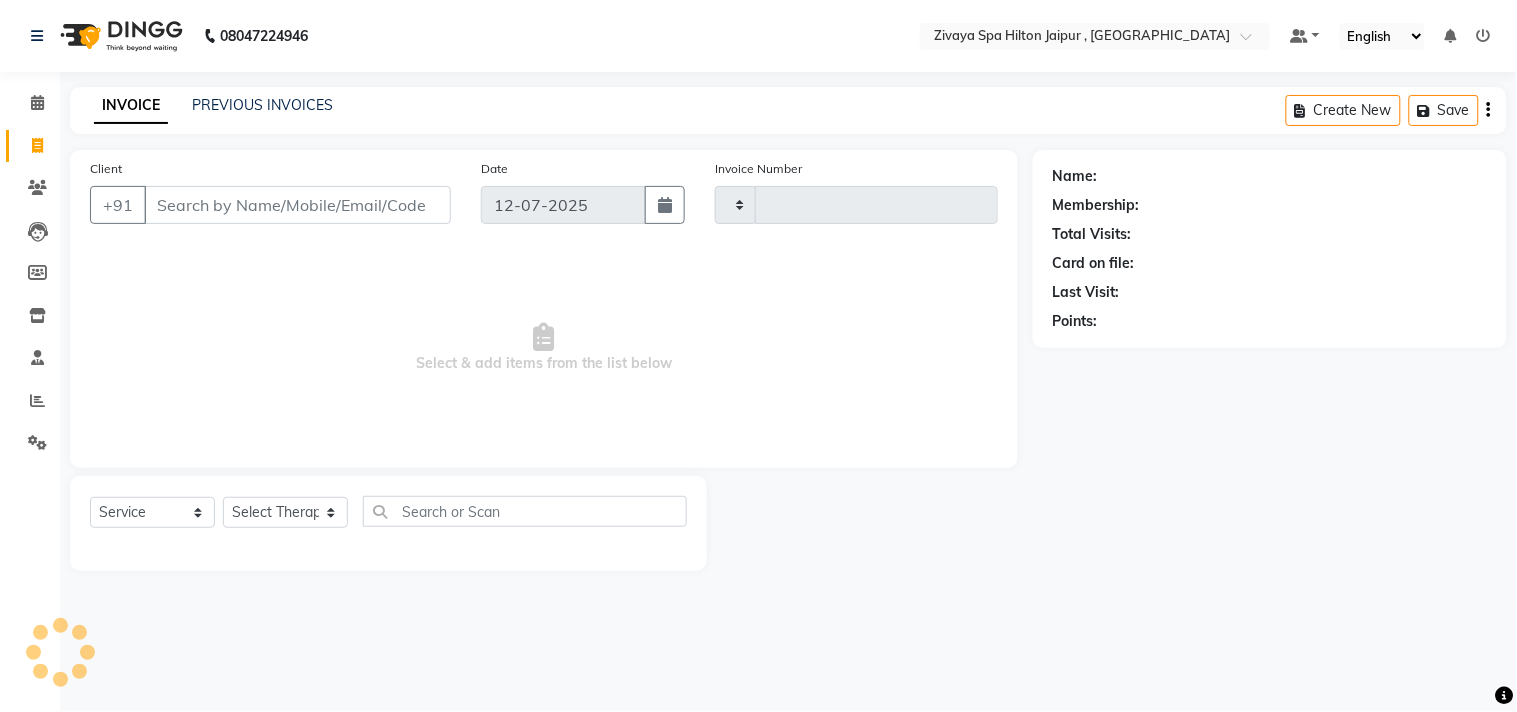type on "0612" 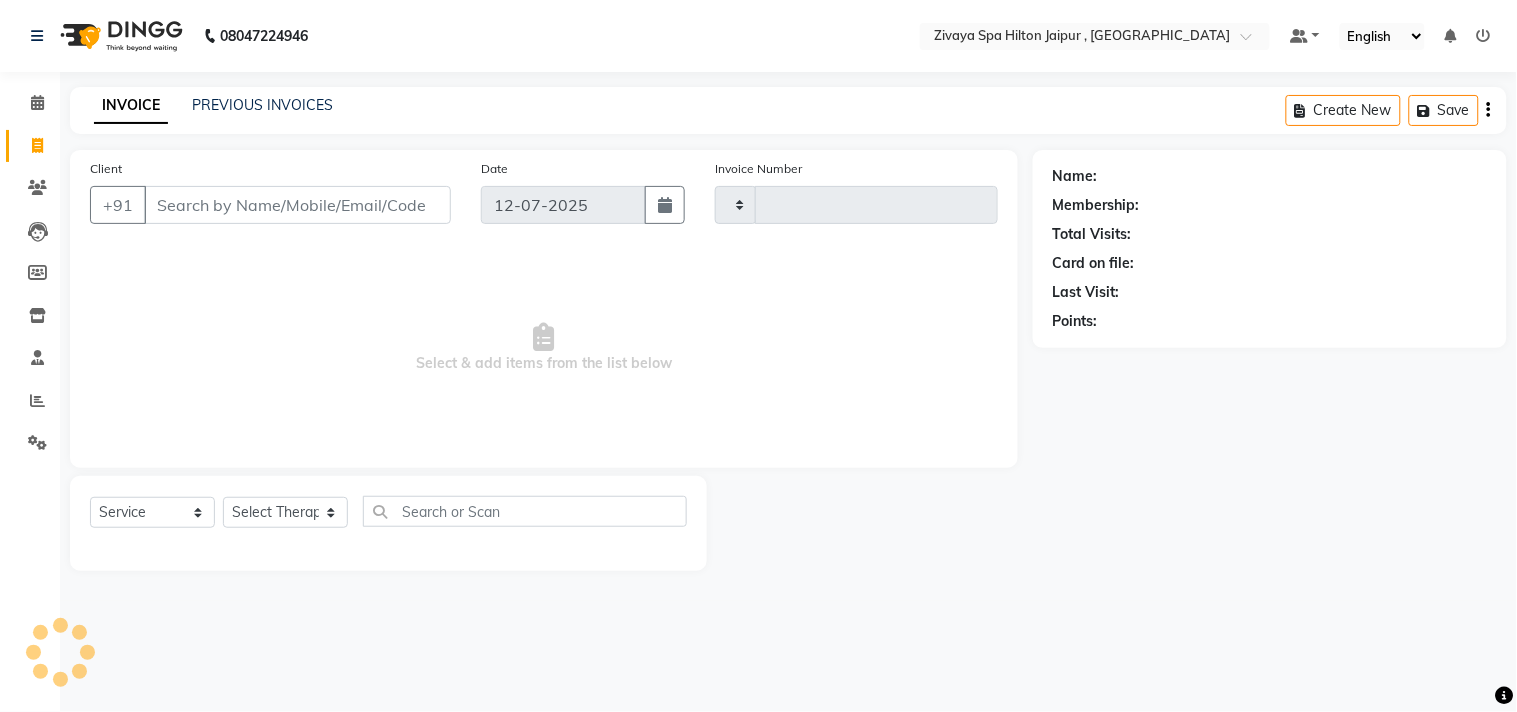 select on "6423" 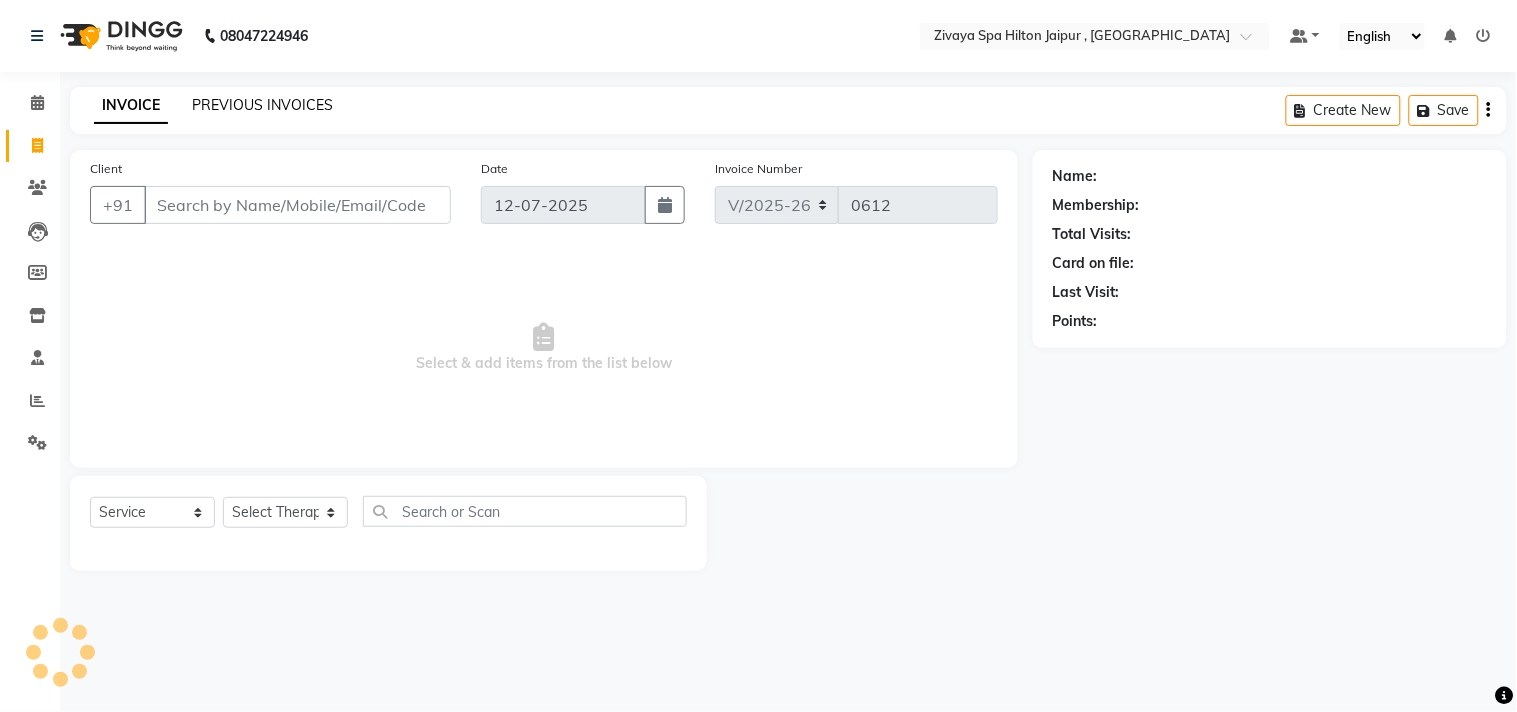 click on "PREVIOUS INVOICES" 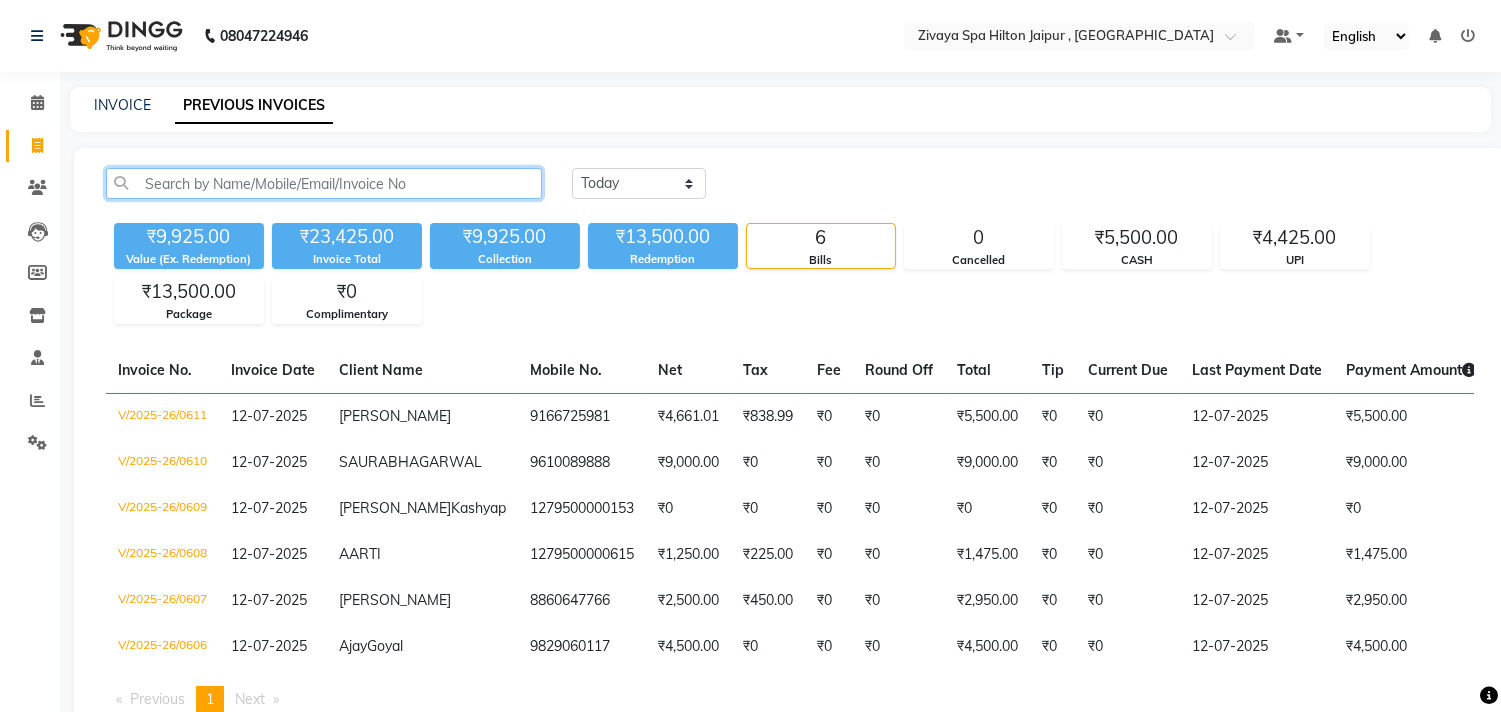 click 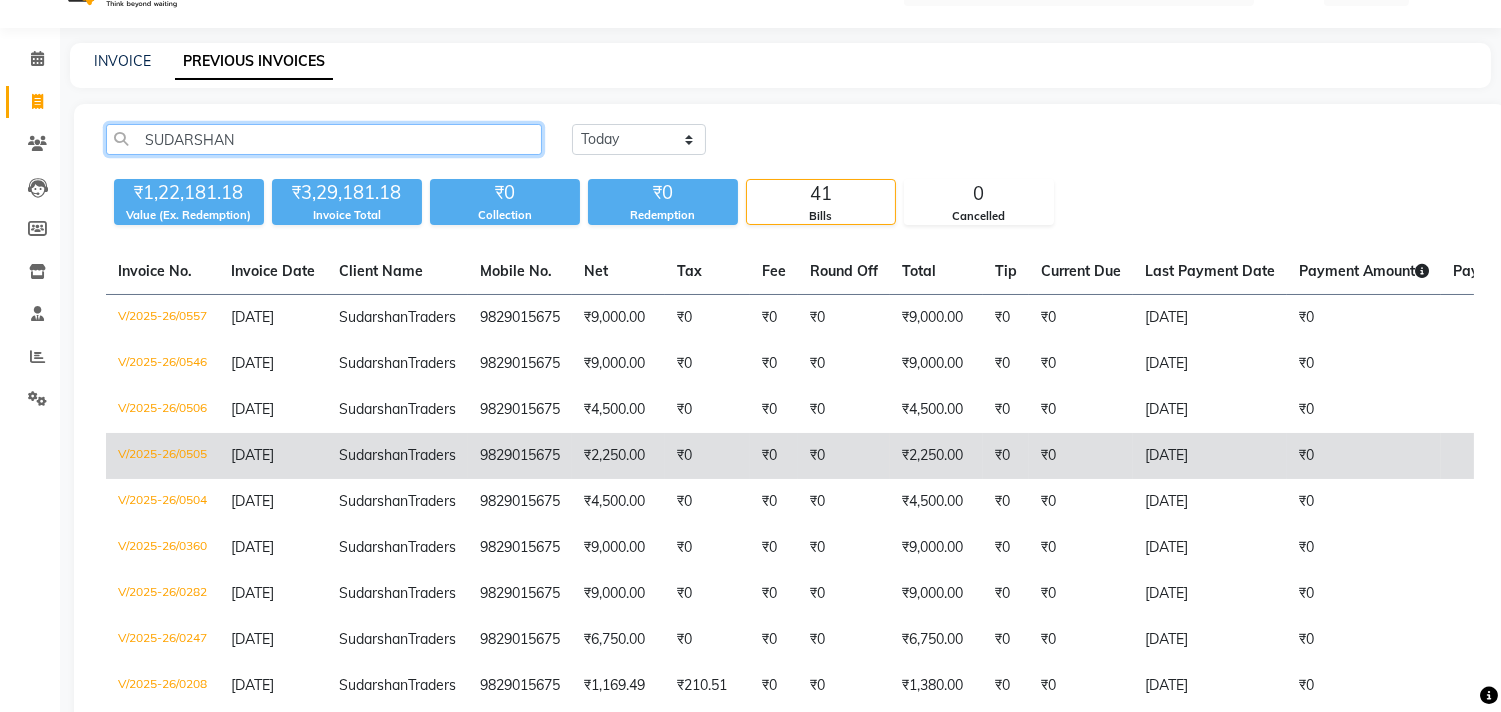 scroll, scrollTop: 0, scrollLeft: 0, axis: both 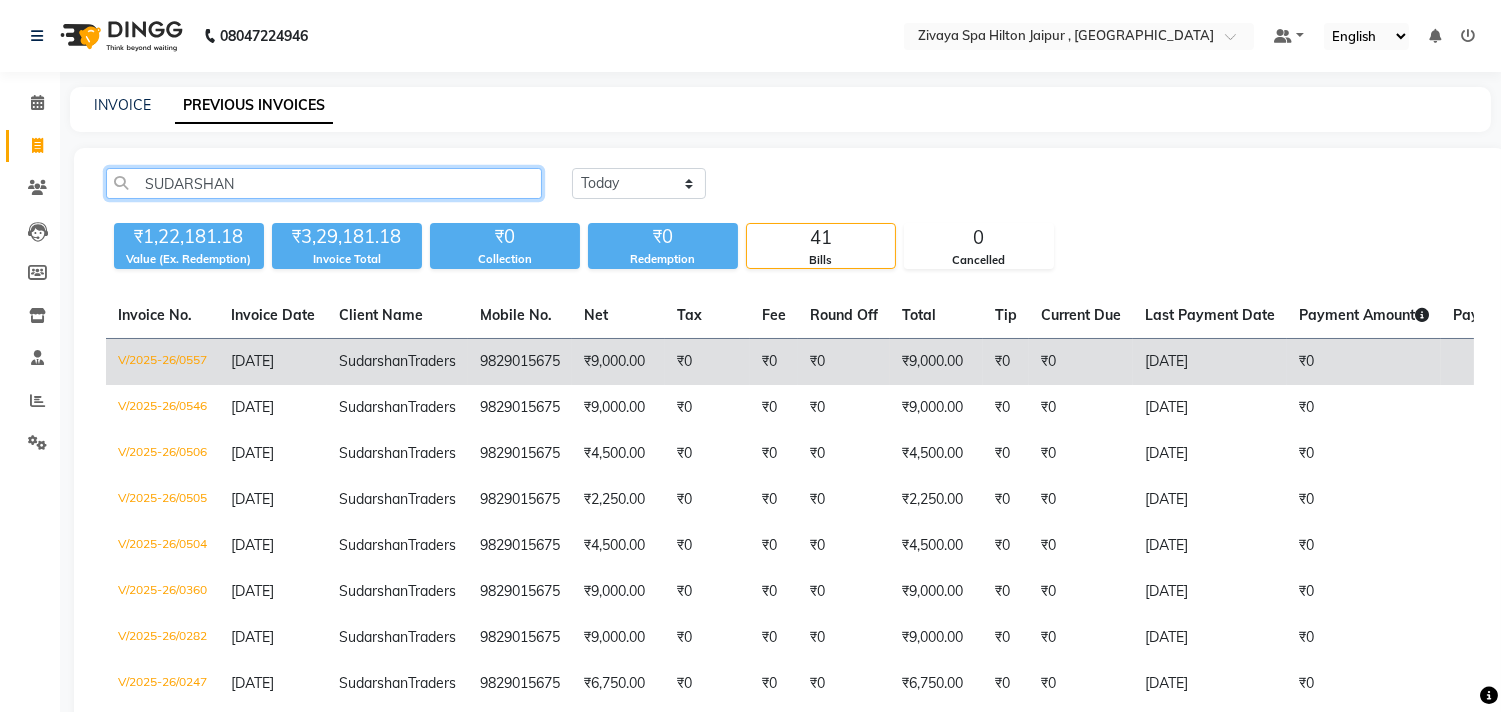 type on "SUDARSHAN" 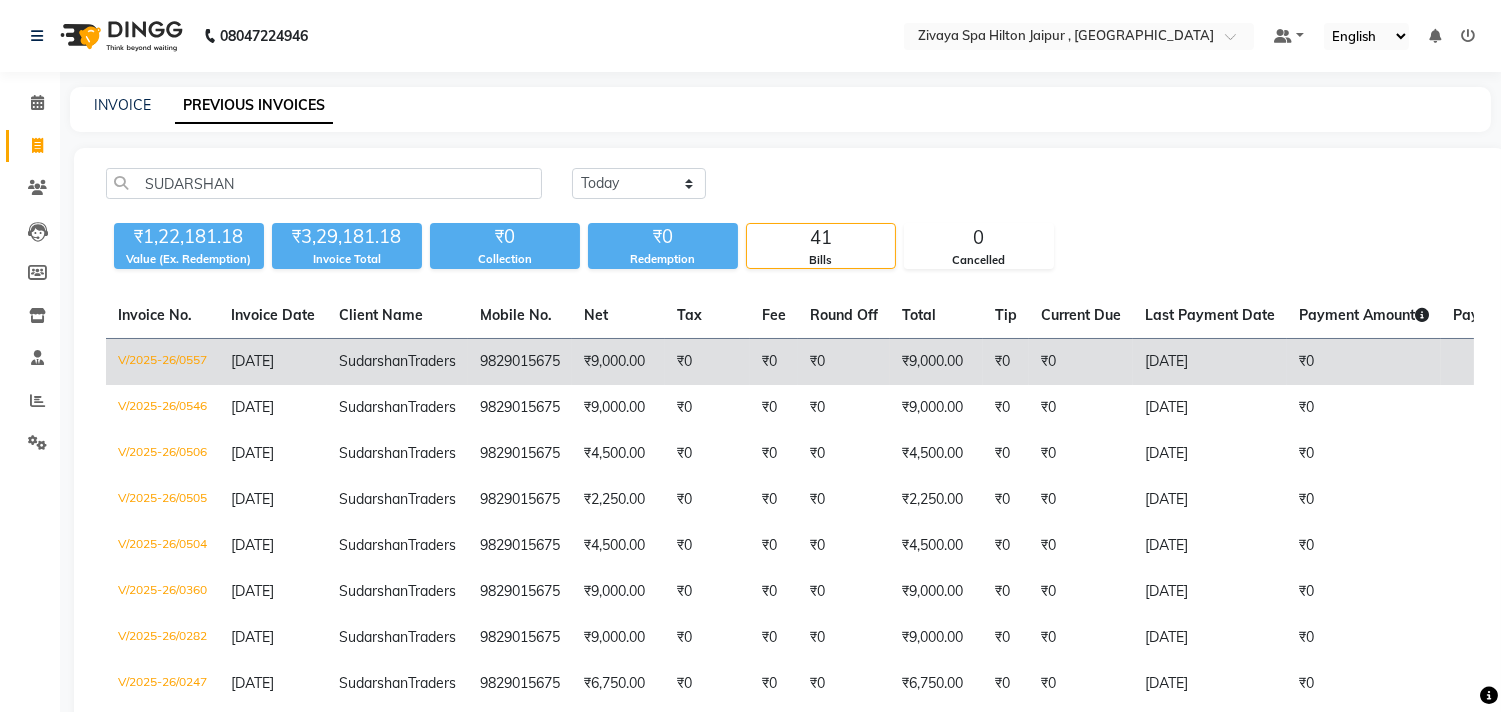 click on "₹9,000.00" 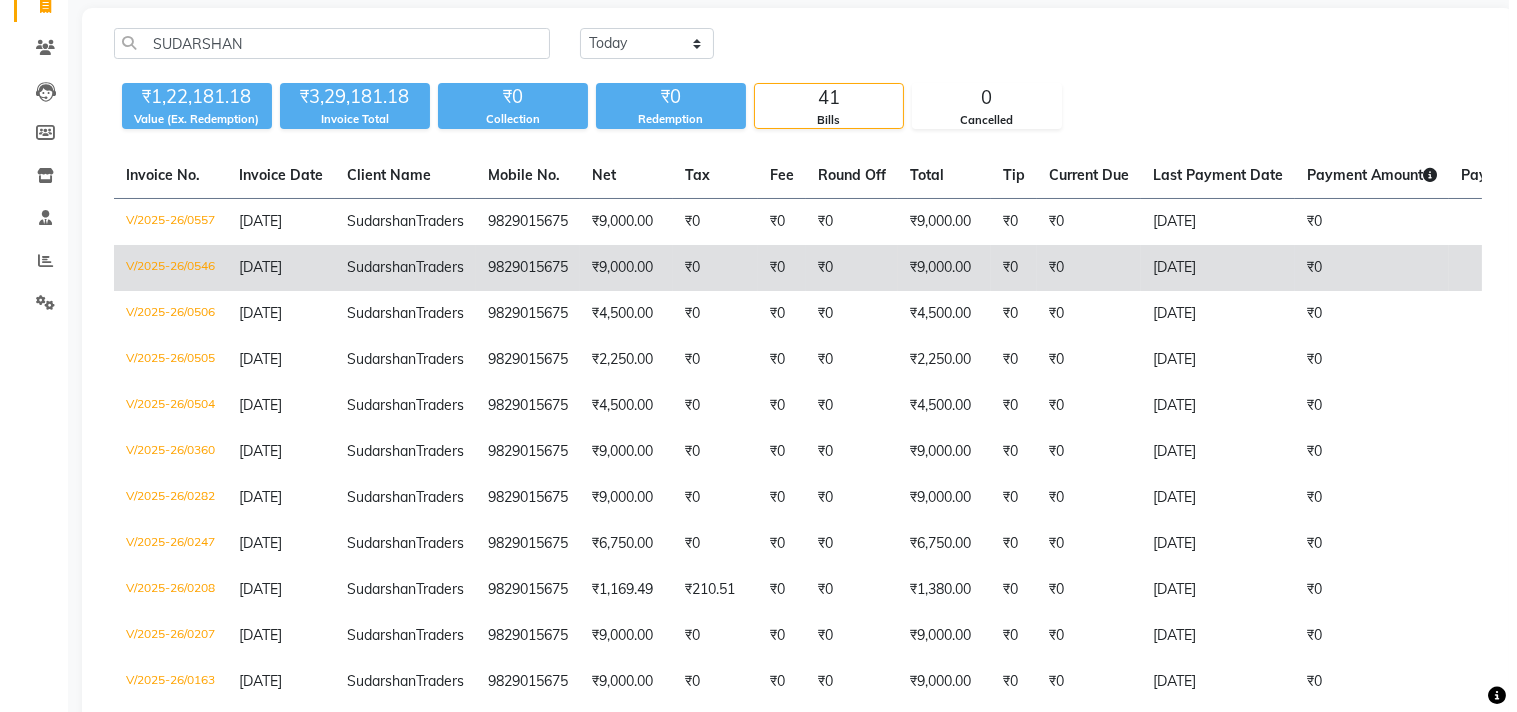 scroll, scrollTop: 0, scrollLeft: 0, axis: both 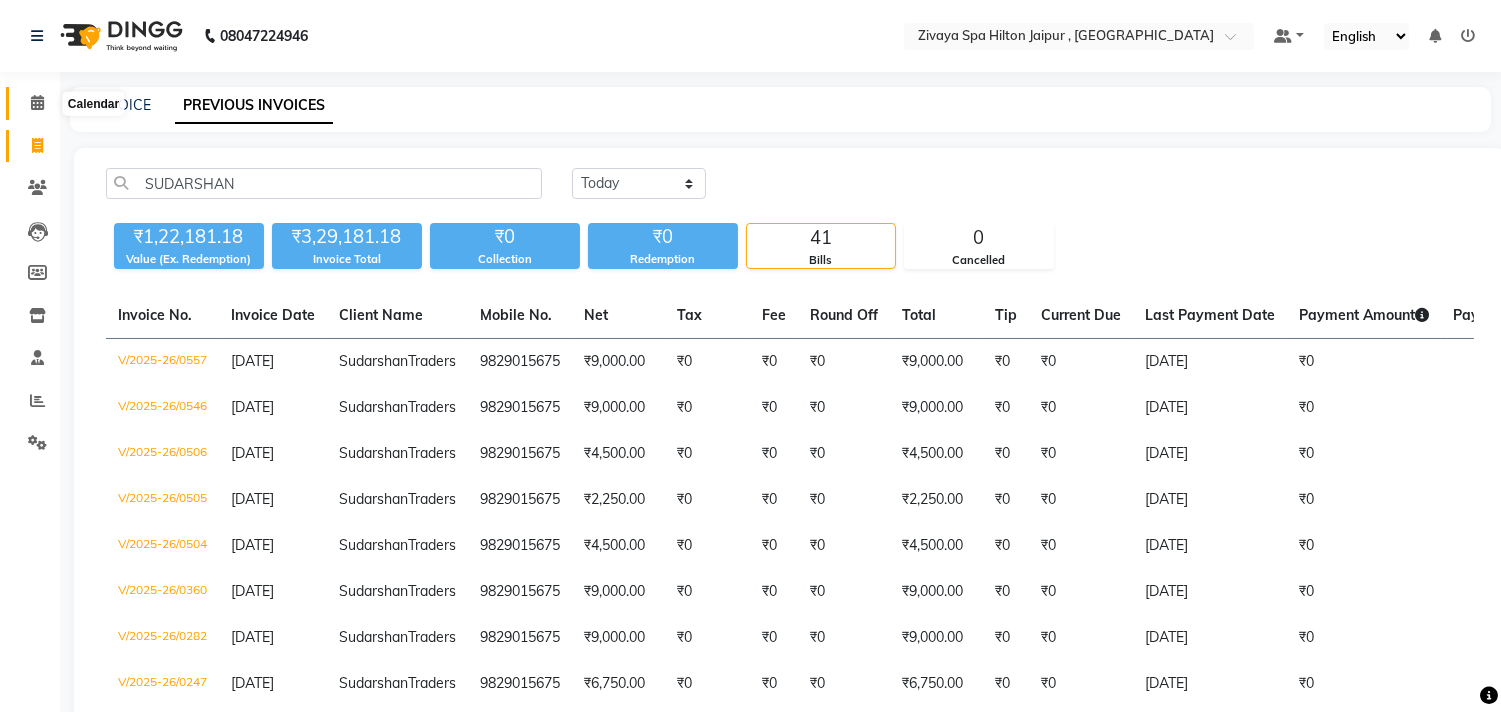 click 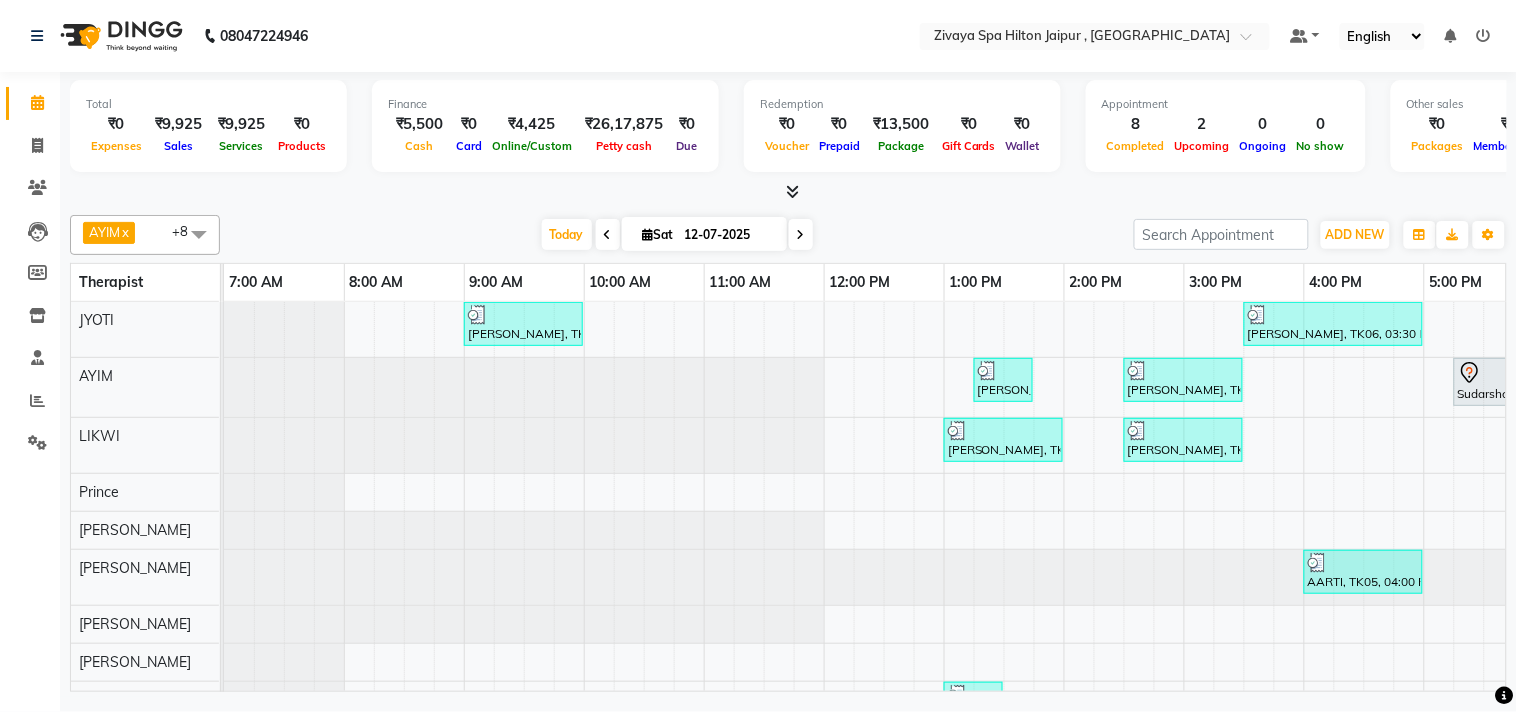 scroll, scrollTop: 0, scrollLeft: 600, axis: horizontal 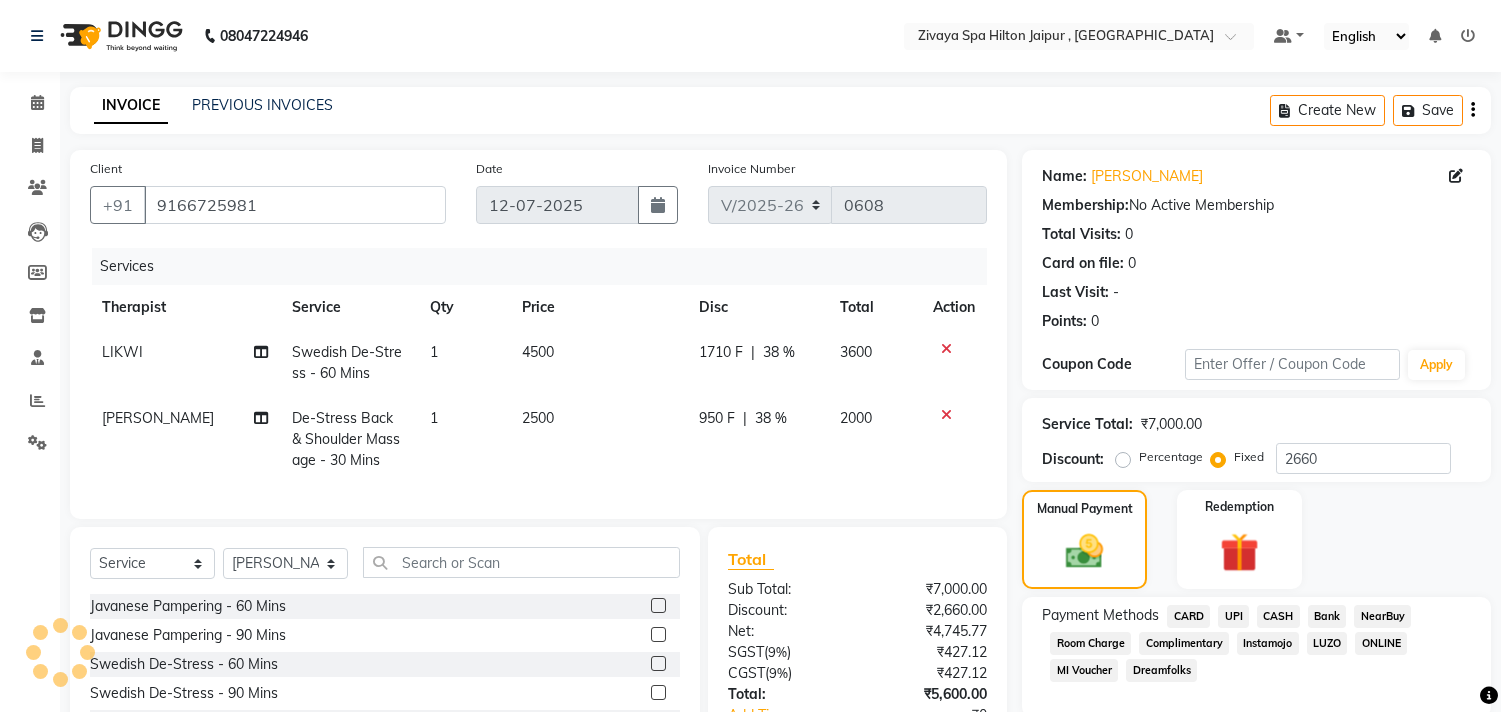 select on "6423" 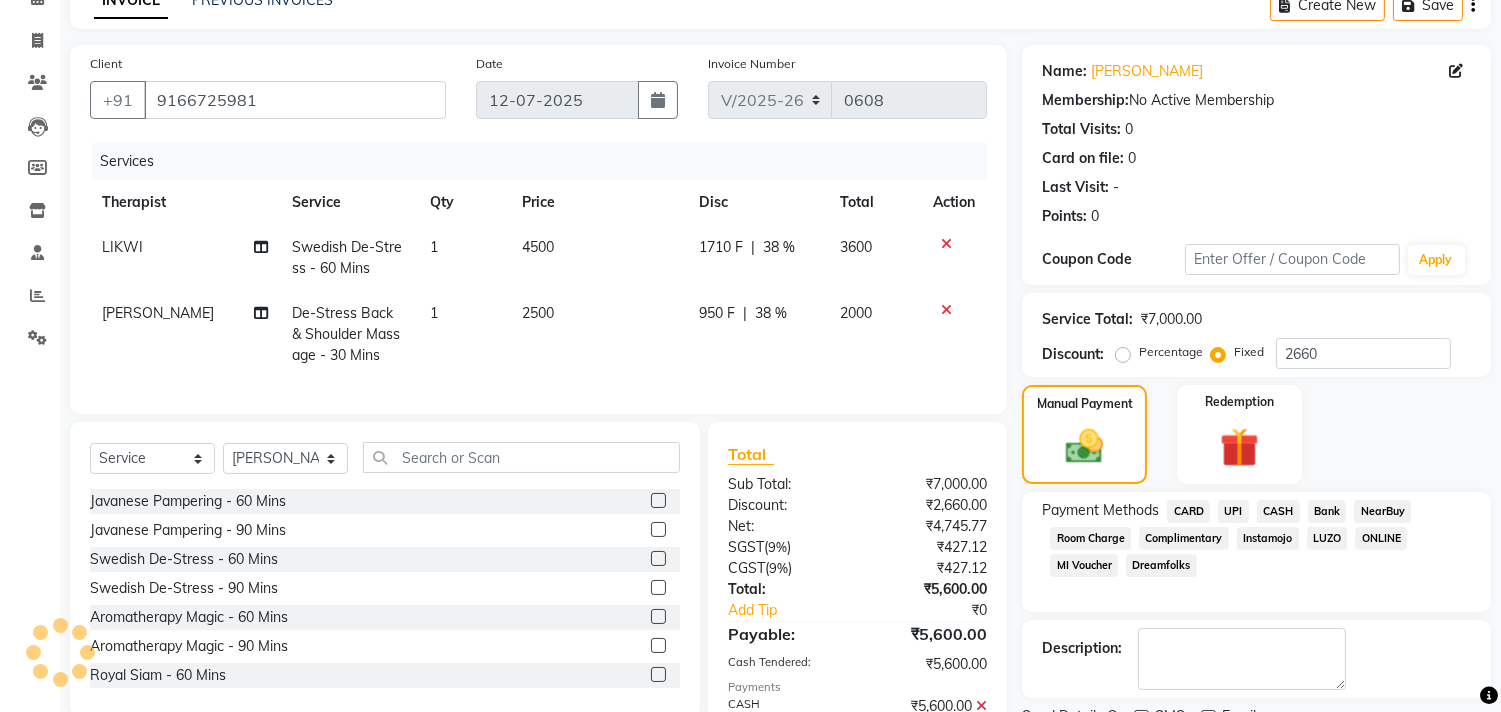 scroll, scrollTop: 205, scrollLeft: 0, axis: vertical 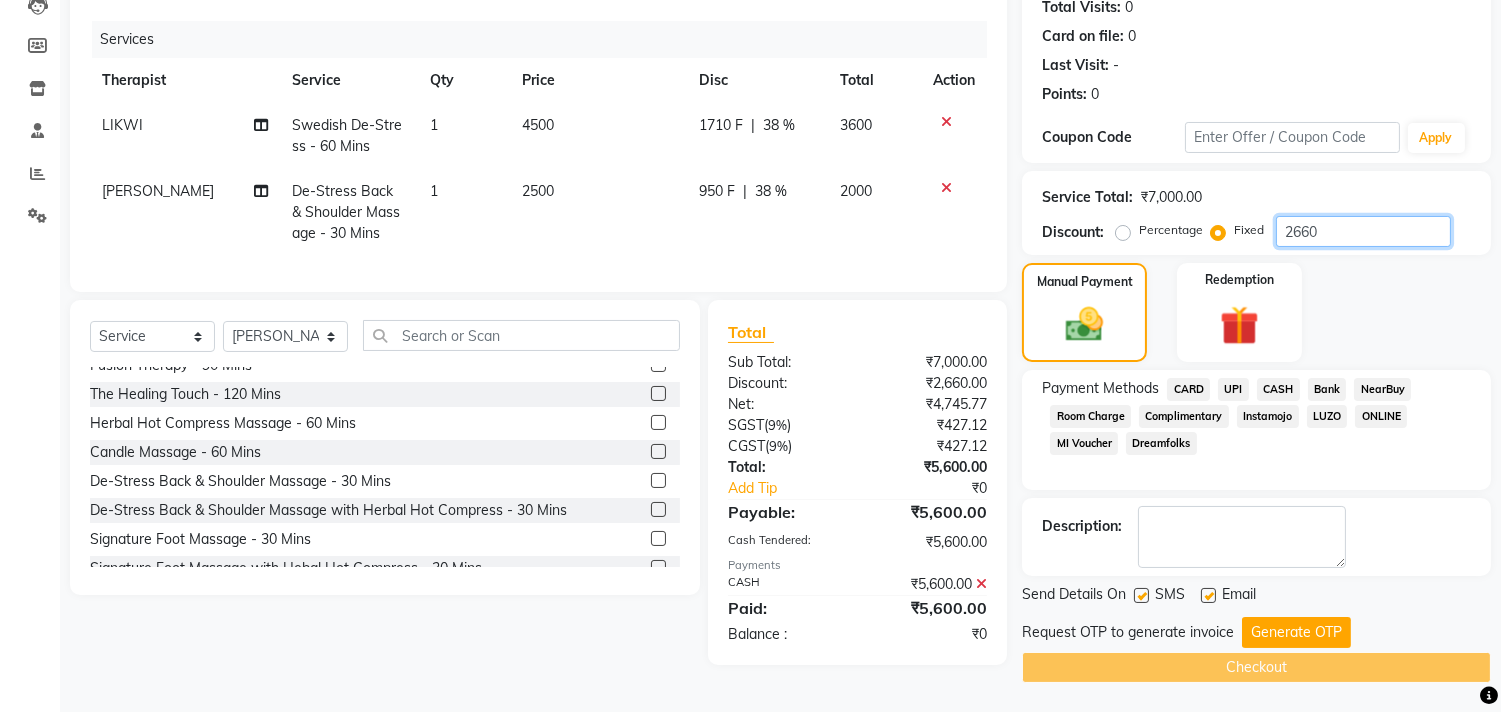click on "2660" 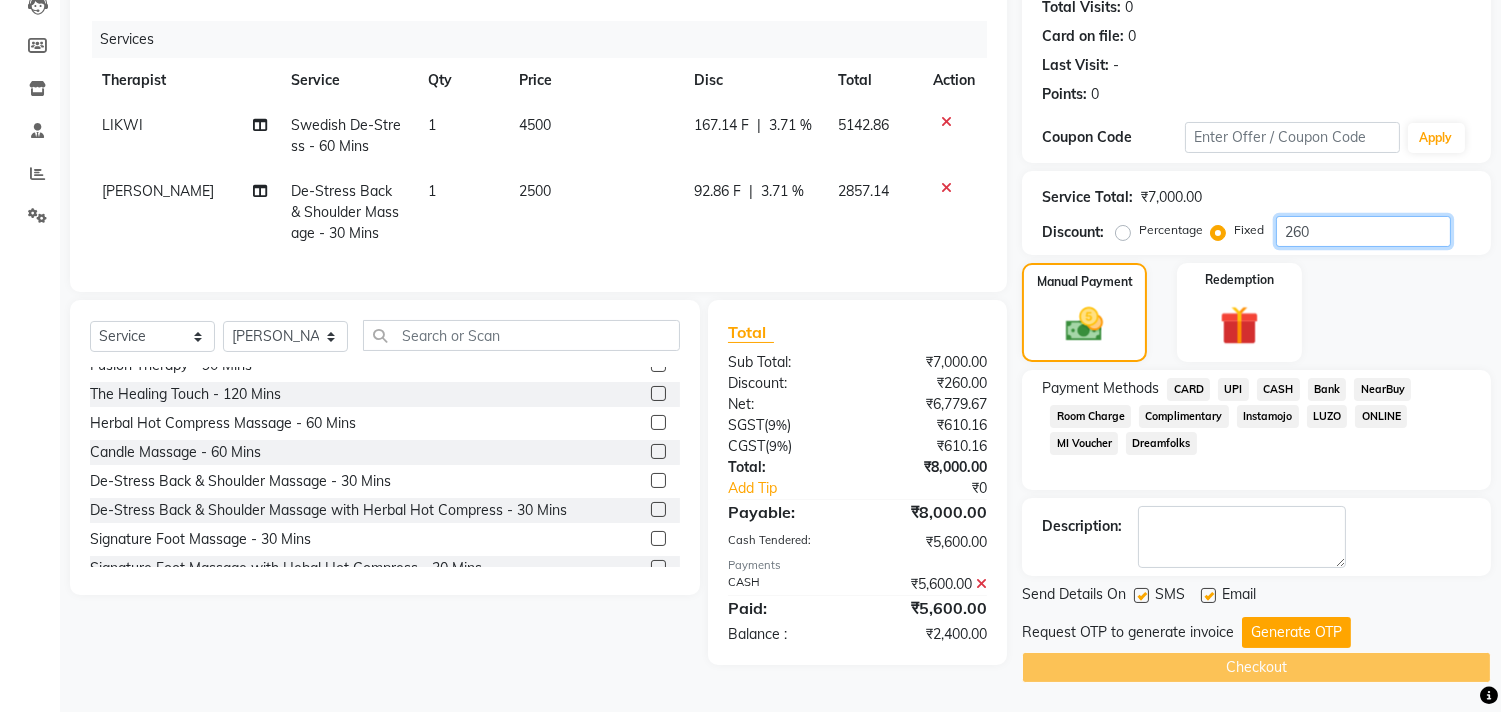 type on "2560" 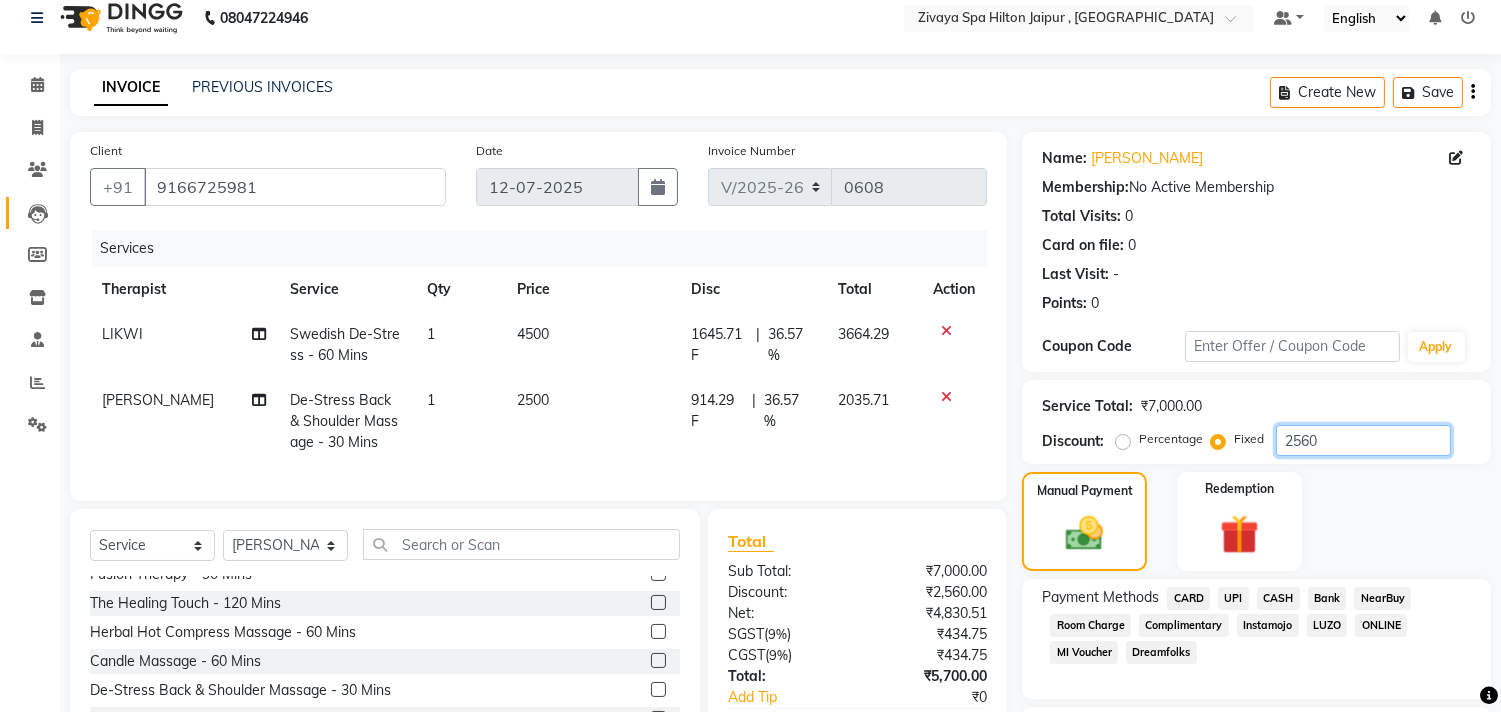 scroll, scrollTop: 0, scrollLeft: 0, axis: both 